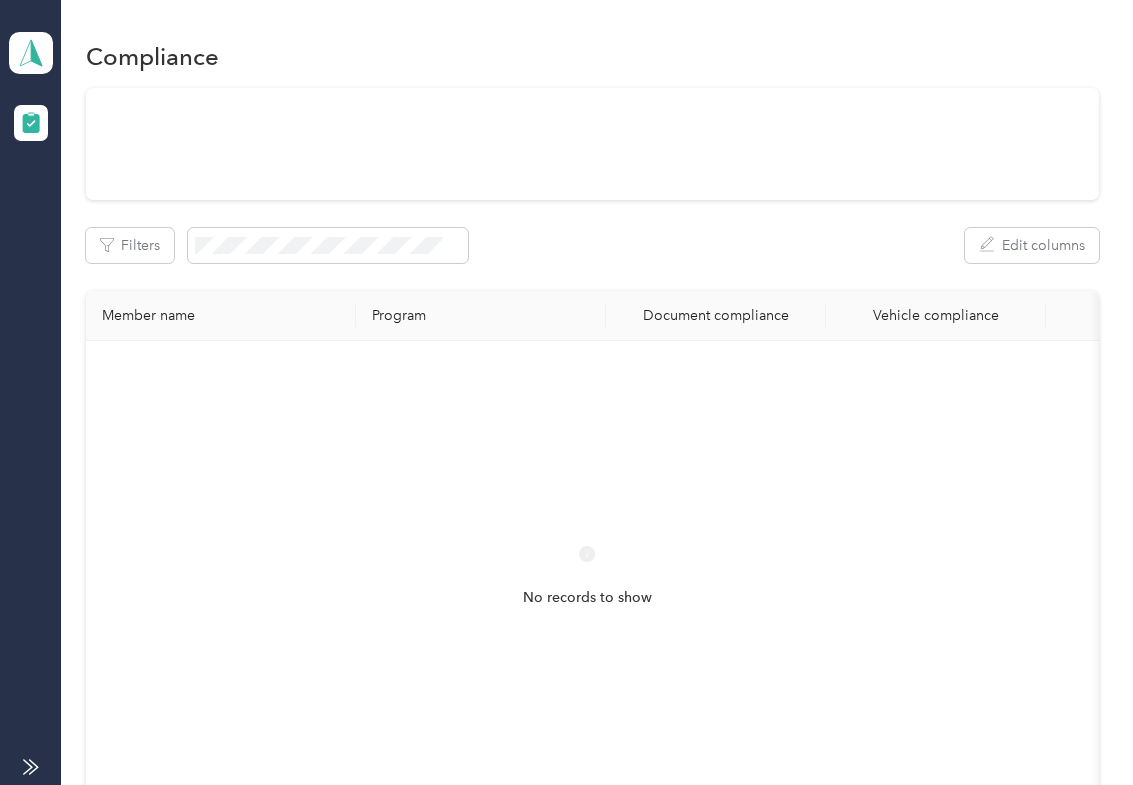 scroll, scrollTop: 0, scrollLeft: 0, axis: both 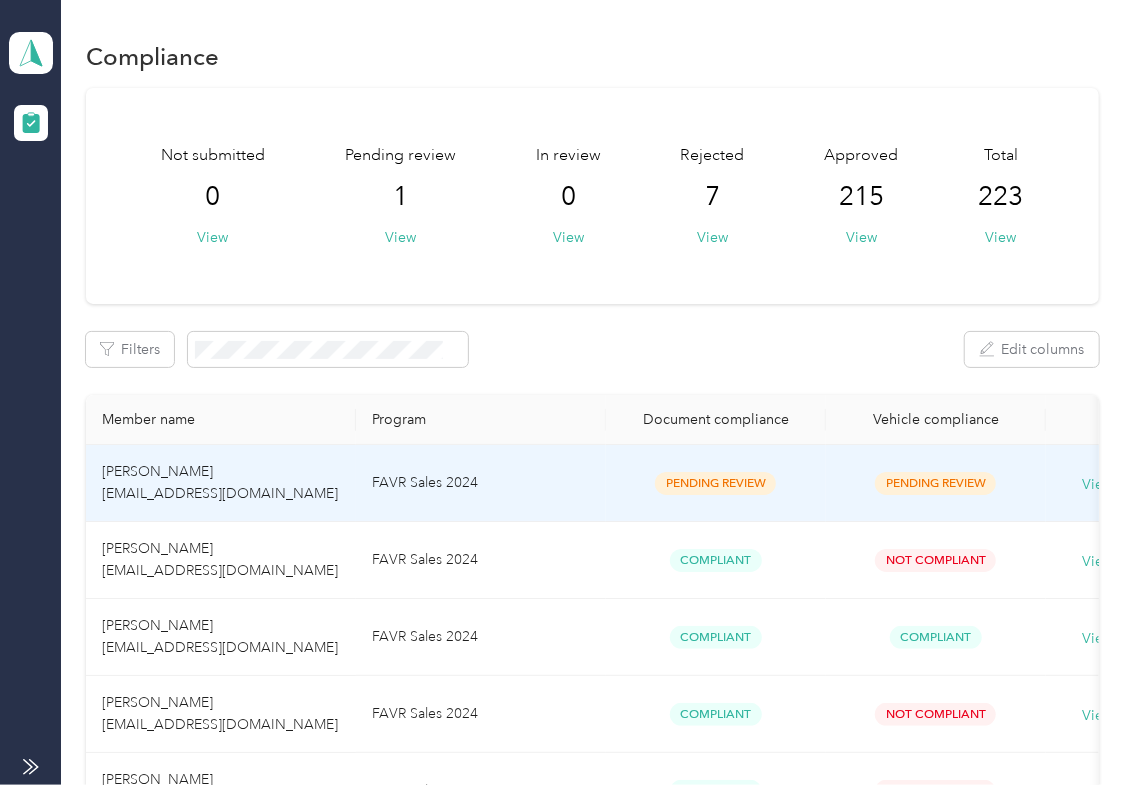click on "[PERSON_NAME]
[EMAIL_ADDRESS][DOMAIN_NAME]" at bounding box center (221, 483) 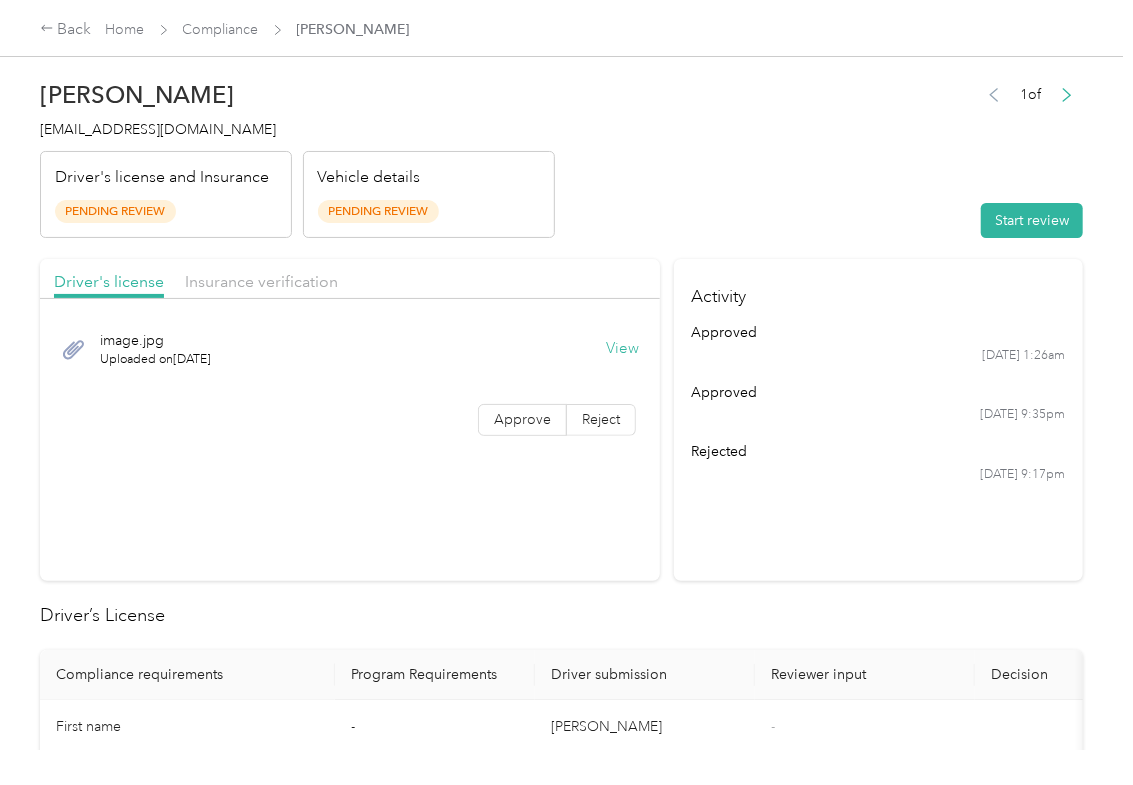click on "View" at bounding box center [622, 349] 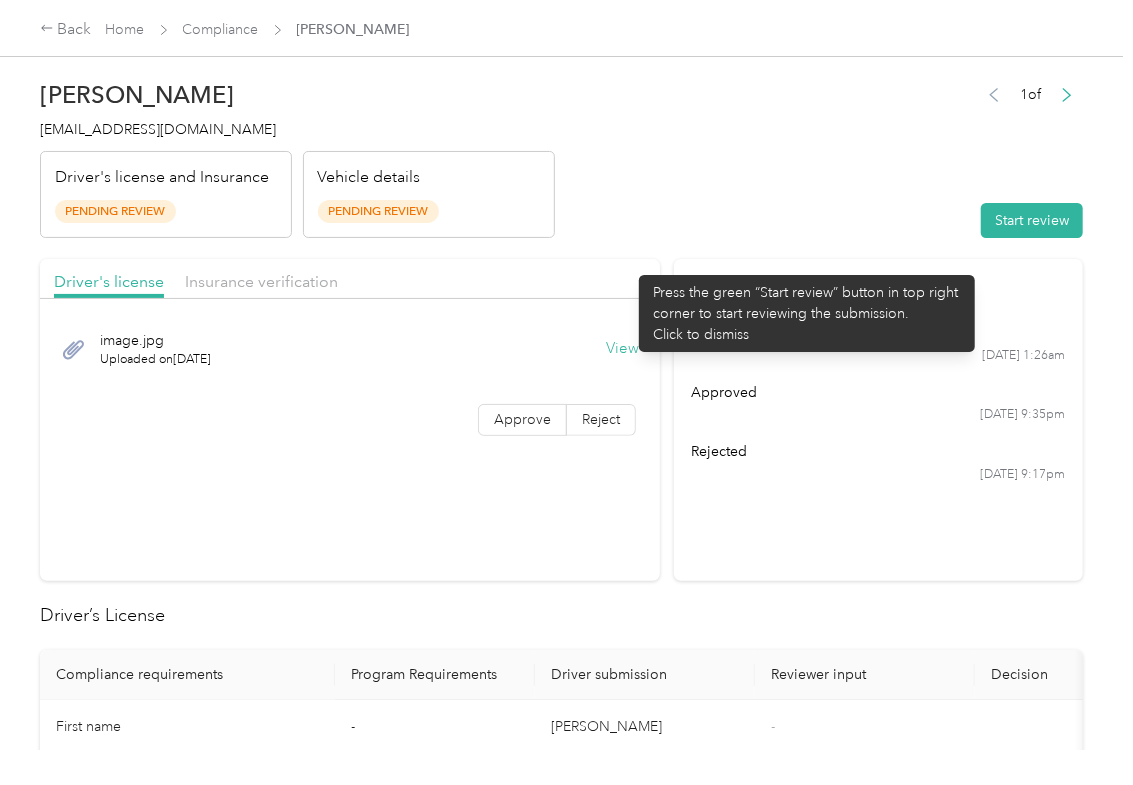 drag, startPoint x: 625, startPoint y: 264, endPoint x: 612, endPoint y: 264, distance: 13 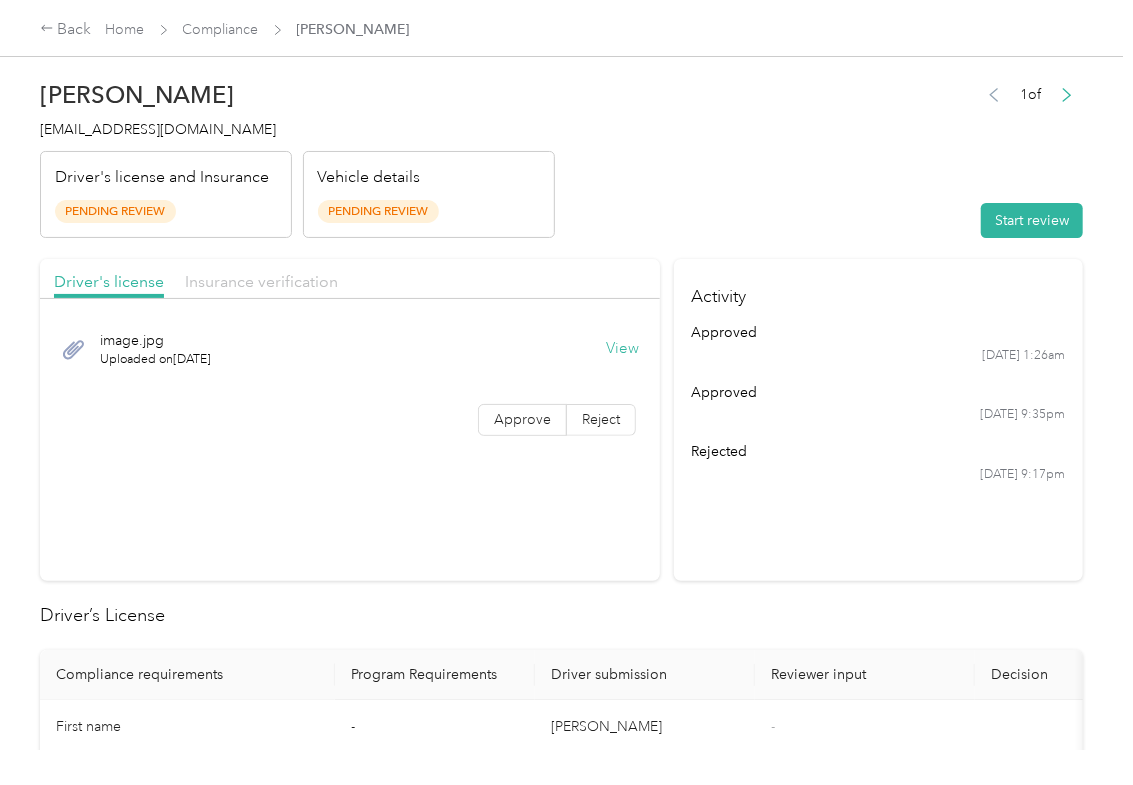 click on "Insurance verification" at bounding box center (261, 281) 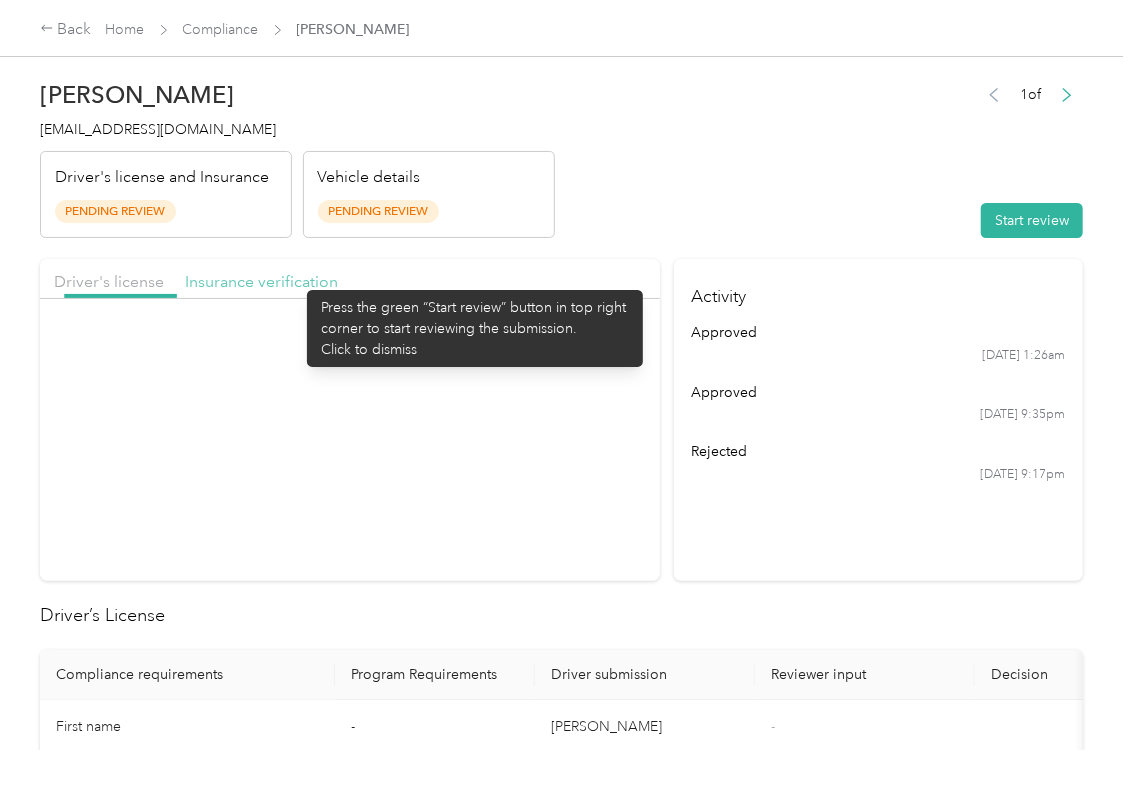 click on "Insurance verification" at bounding box center (261, 281) 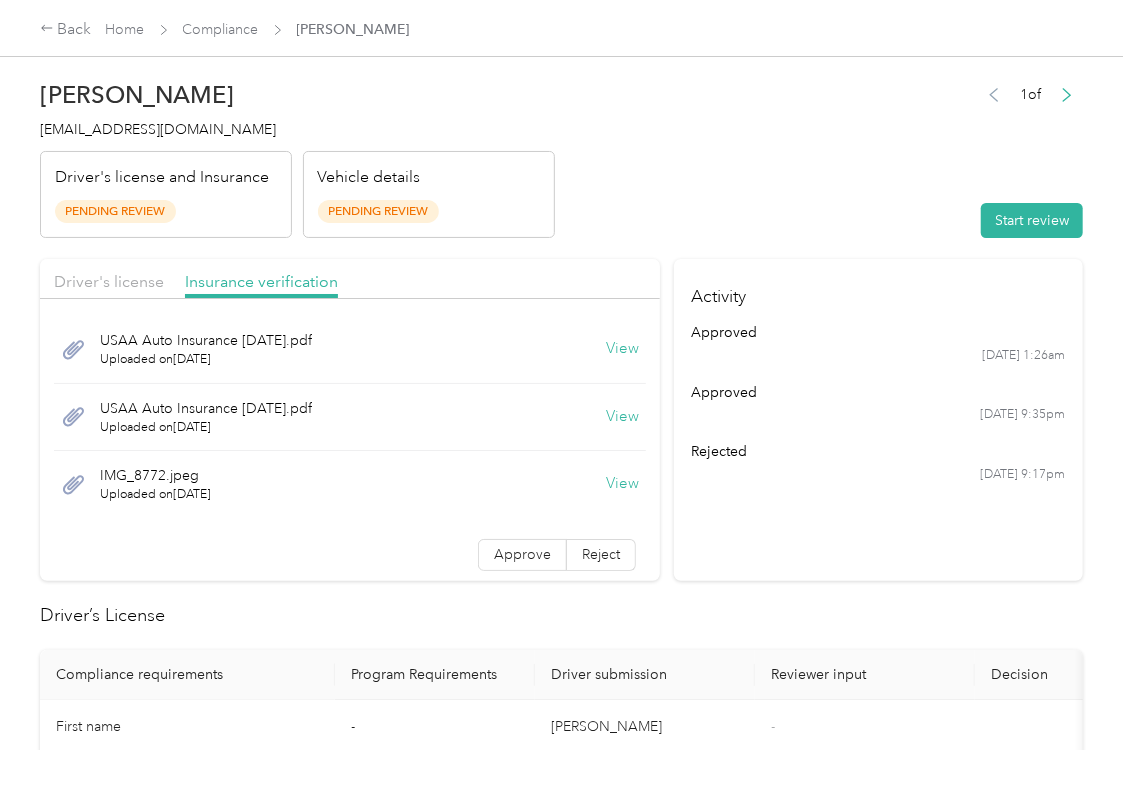click on "View" at bounding box center (622, 349) 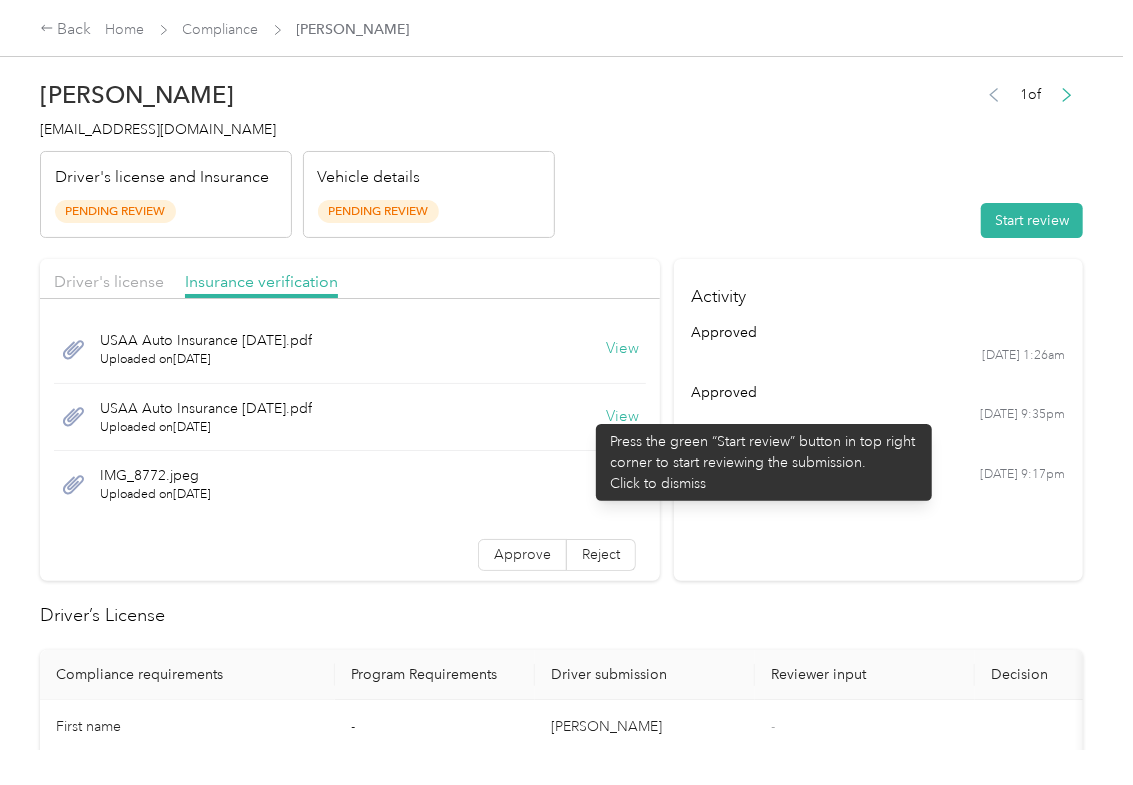 click on "View" at bounding box center [622, 417] 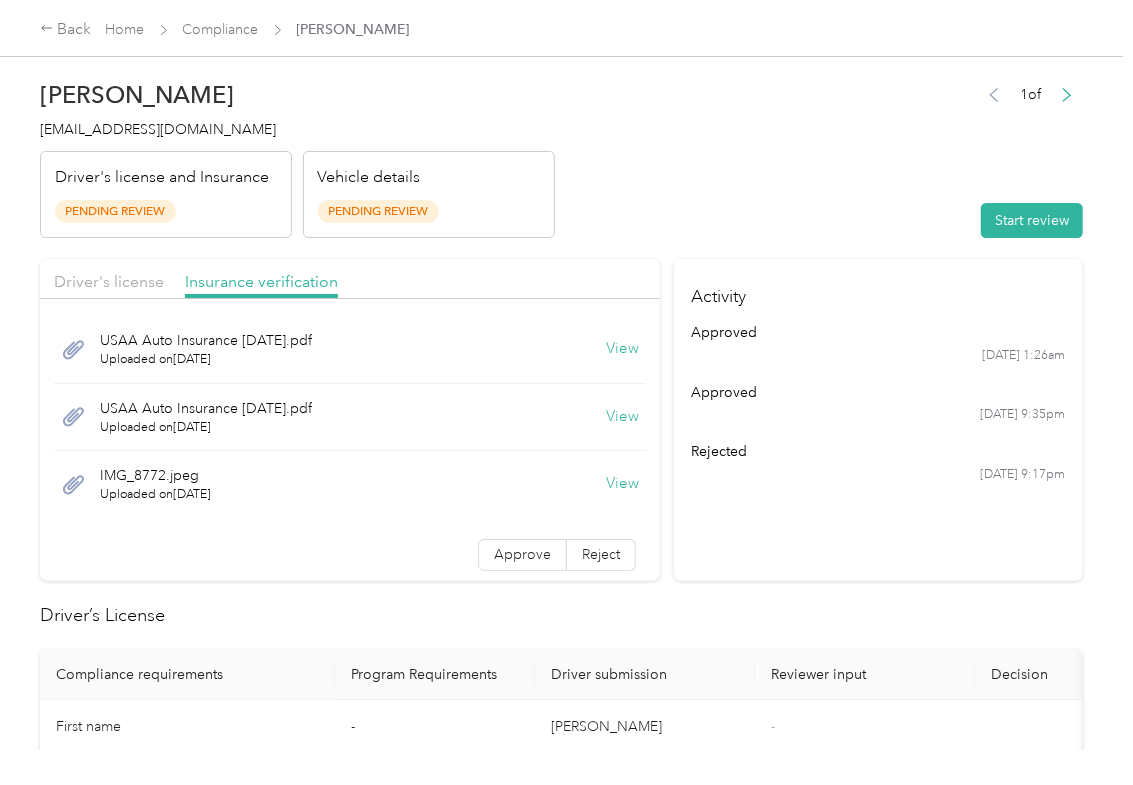 click on "View" at bounding box center [622, 484] 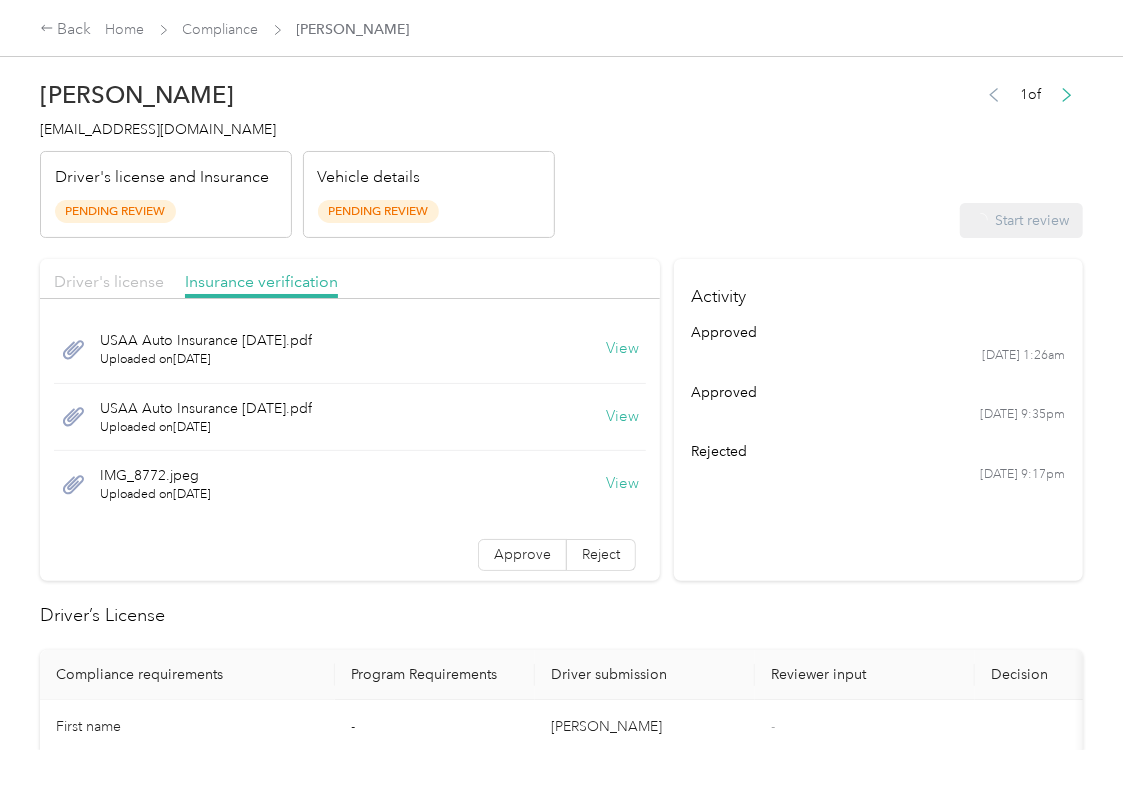 click on "Driver's license" at bounding box center [109, 281] 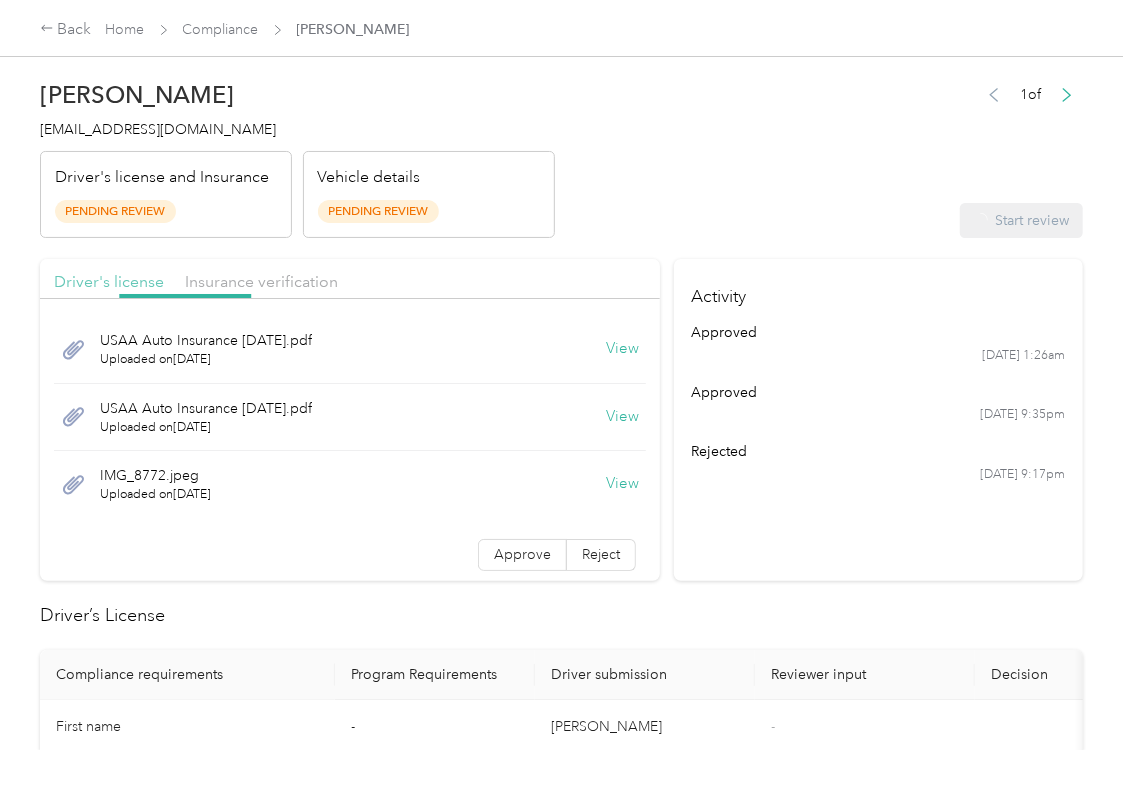 click on "Driver's license" at bounding box center [109, 281] 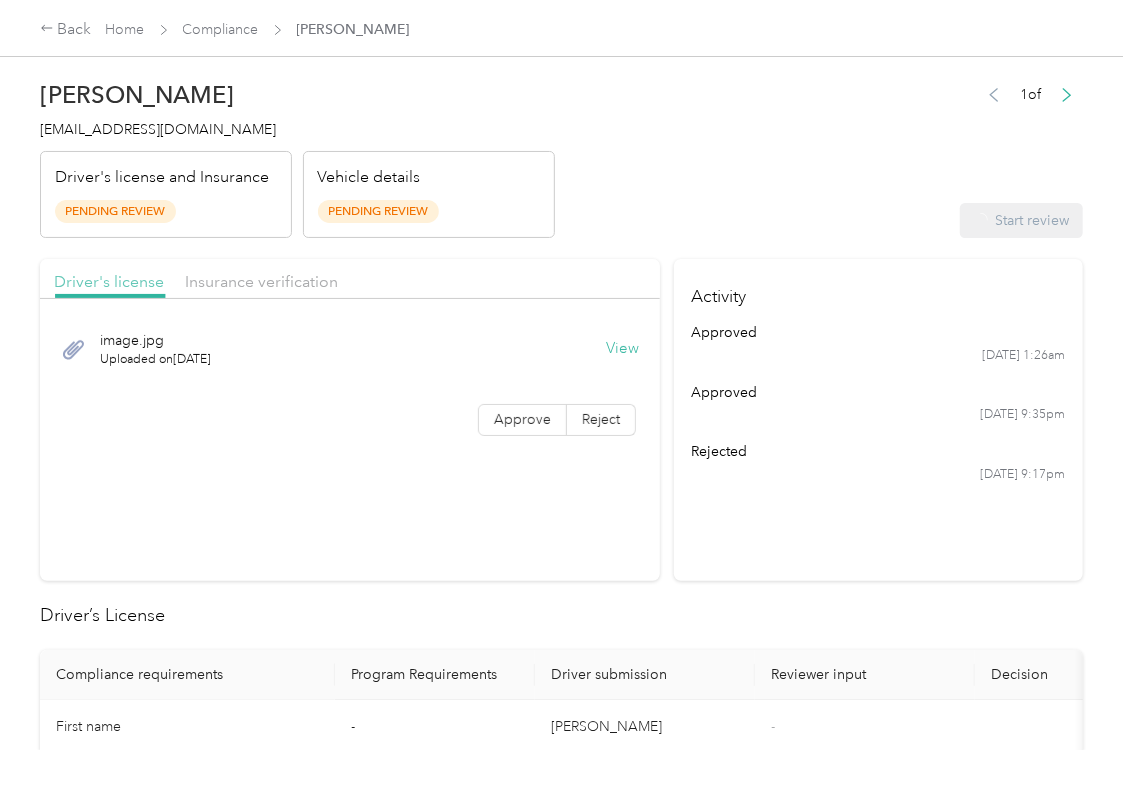click on "Driver's license" at bounding box center [109, 281] 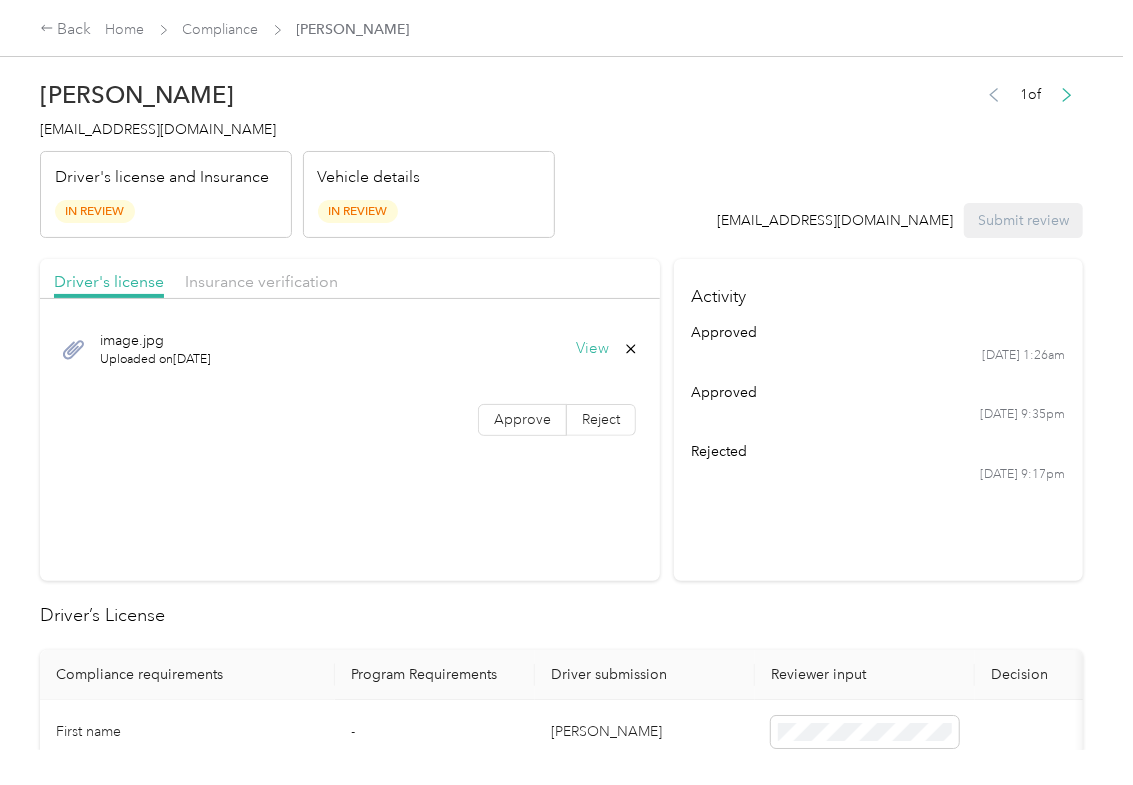click on "image.jpg Uploaded on  [DATE] View Approve Reject" at bounding box center [350, 379] 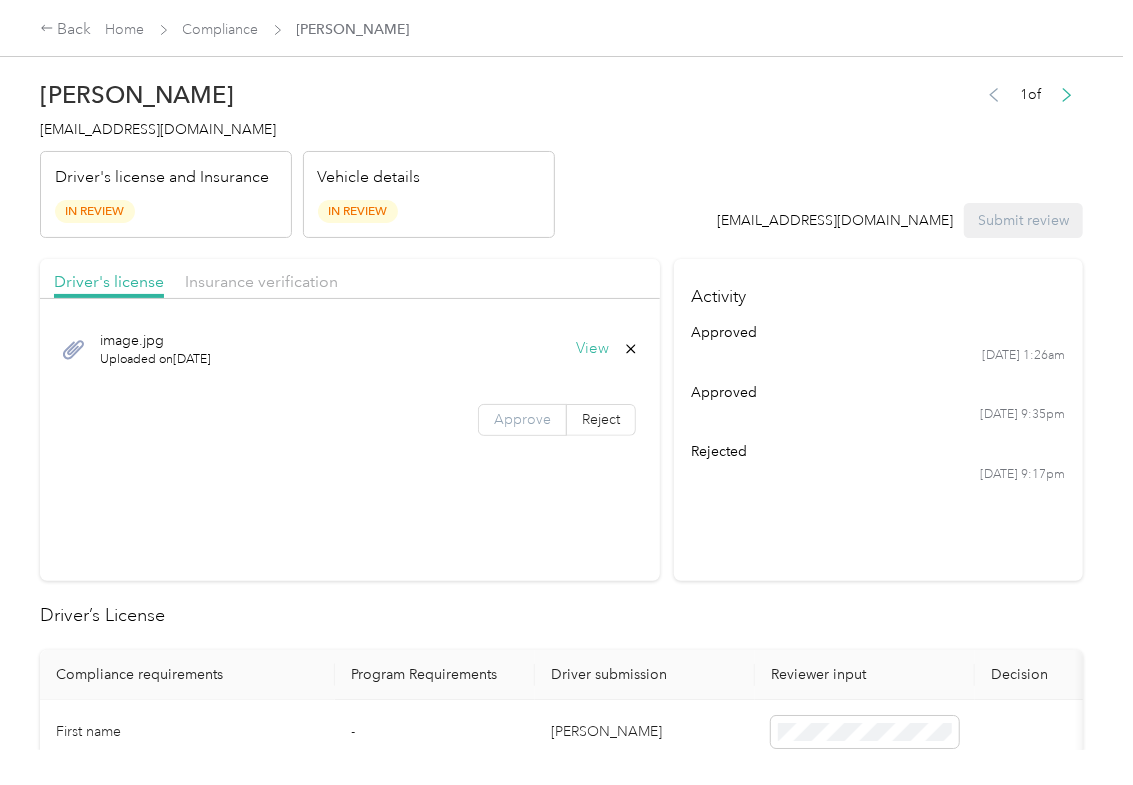 click on "Approve" at bounding box center [522, 420] 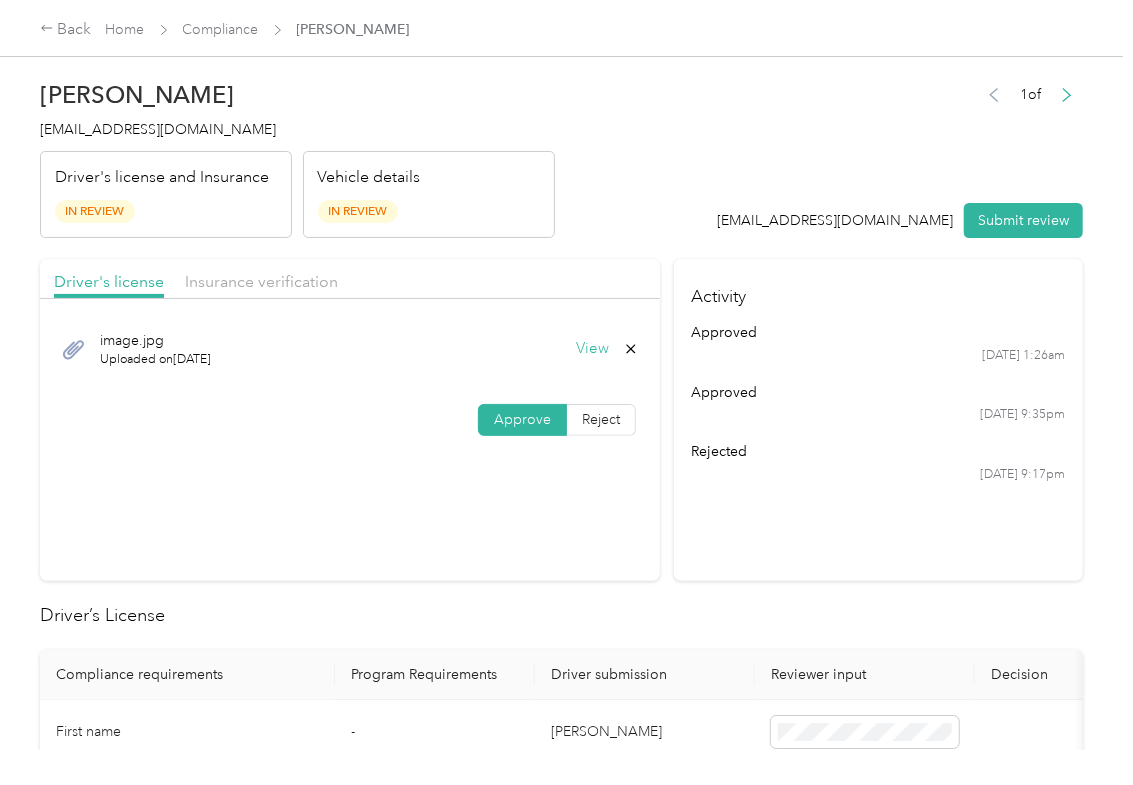 click on "Approve" at bounding box center (522, 419) 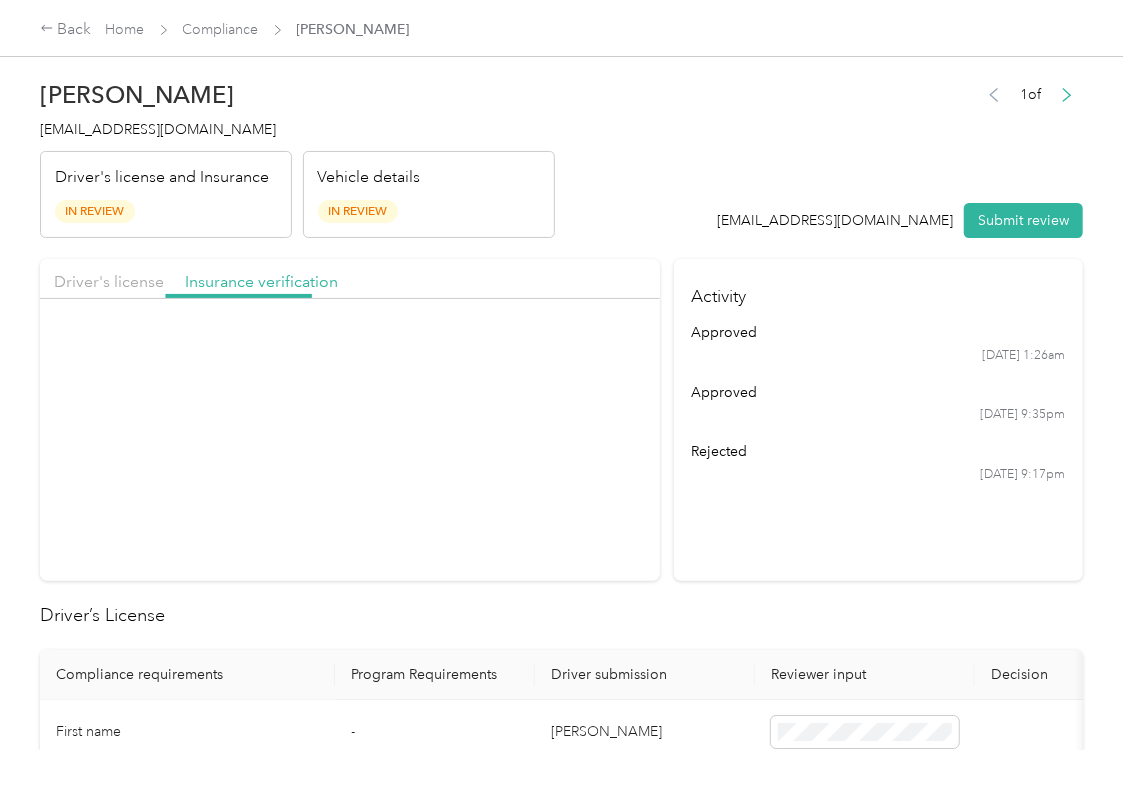 click on "Insurance verification" at bounding box center (261, 282) 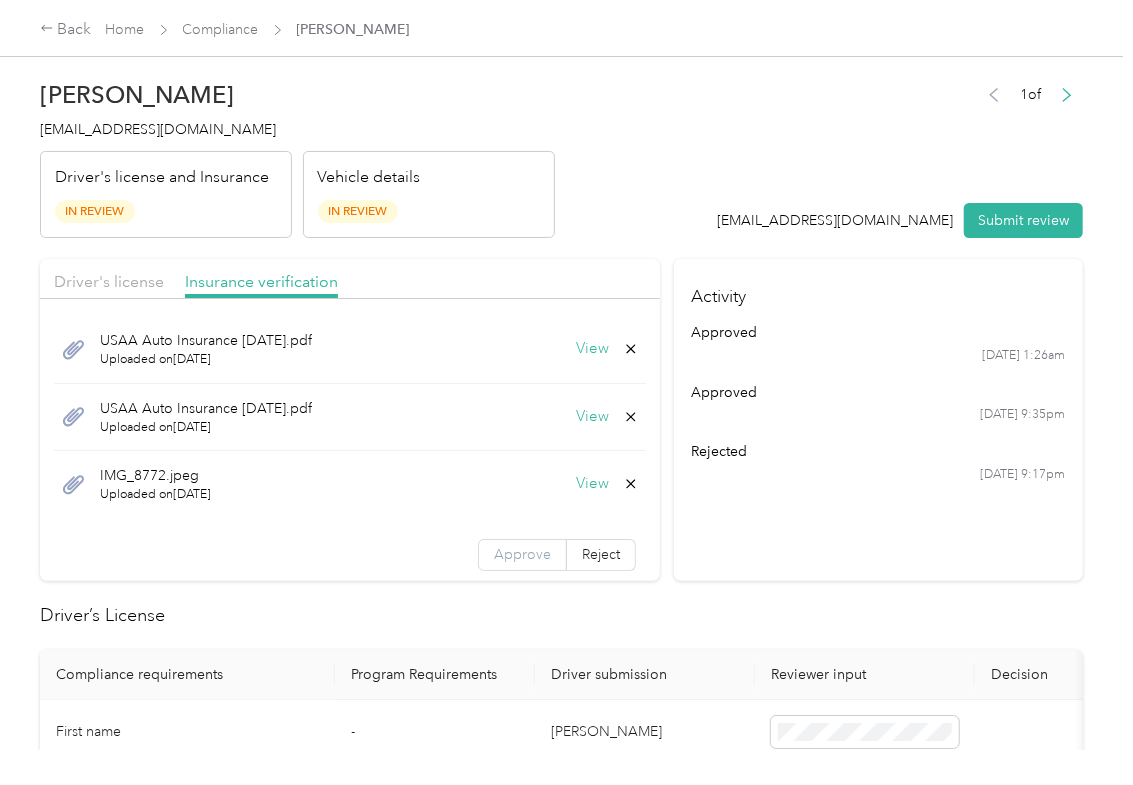 click on "Approve" at bounding box center [522, 554] 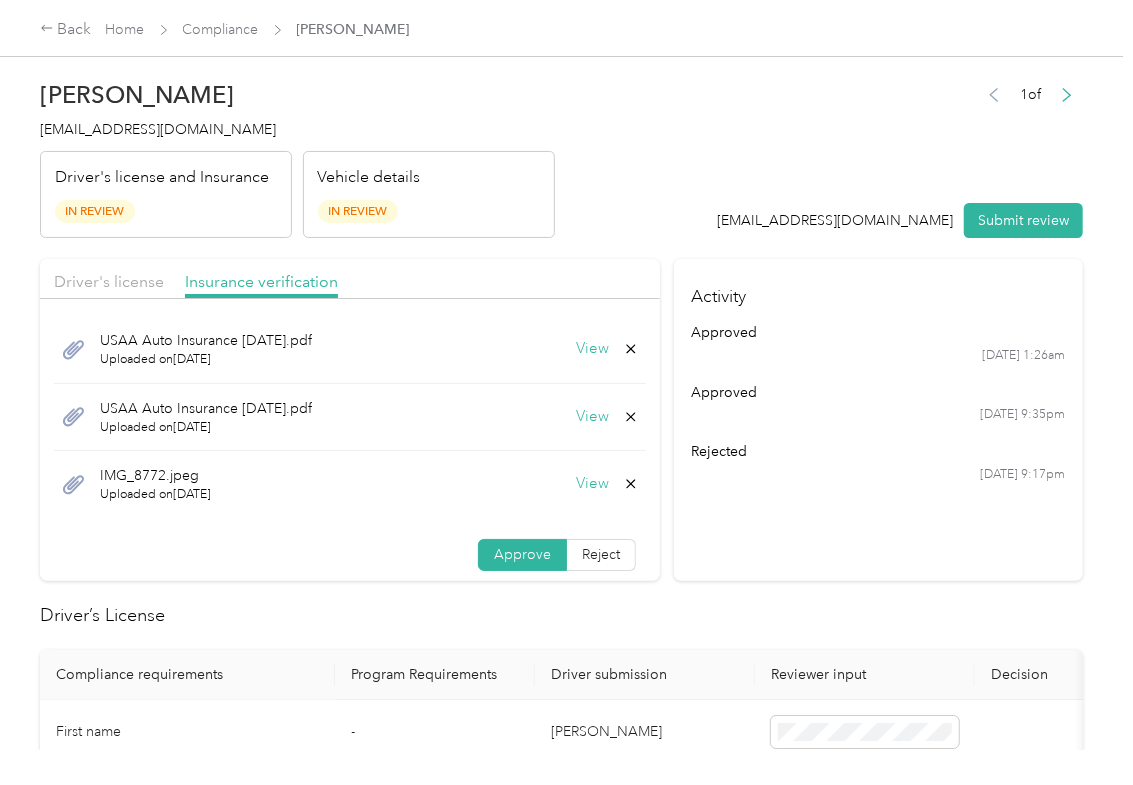click on "Approve" at bounding box center (522, 554) 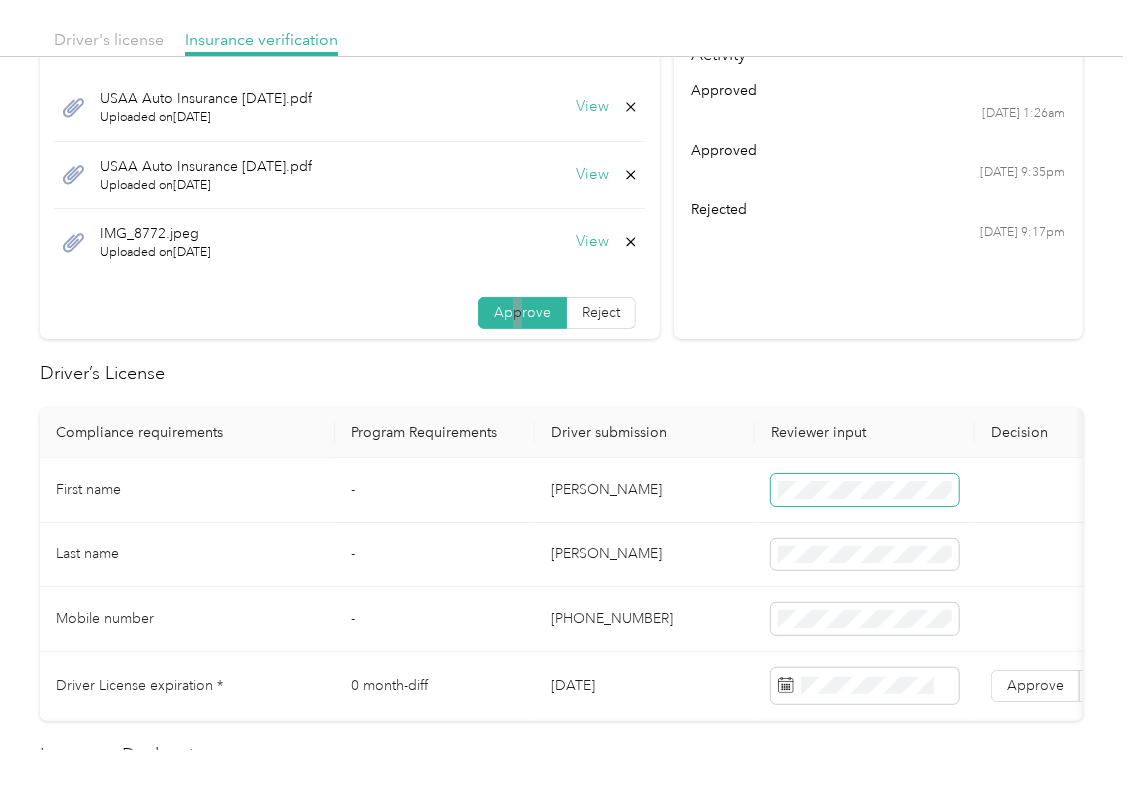 scroll, scrollTop: 266, scrollLeft: 0, axis: vertical 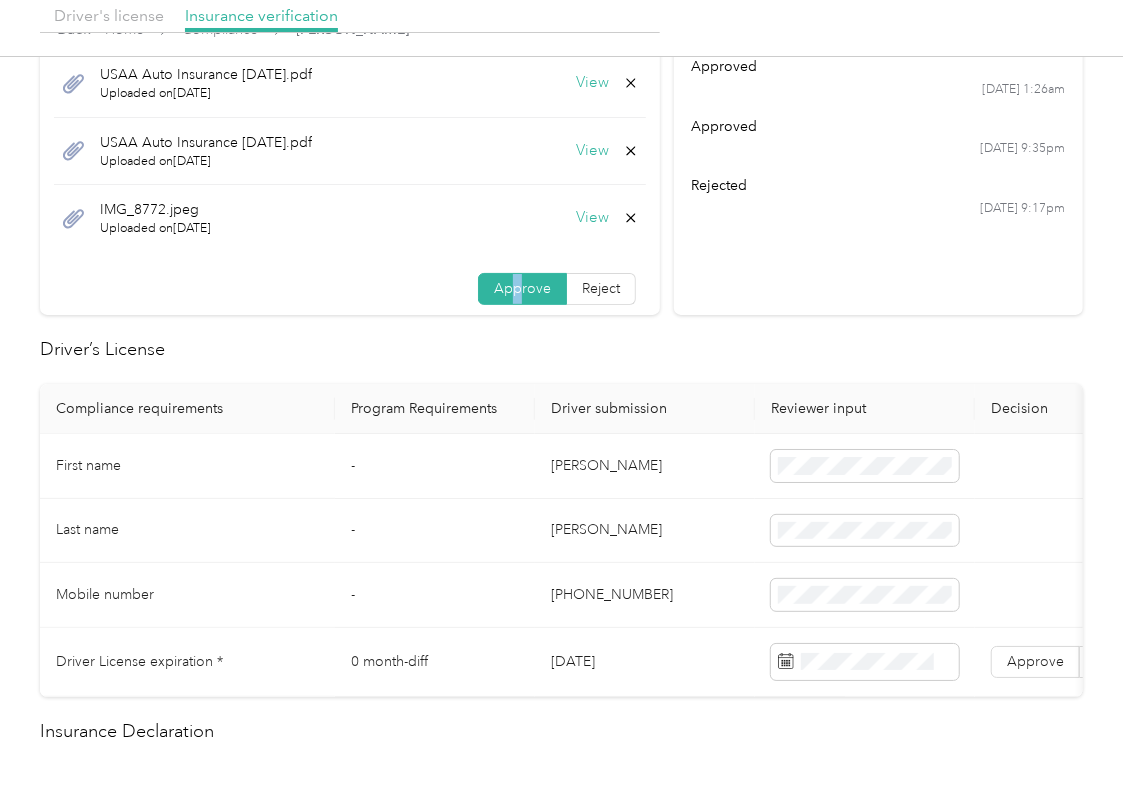 click on "[DATE]" at bounding box center [645, 662] 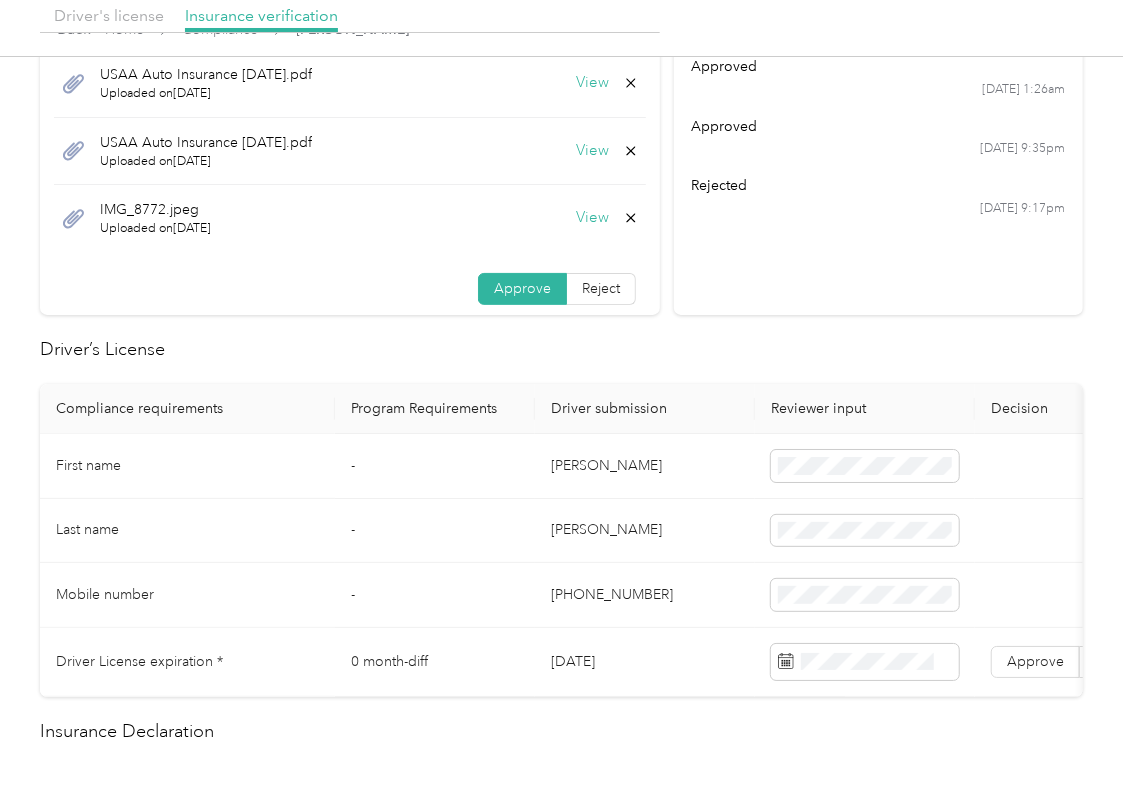 click on "[DATE]" at bounding box center (645, 662) 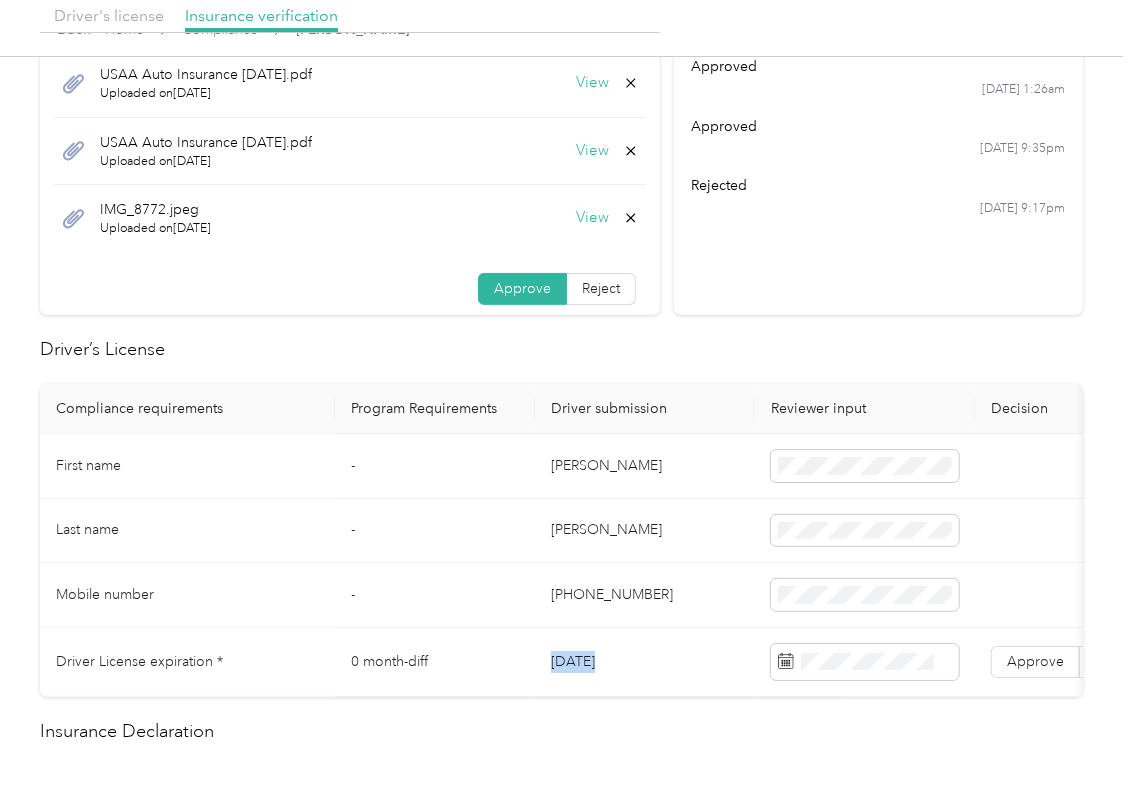 click on "[DATE]" at bounding box center (645, 662) 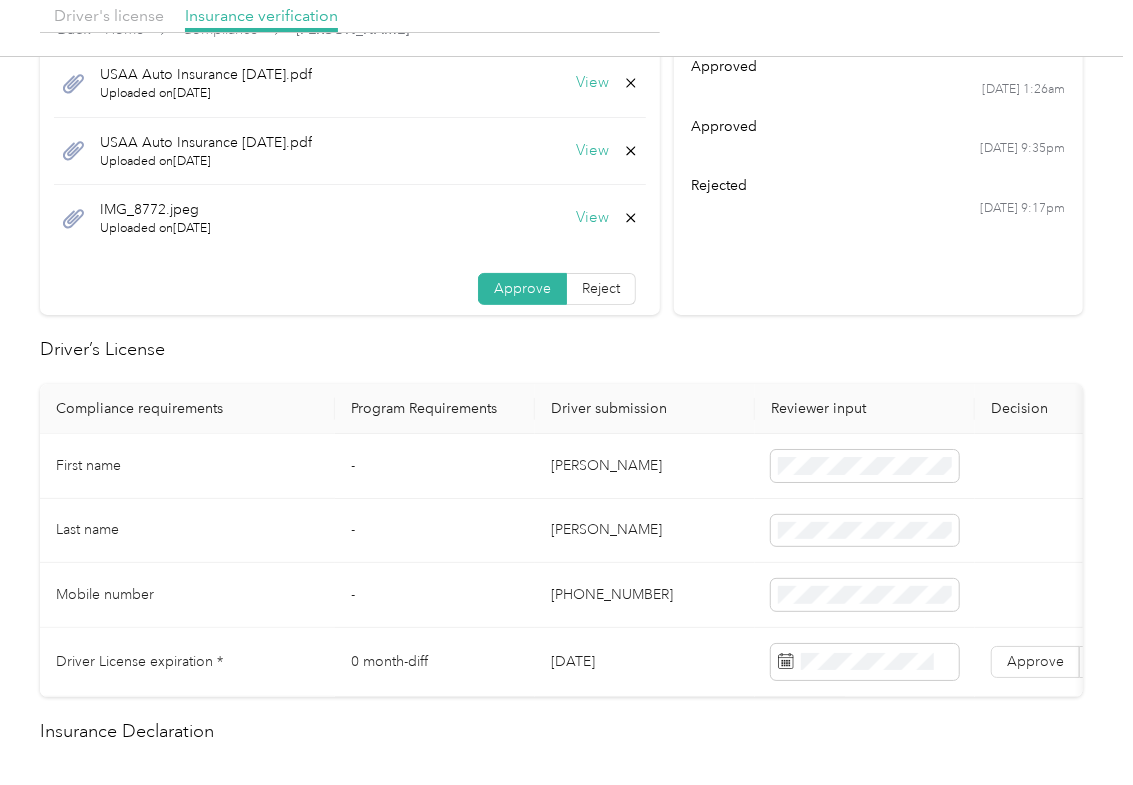 click on "Driver’s License" at bounding box center [561, 349] 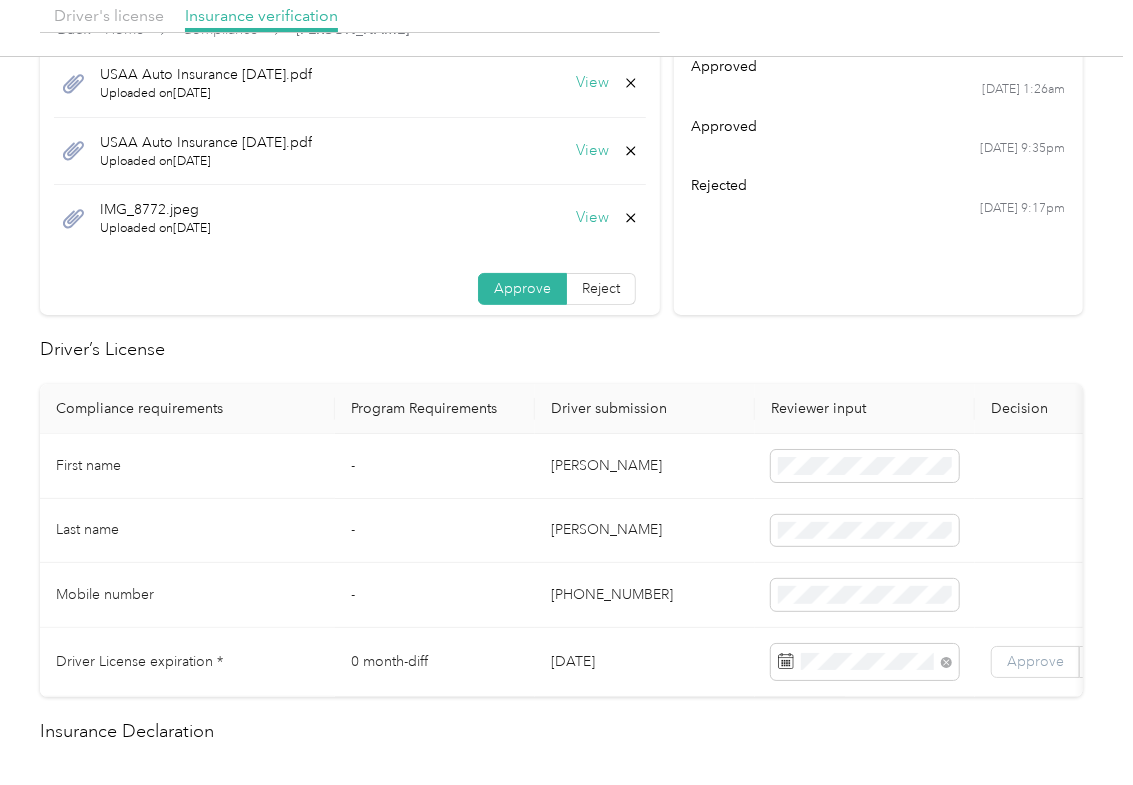 click on "Approve" at bounding box center [1035, 661] 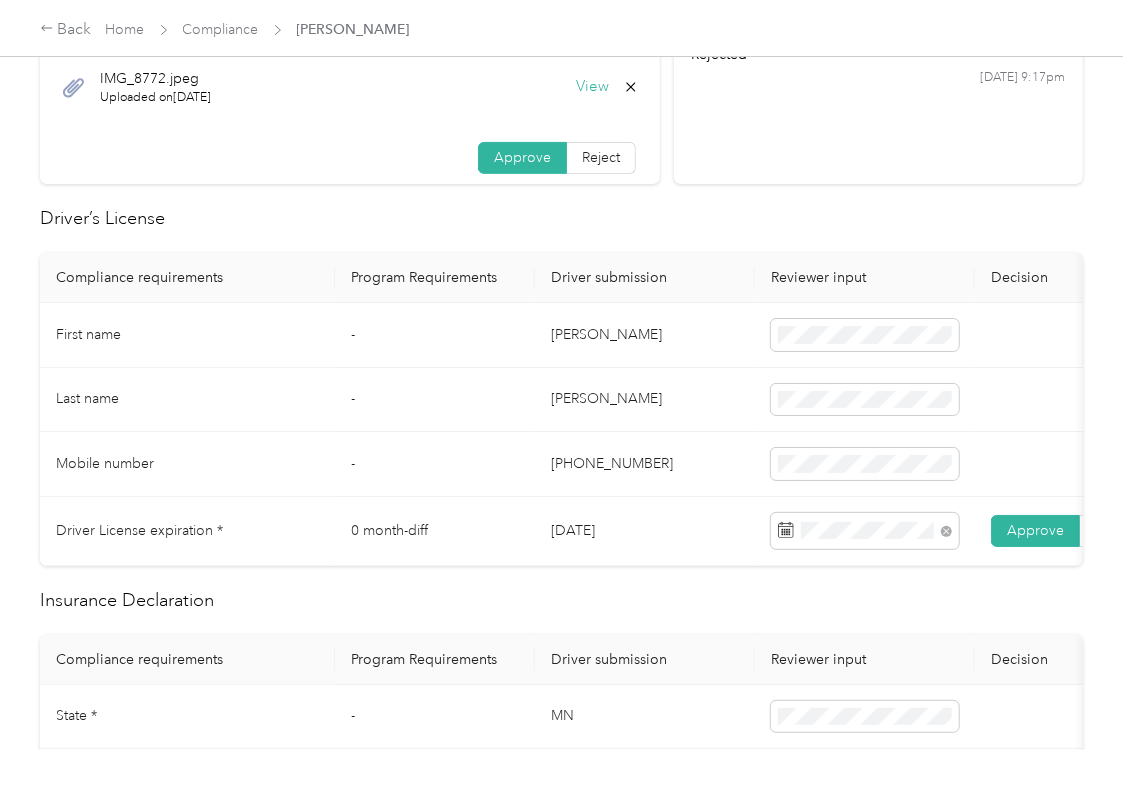 scroll, scrollTop: 666, scrollLeft: 0, axis: vertical 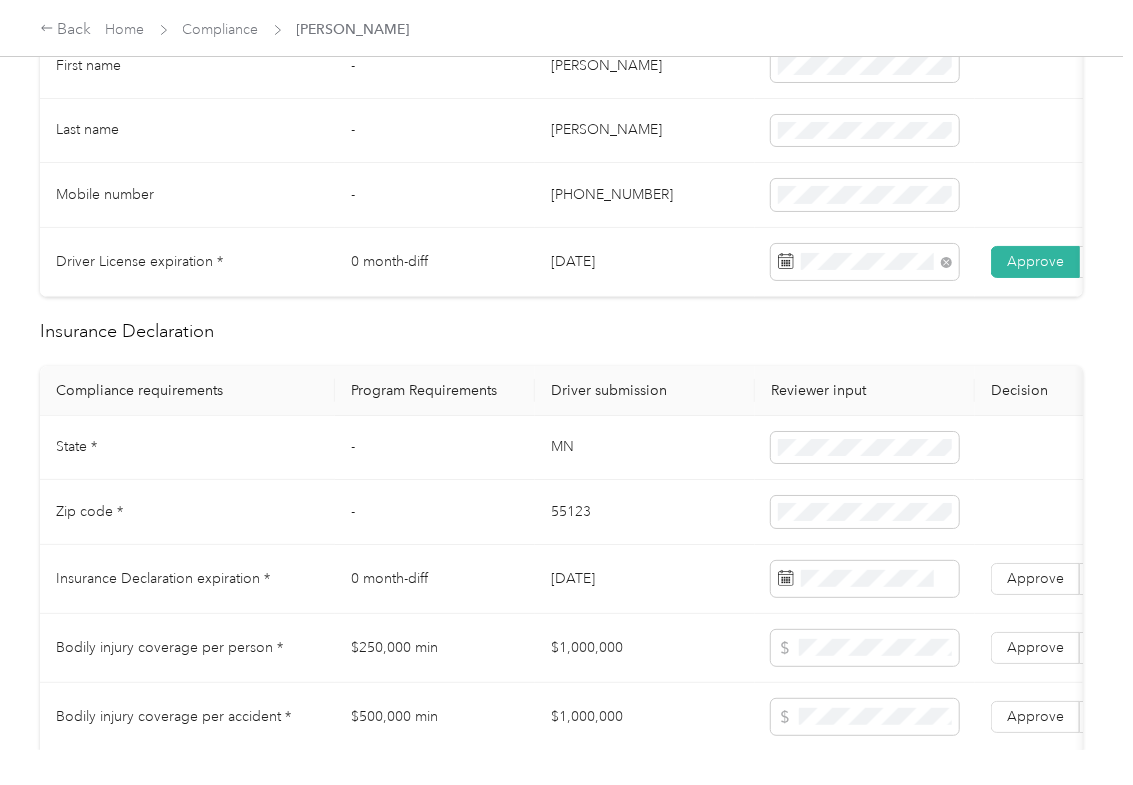 click on "MN" at bounding box center [645, 448] 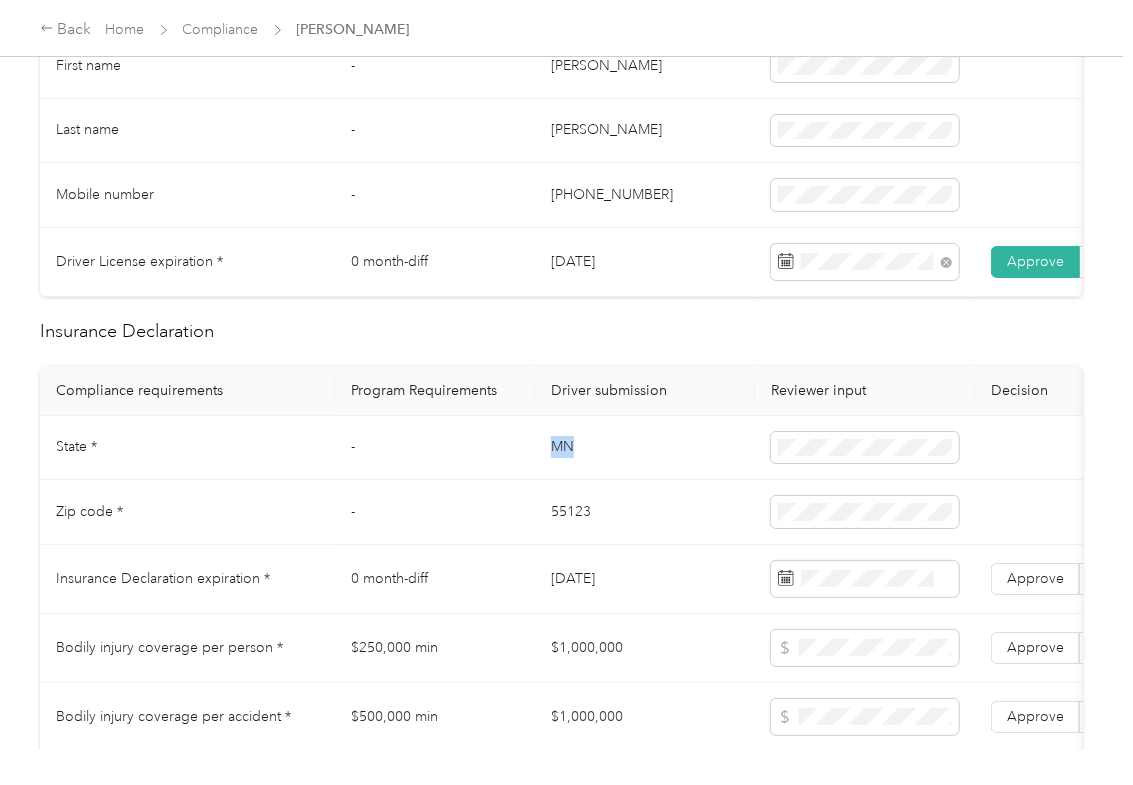 click on "MN" at bounding box center (645, 448) 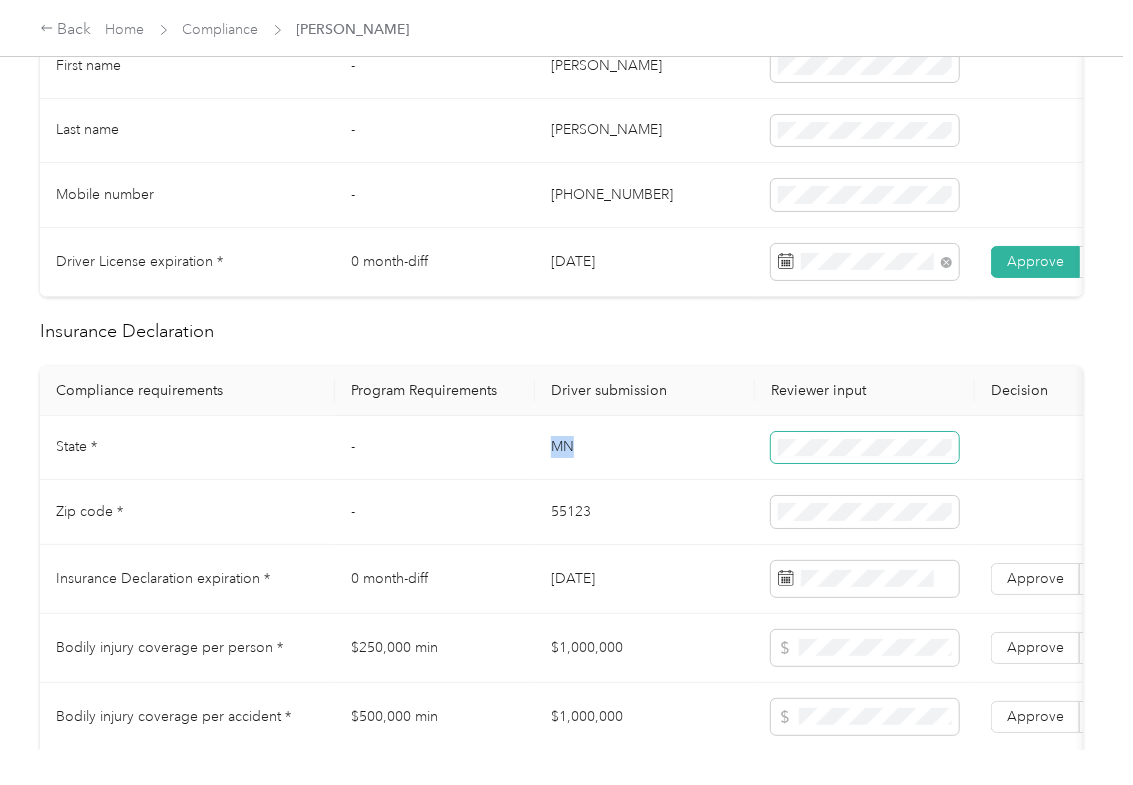 copy on "MN" 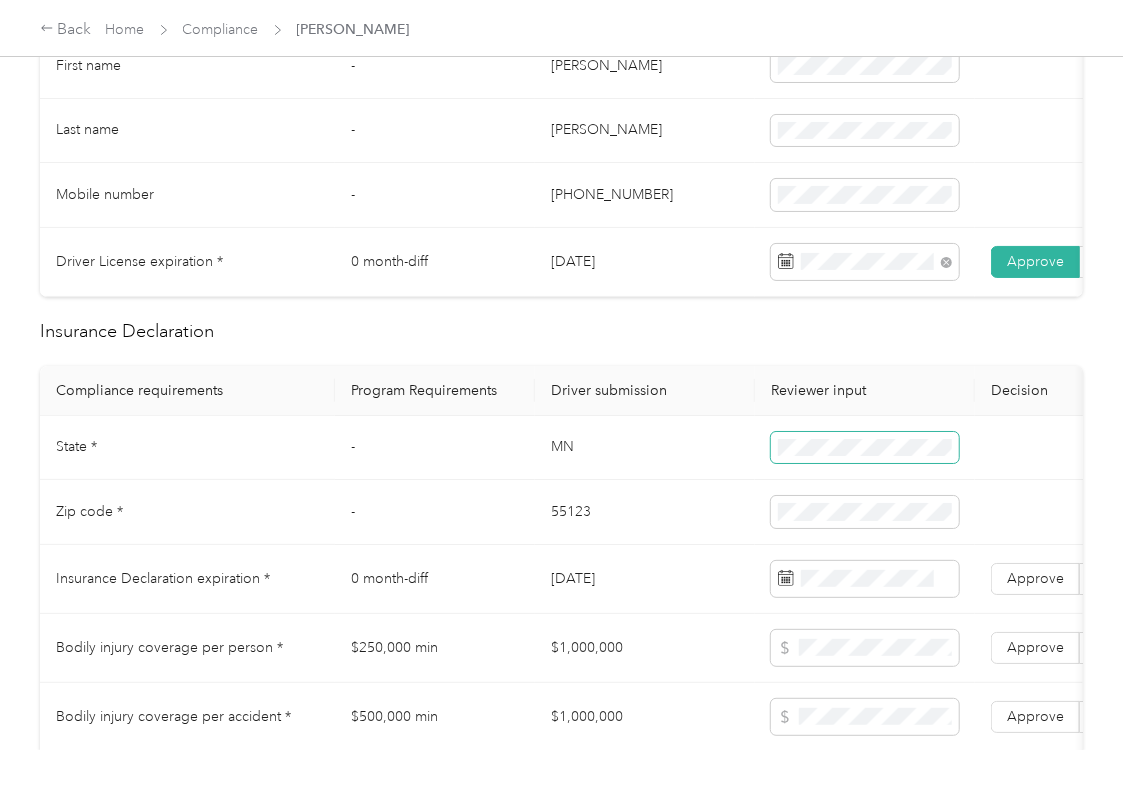 click at bounding box center [865, 448] 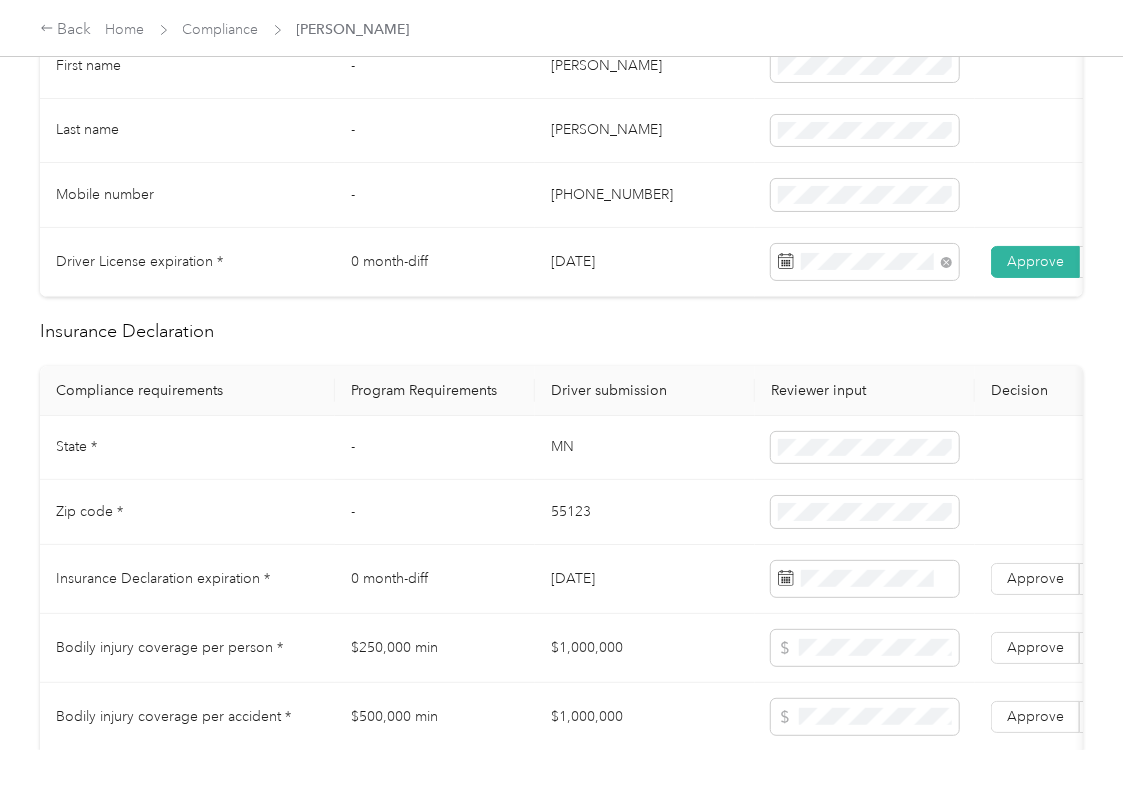 click on "55123" at bounding box center (645, 512) 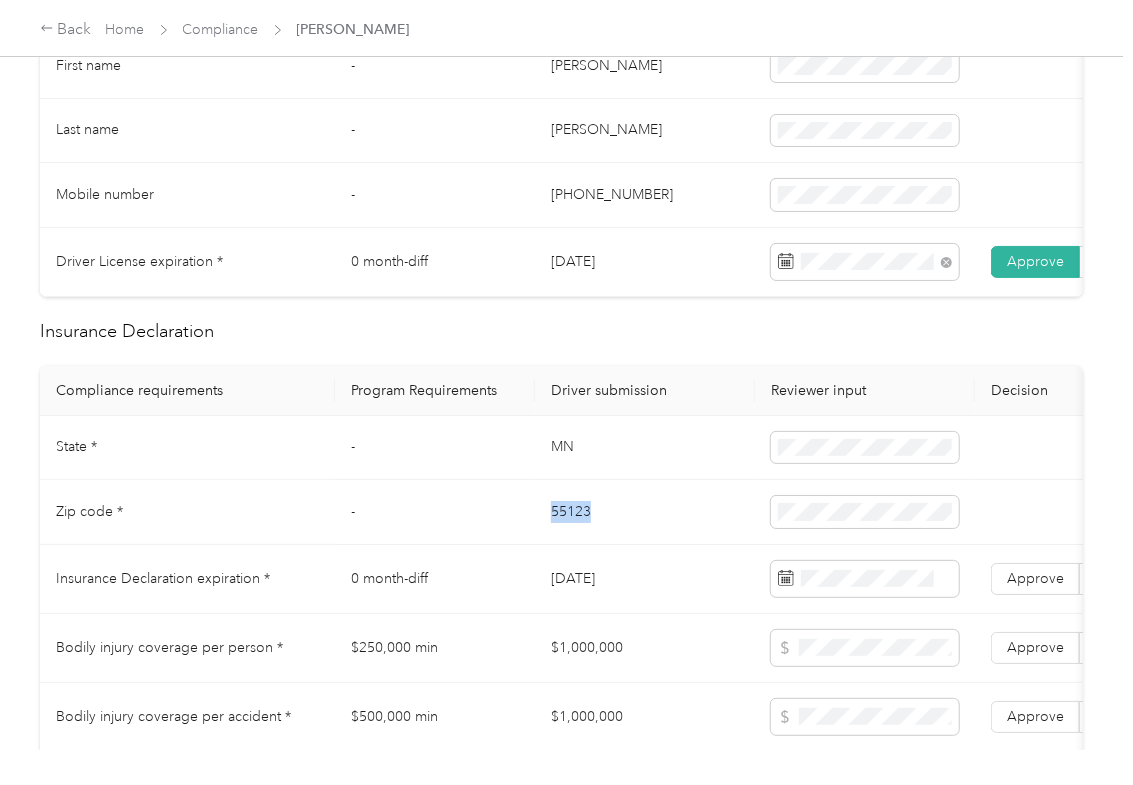 click on "55123" at bounding box center [645, 512] 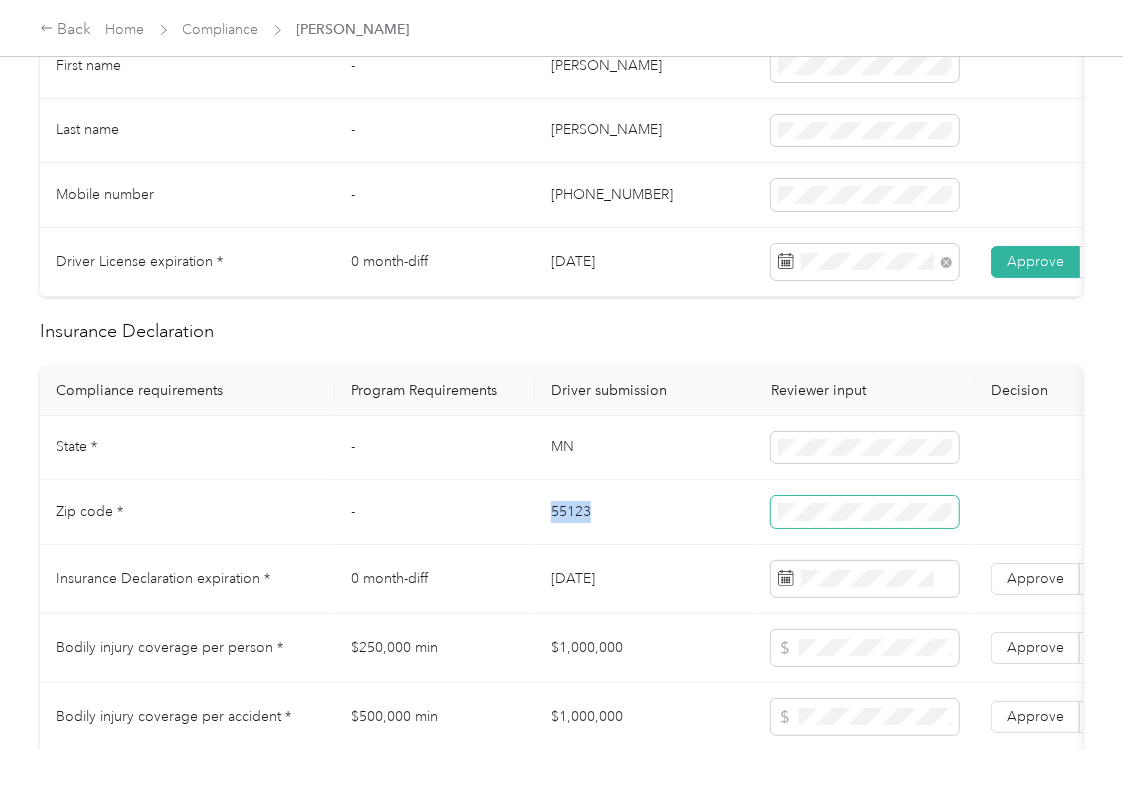 copy on "55123" 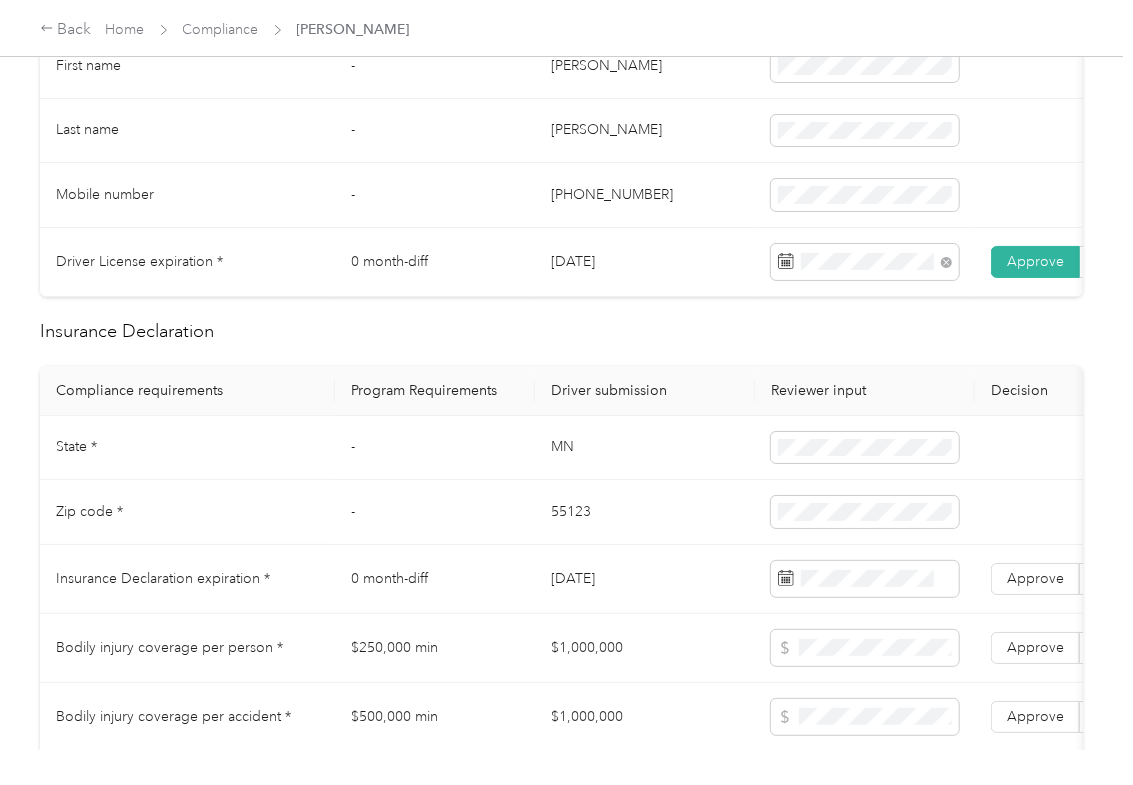 click on "-" at bounding box center (435, 448) 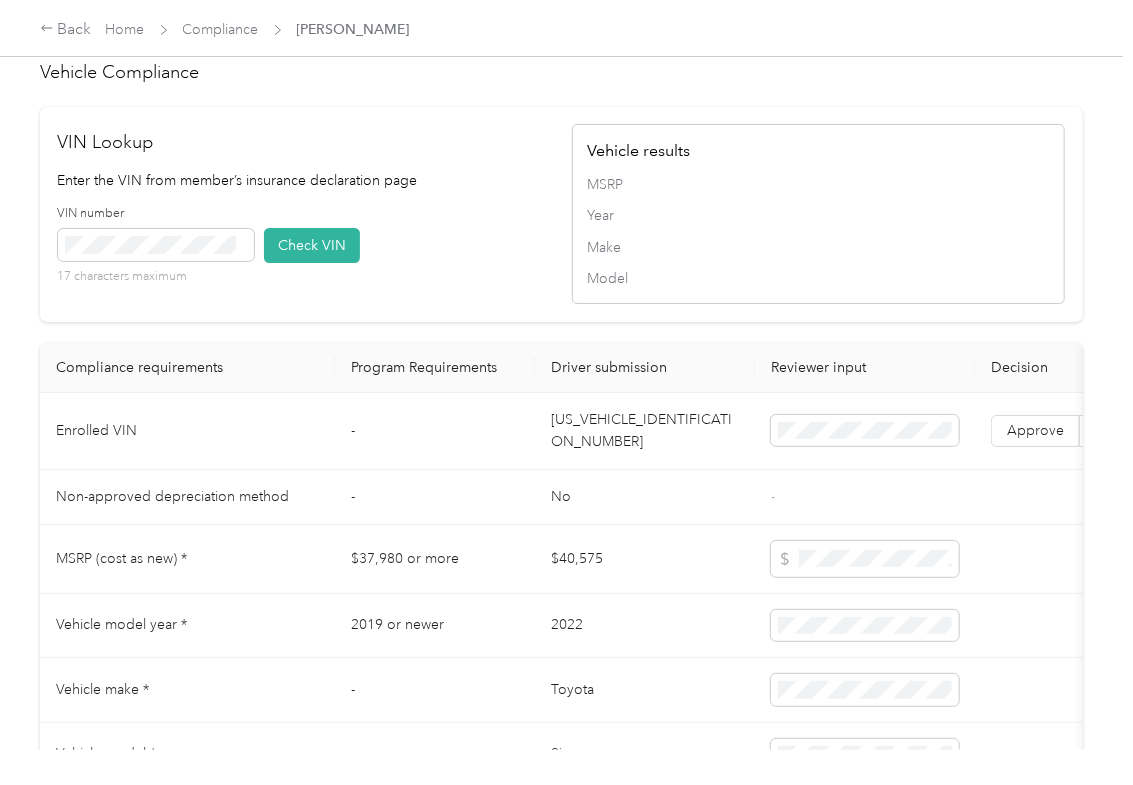 scroll, scrollTop: 2000, scrollLeft: 0, axis: vertical 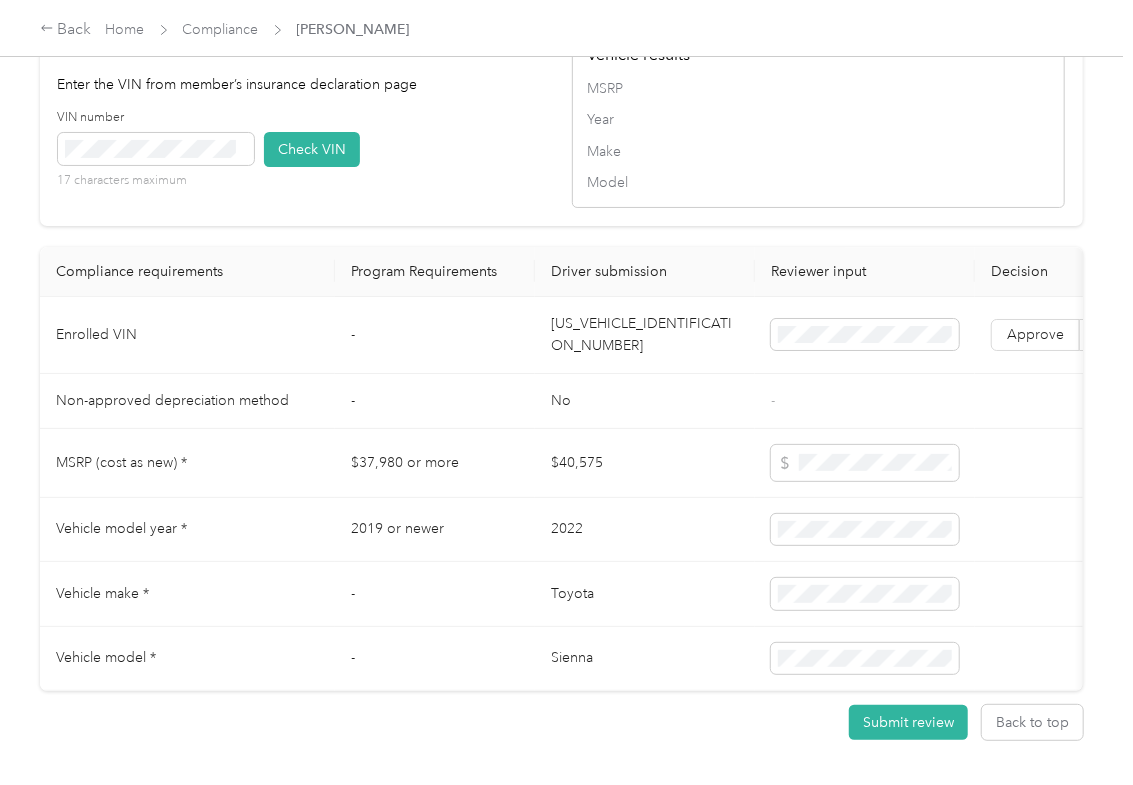 click on "[US_VEHICLE_IDENTIFICATION_NUMBER]" at bounding box center [645, 335] 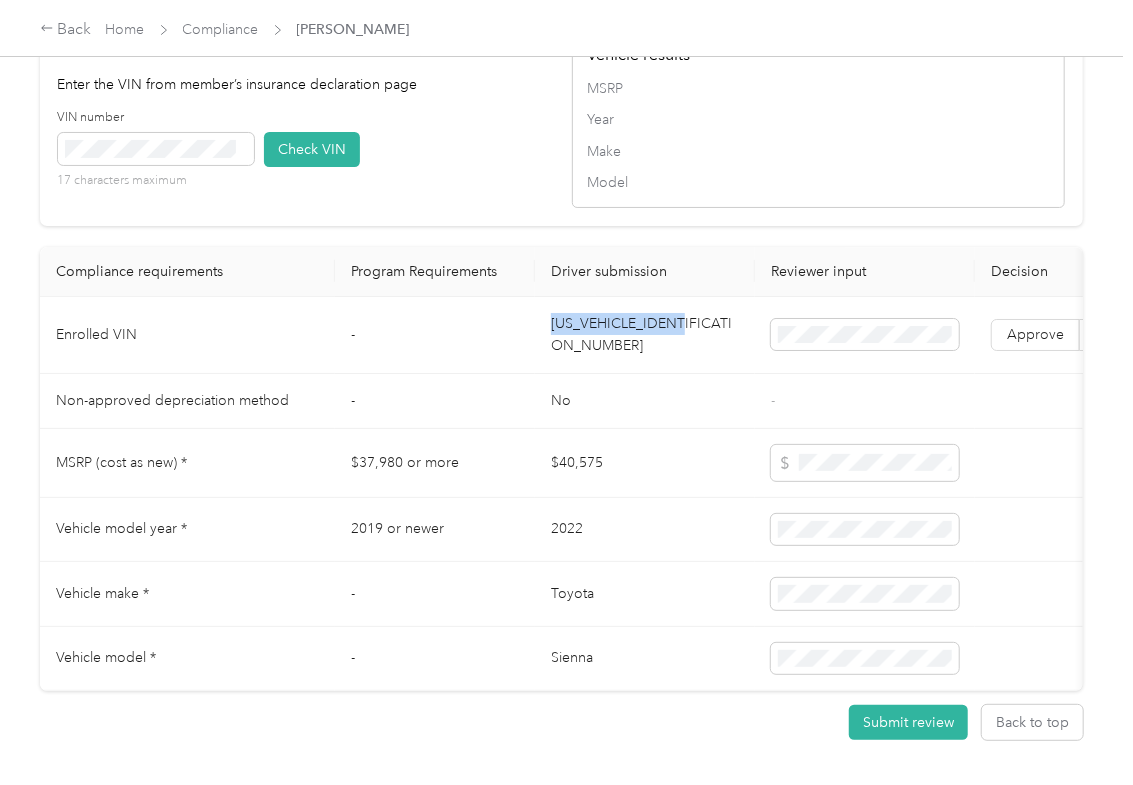 click on "[US_VEHICLE_IDENTIFICATION_NUMBER]" at bounding box center (645, 335) 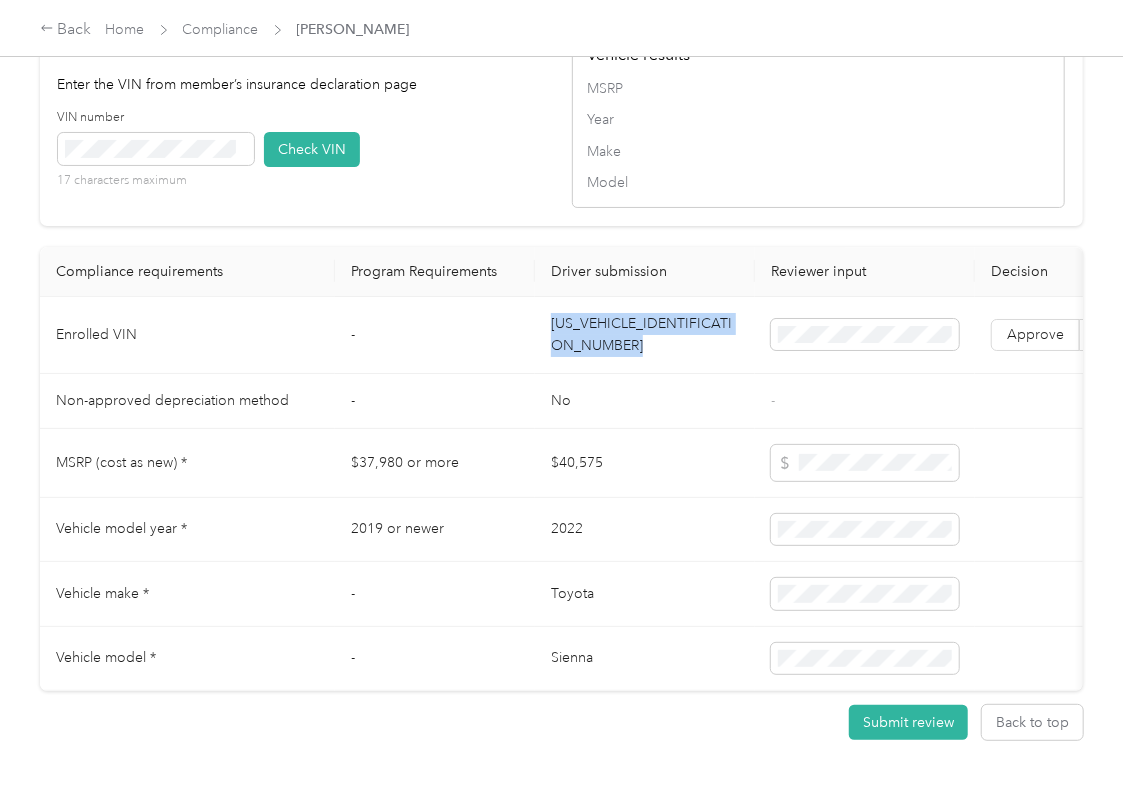 click on "[US_VEHICLE_IDENTIFICATION_NUMBER]" at bounding box center (645, 335) 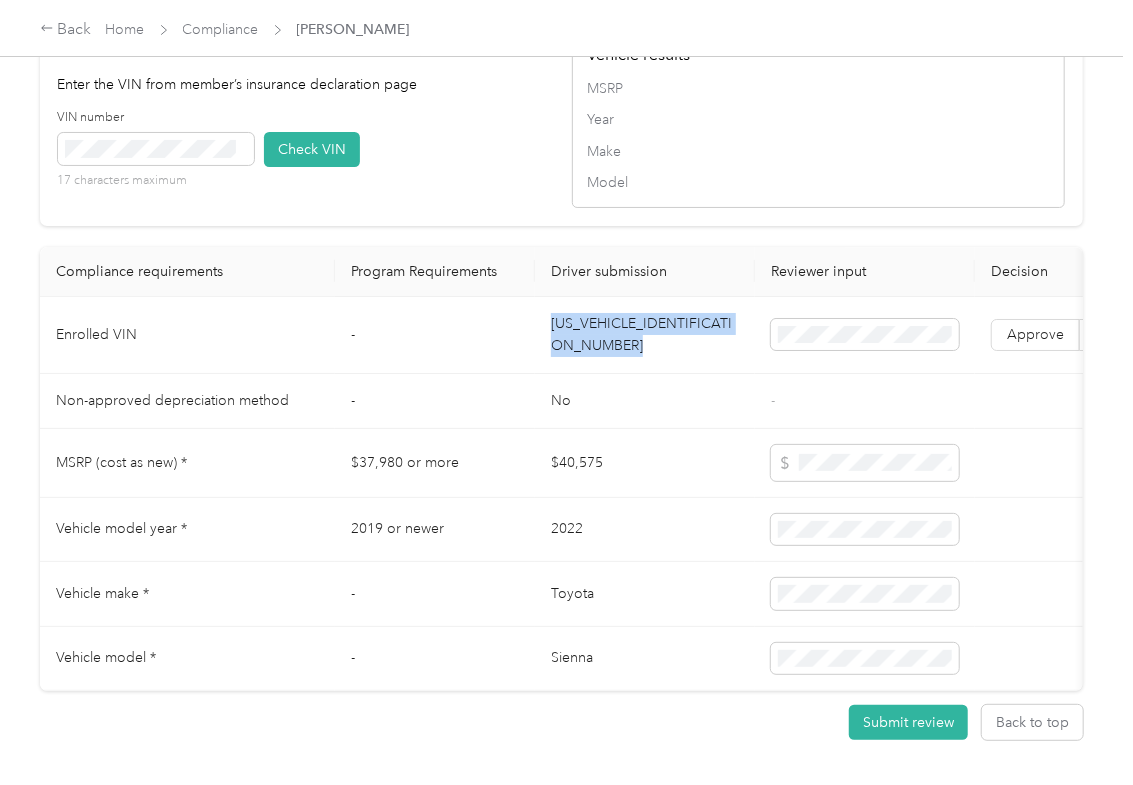 copy on "[US_VEHICLE_IDENTIFICATION_NUMBER]" 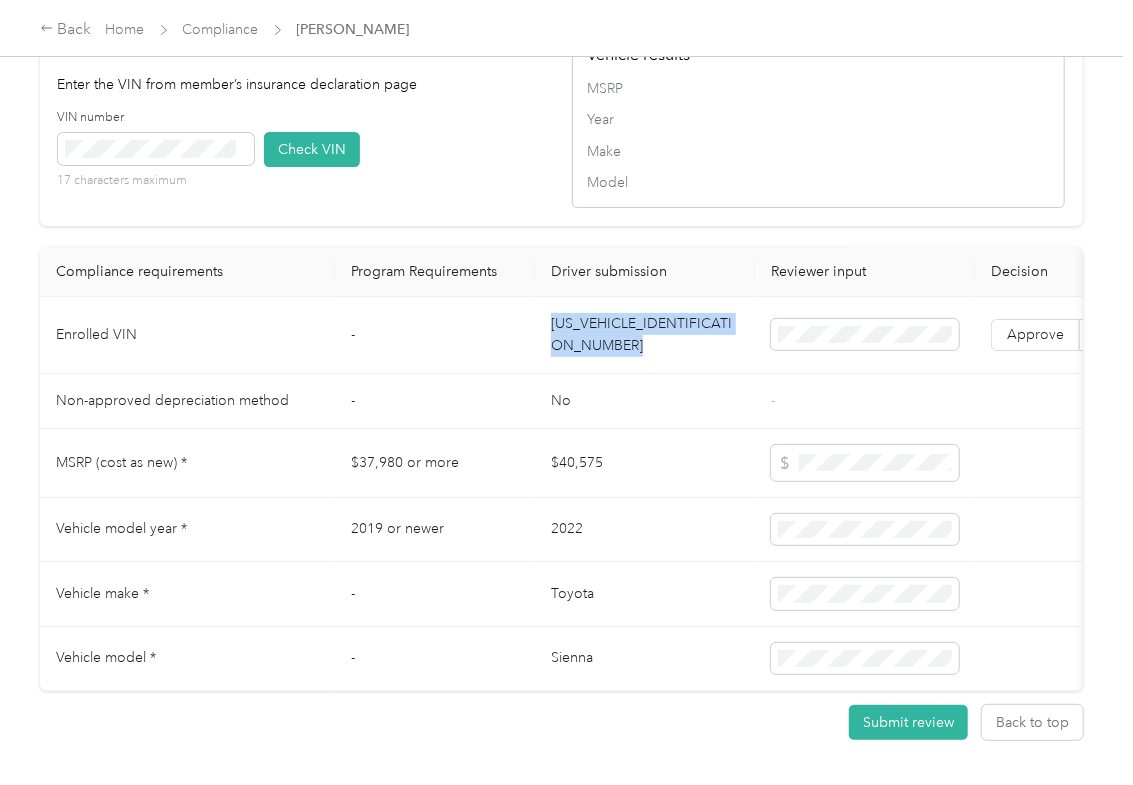 click on "VIN number   17 characters maximum Check VIN" at bounding box center (304, 156) 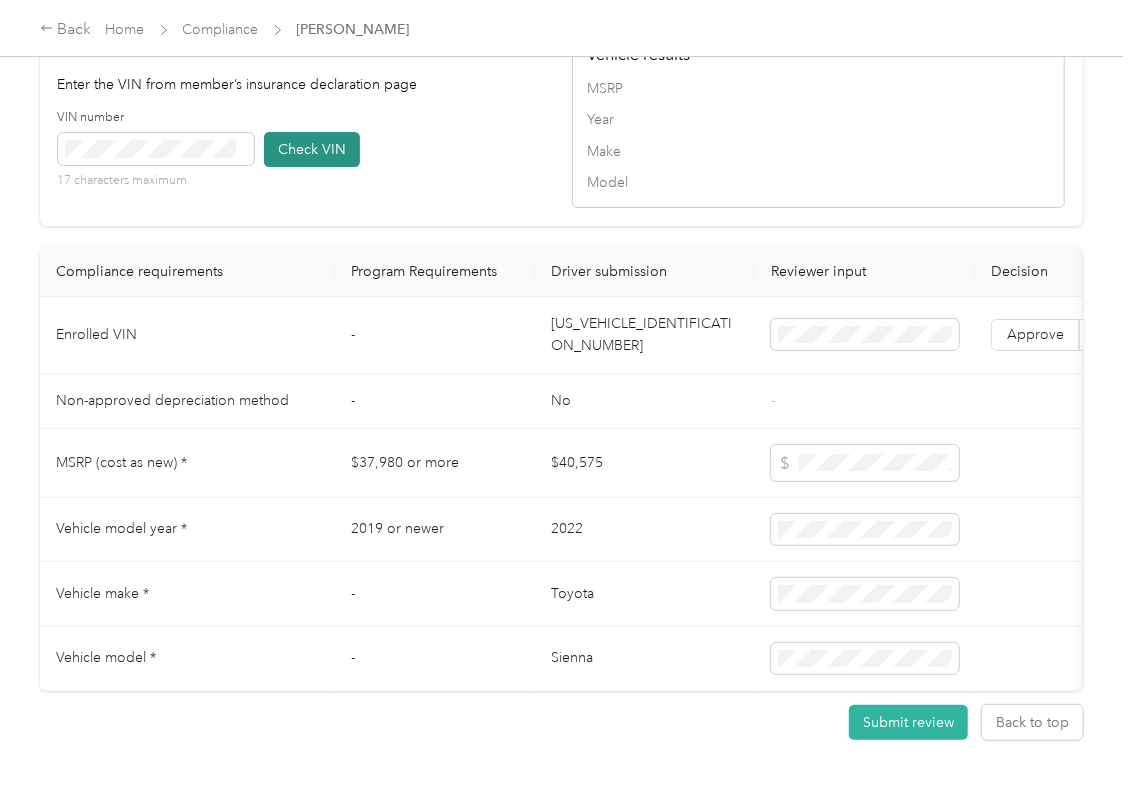type 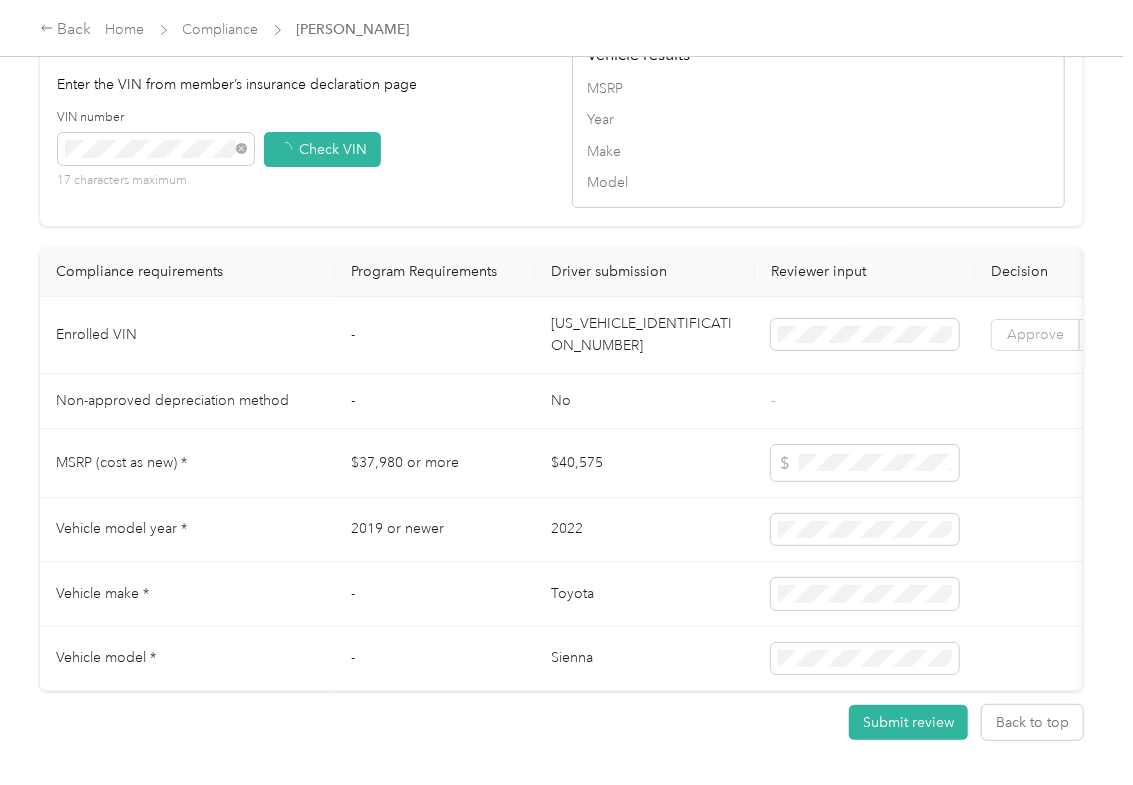 click on "Approve" at bounding box center [1035, 334] 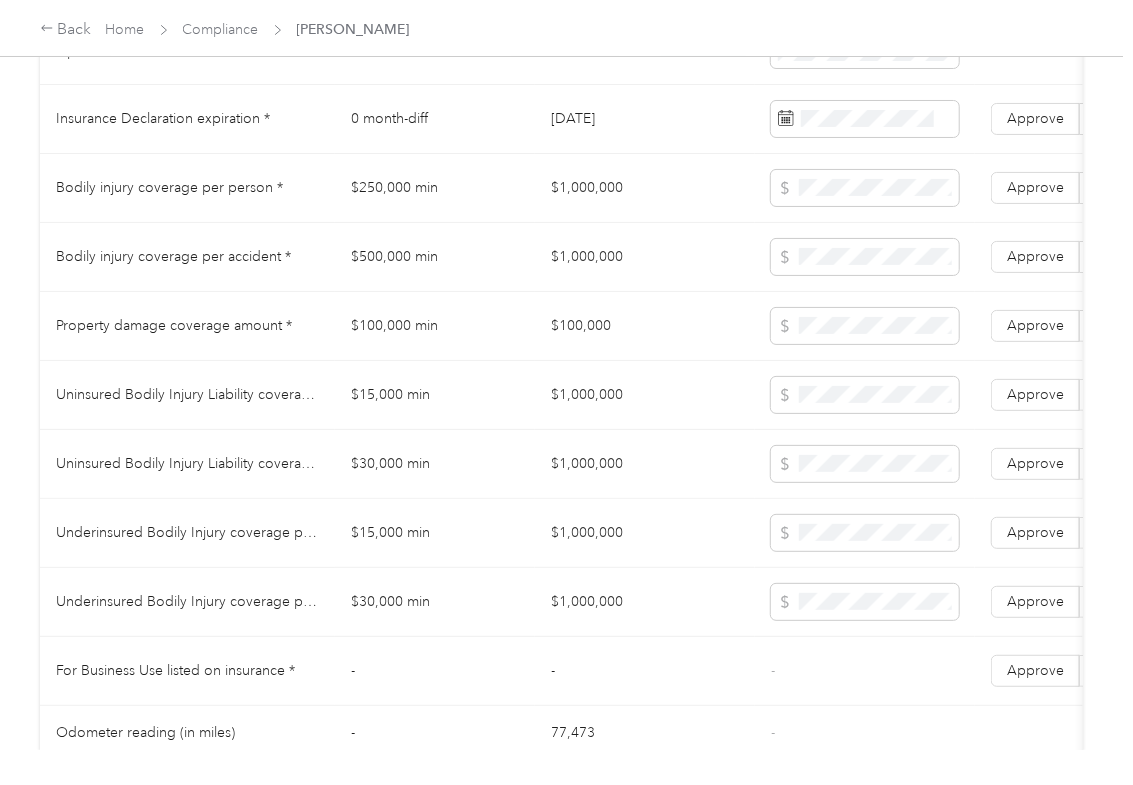 scroll, scrollTop: 1066, scrollLeft: 0, axis: vertical 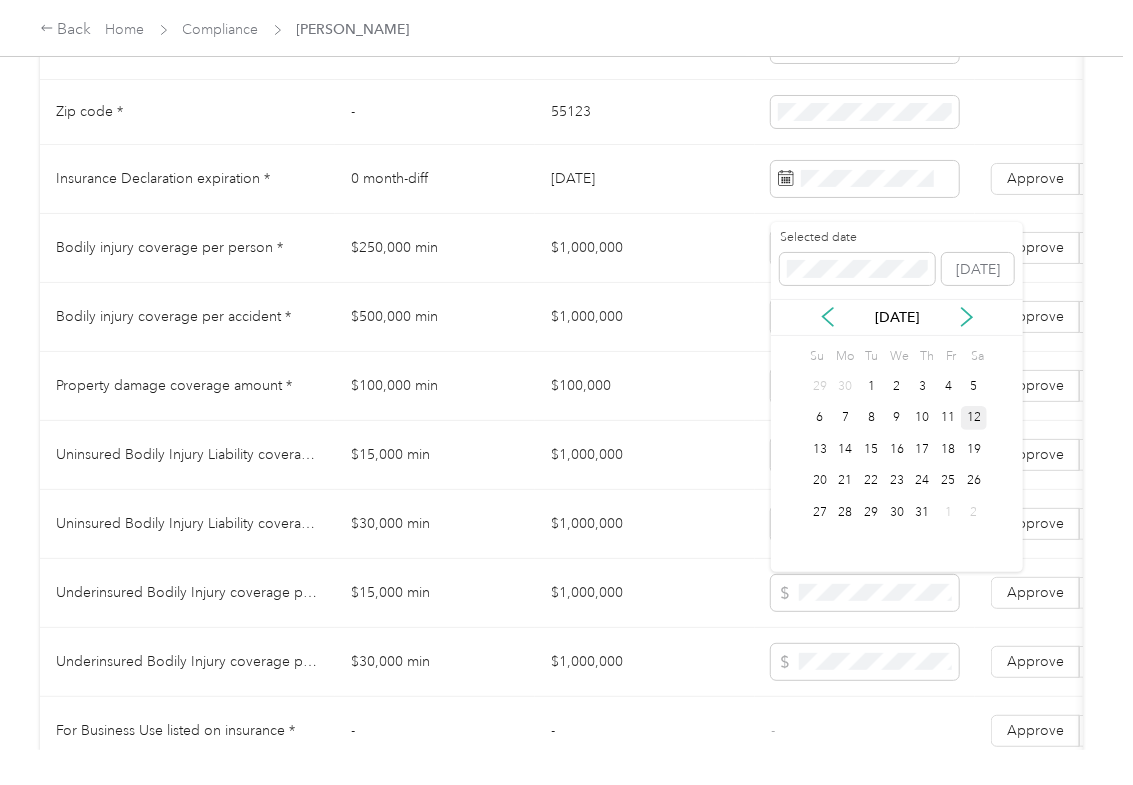 click on "$1,000,000" at bounding box center (645, 248) 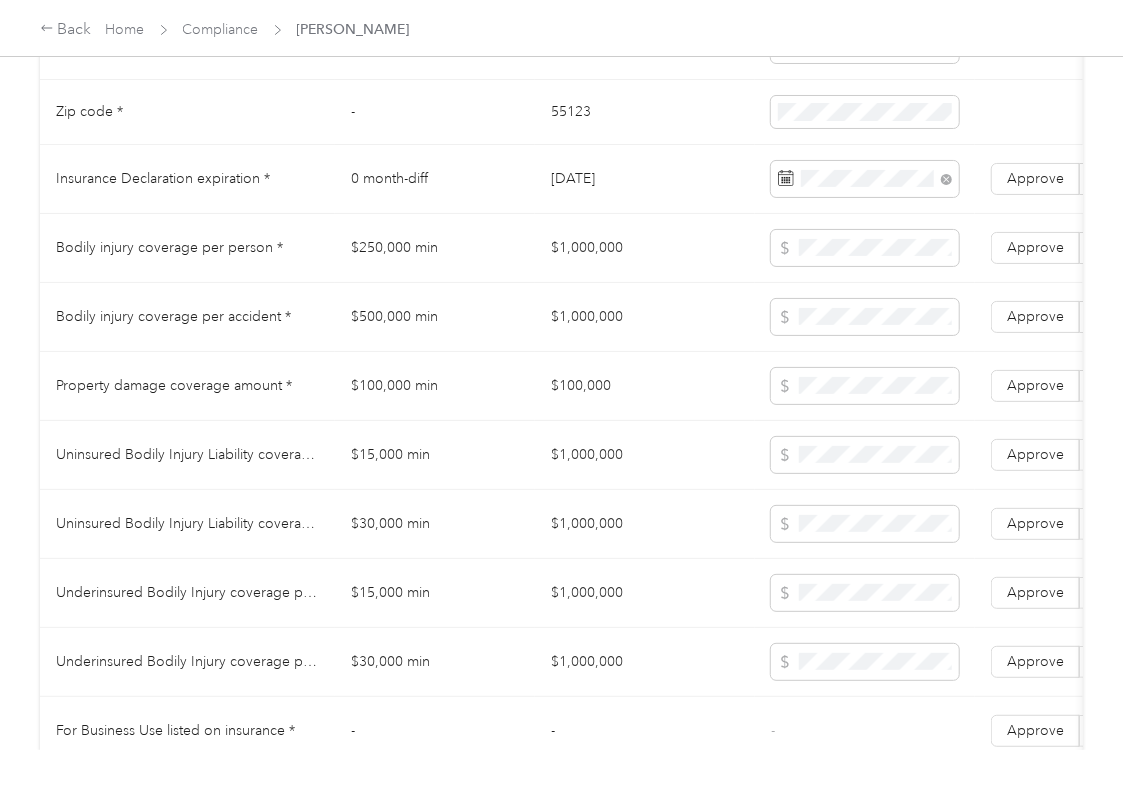 click on "$1,000,000" at bounding box center (645, 317) 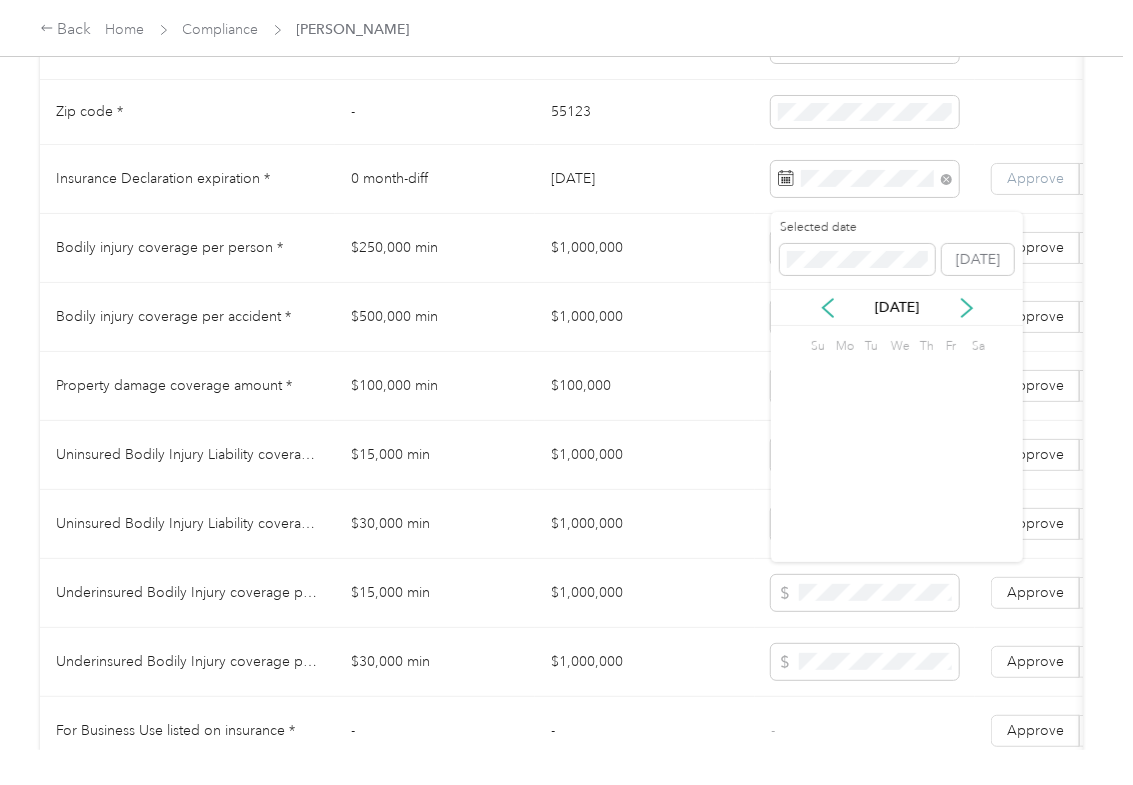 click on "Approve" at bounding box center [1035, 178] 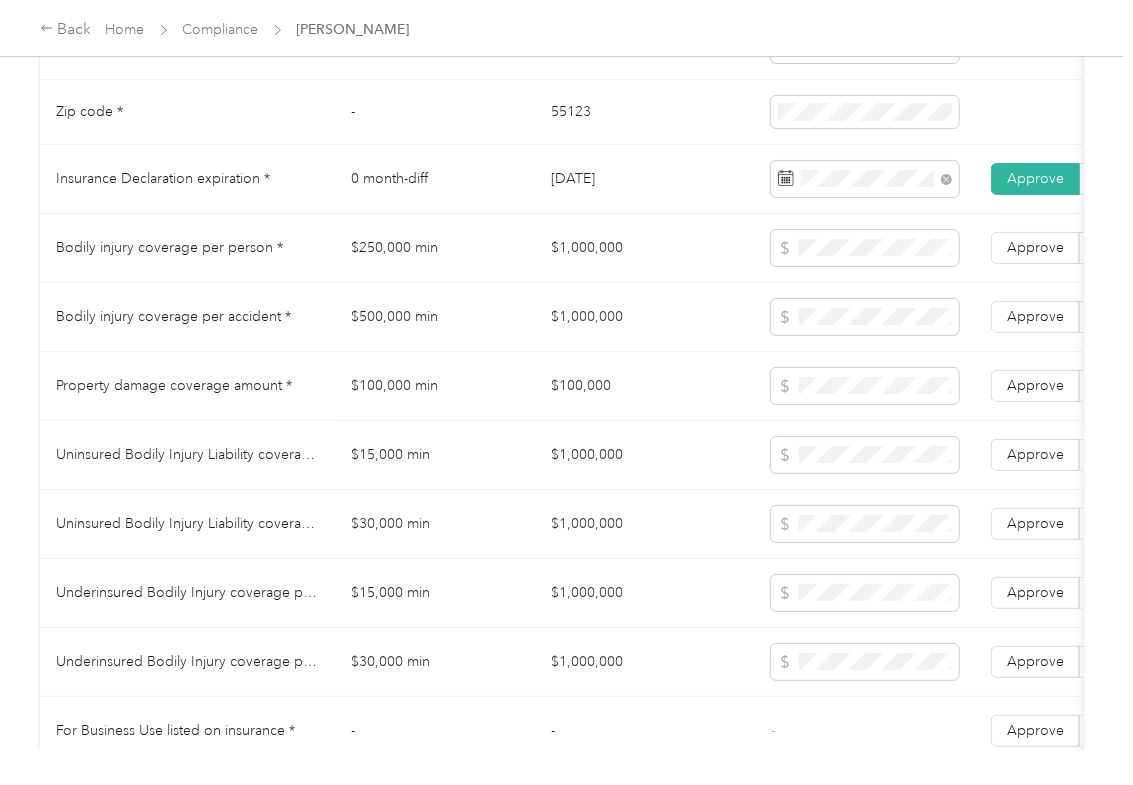 click on "$1,000,000" at bounding box center (645, 455) 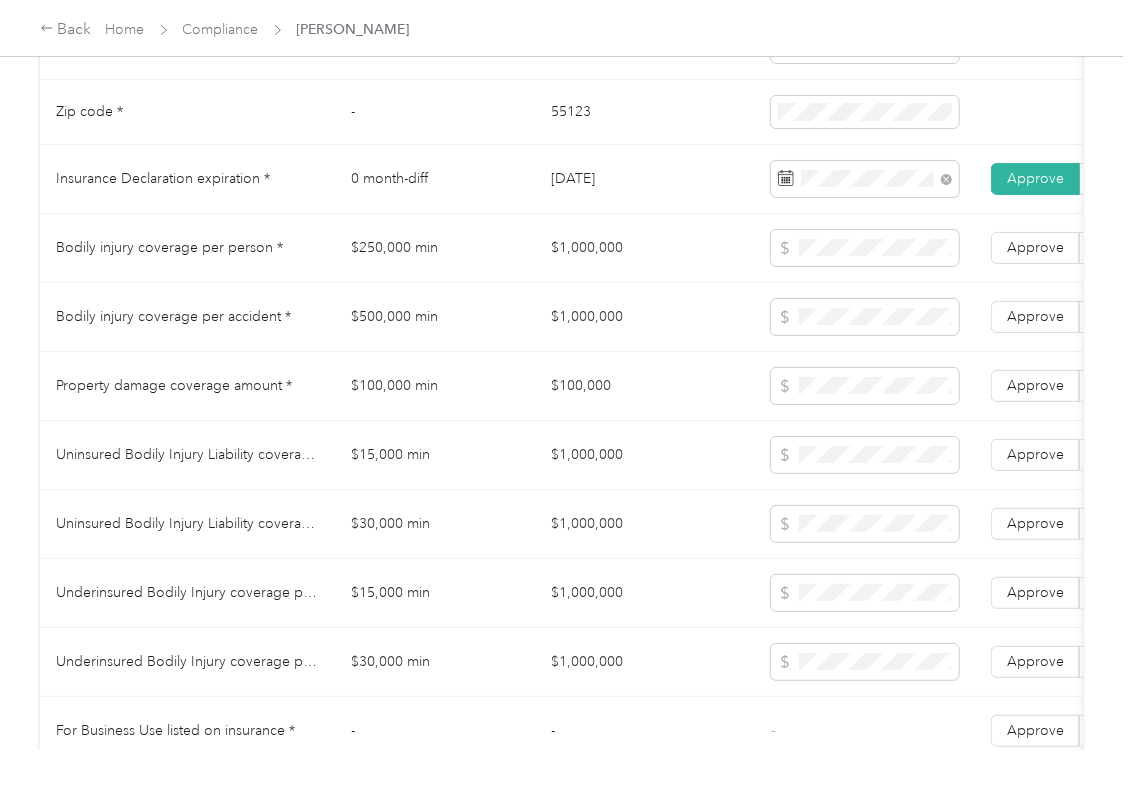 click on "$1,000,000" at bounding box center (645, 248) 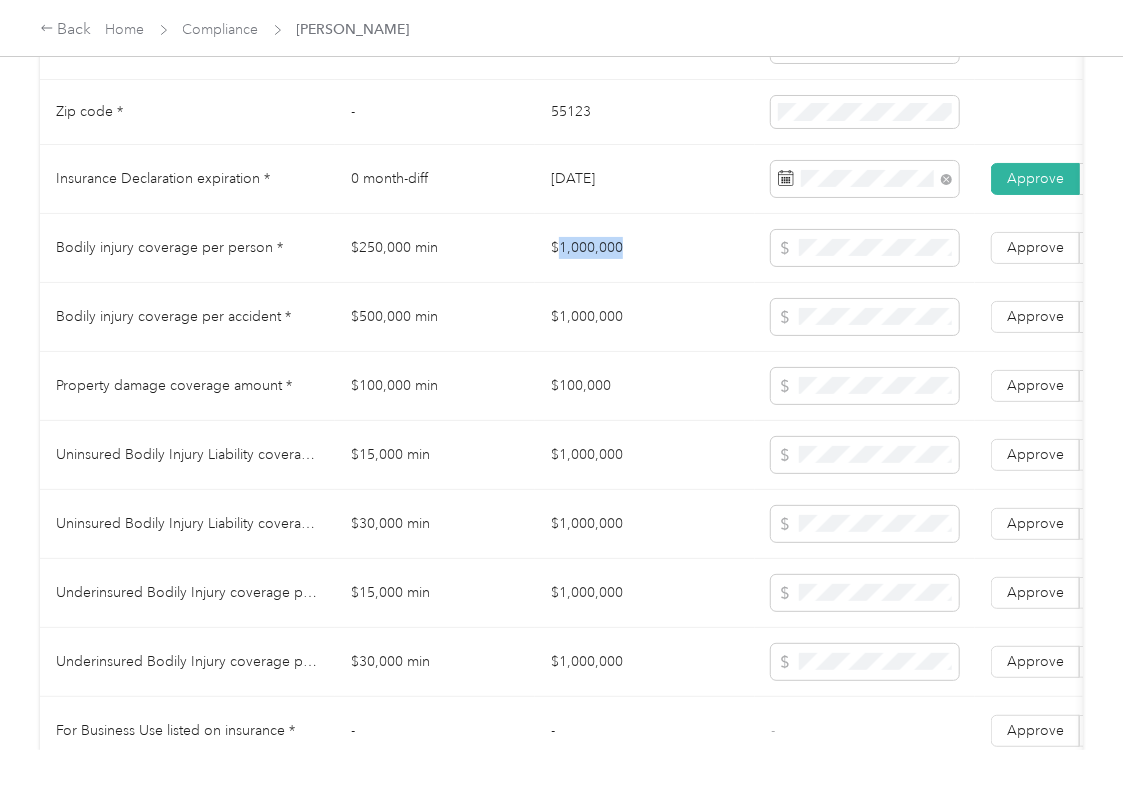 click on "$1,000,000" at bounding box center [645, 248] 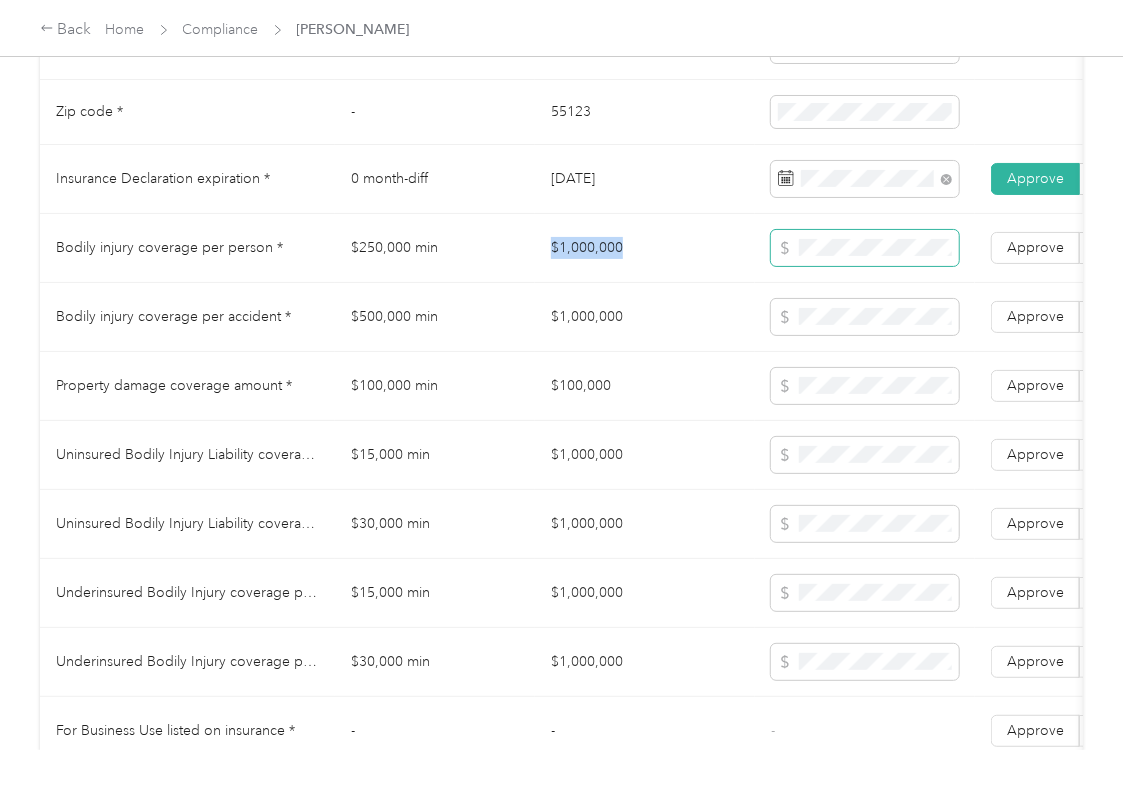 copy on "$1,000,000" 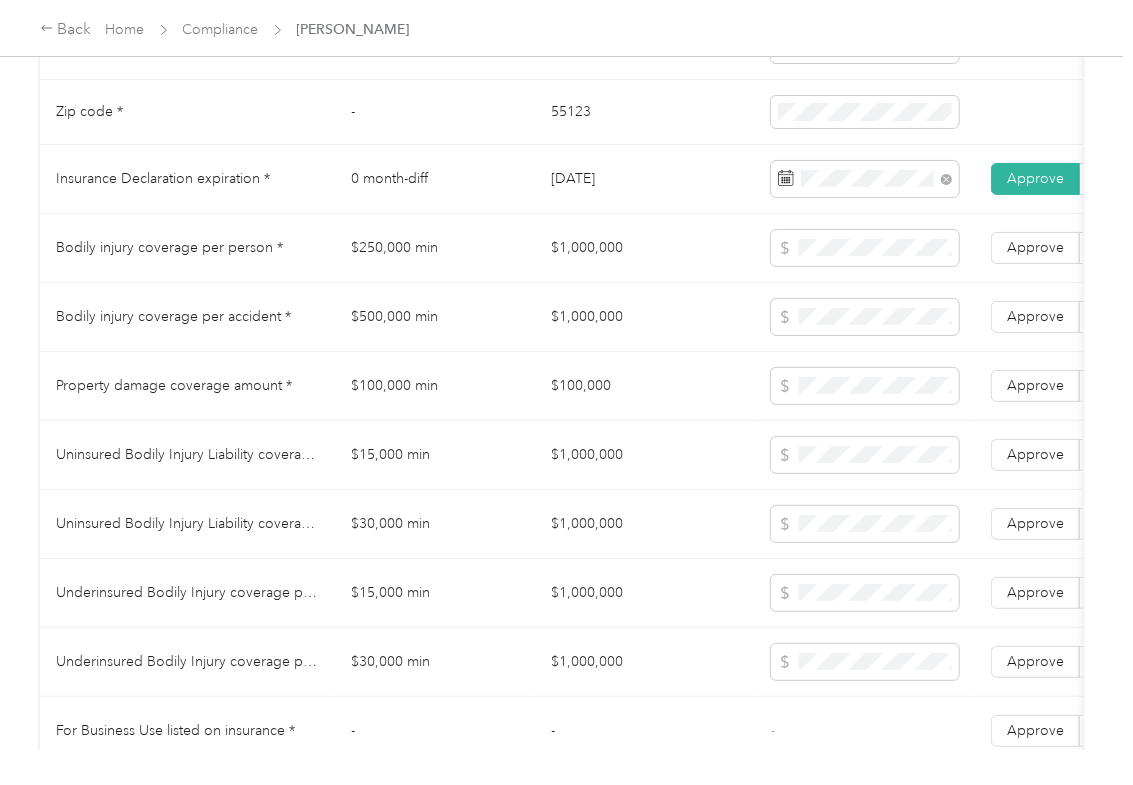 click on "$100,000" at bounding box center (645, 386) 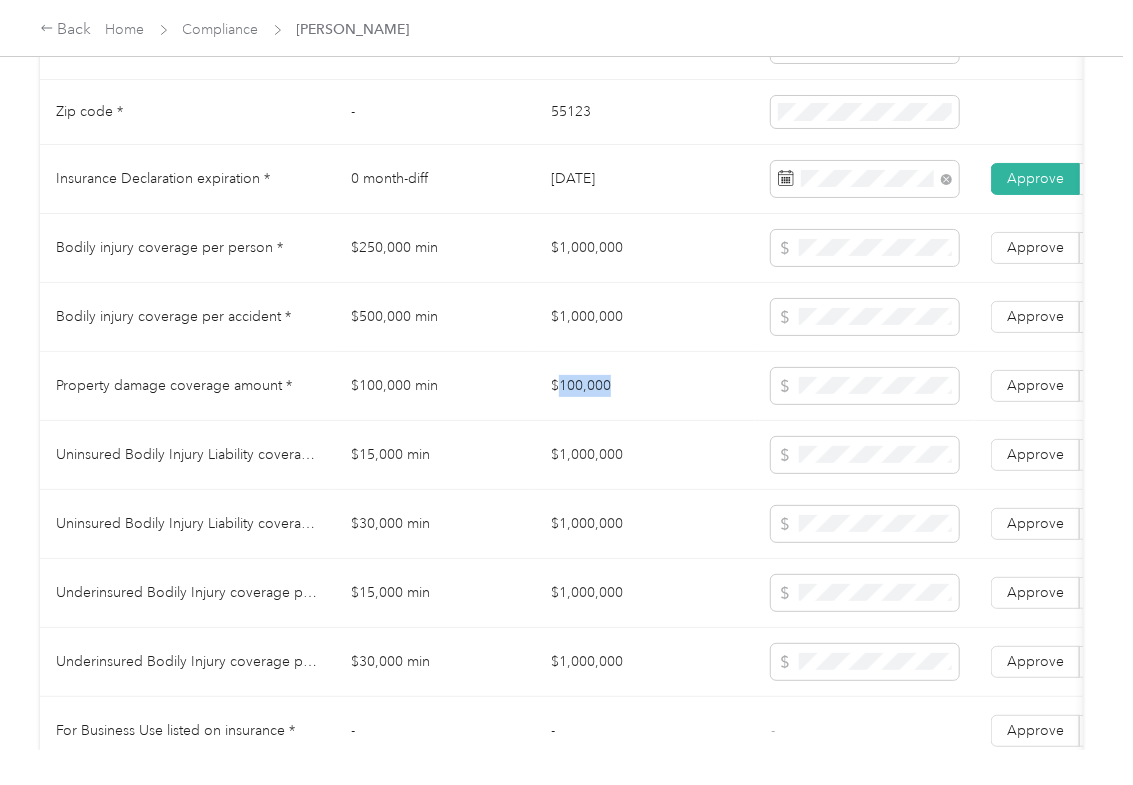 click on "$100,000" at bounding box center [645, 386] 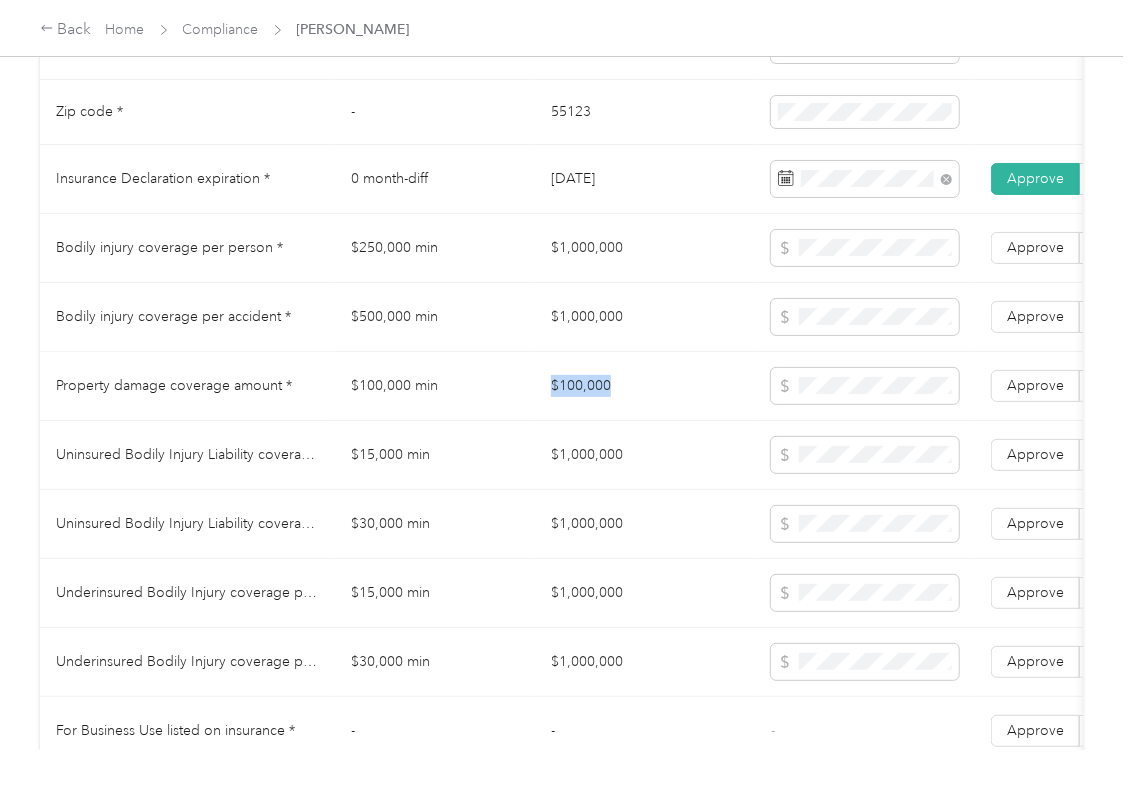 click on "$100,000" at bounding box center (645, 386) 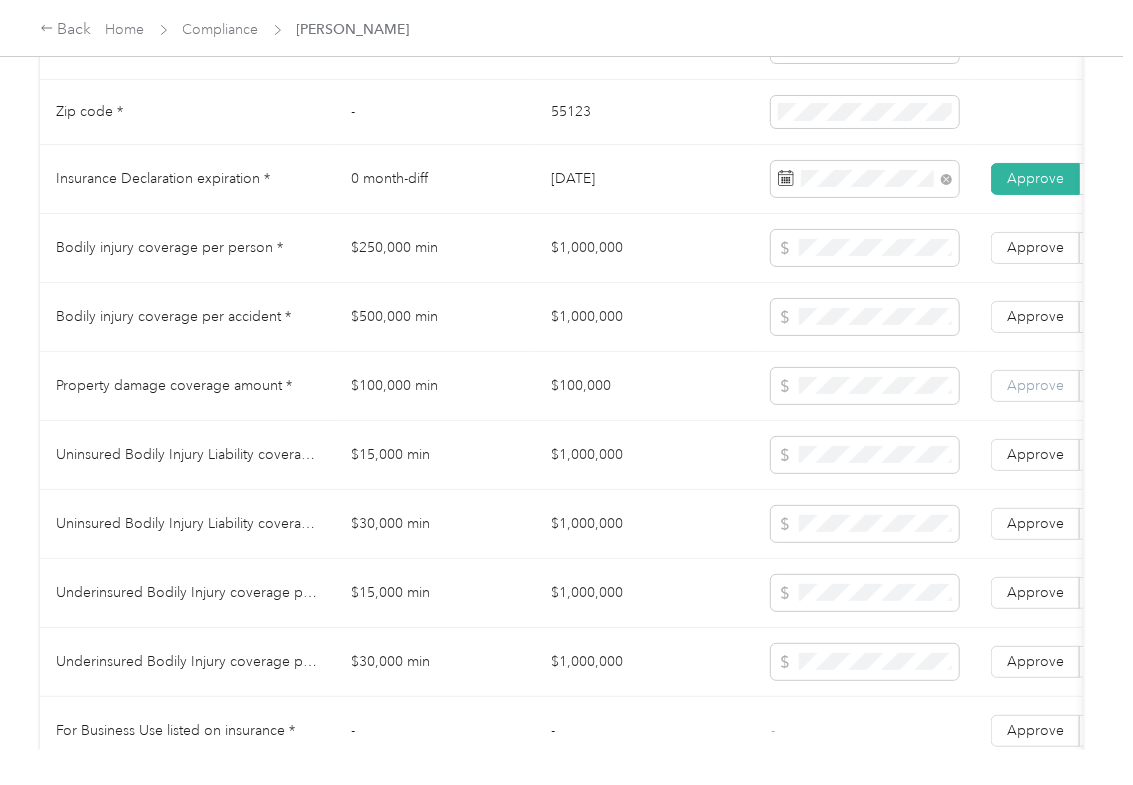 click on "Approve" at bounding box center (1035, 386) 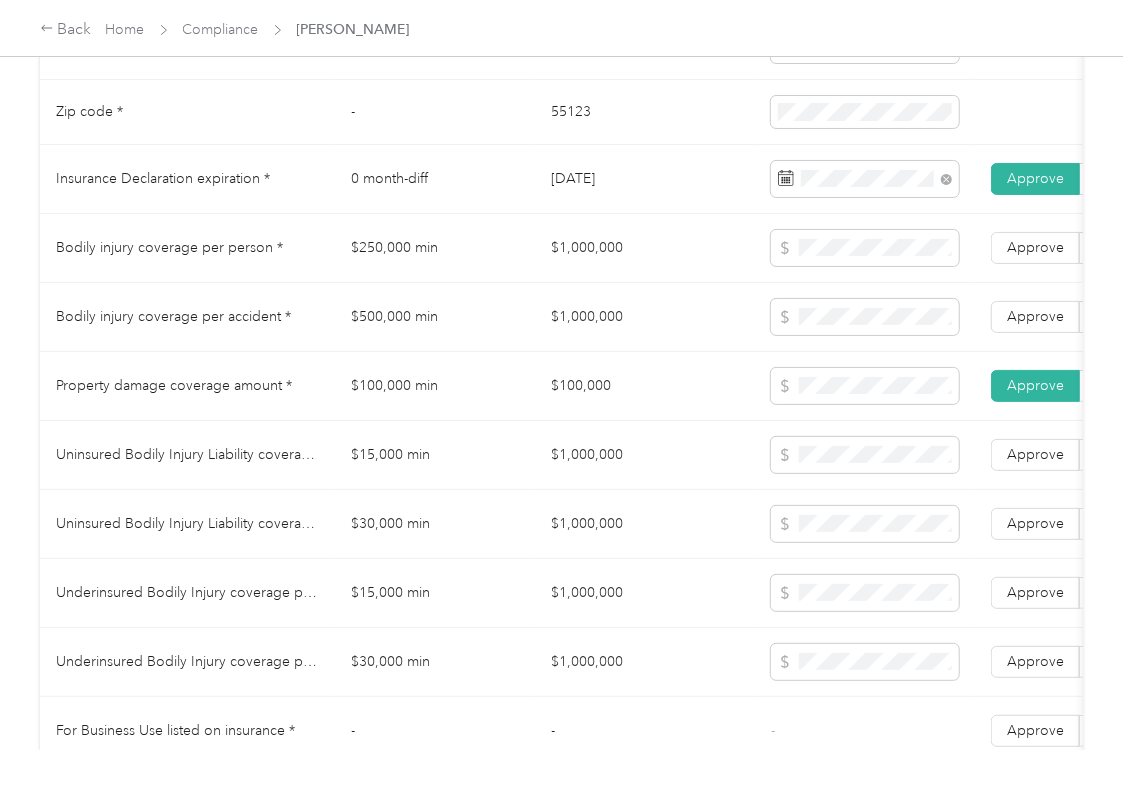 click on "Approve" at bounding box center [1035, 317] 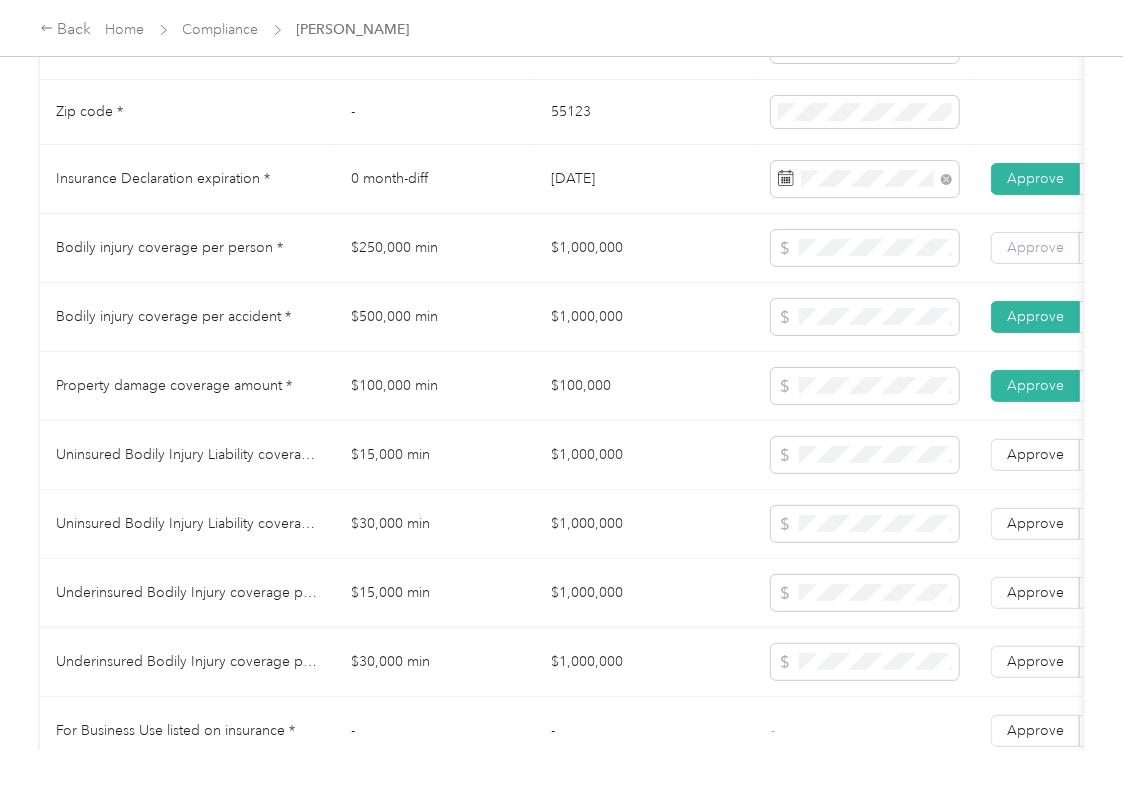 click on "Approve" at bounding box center (1035, 247) 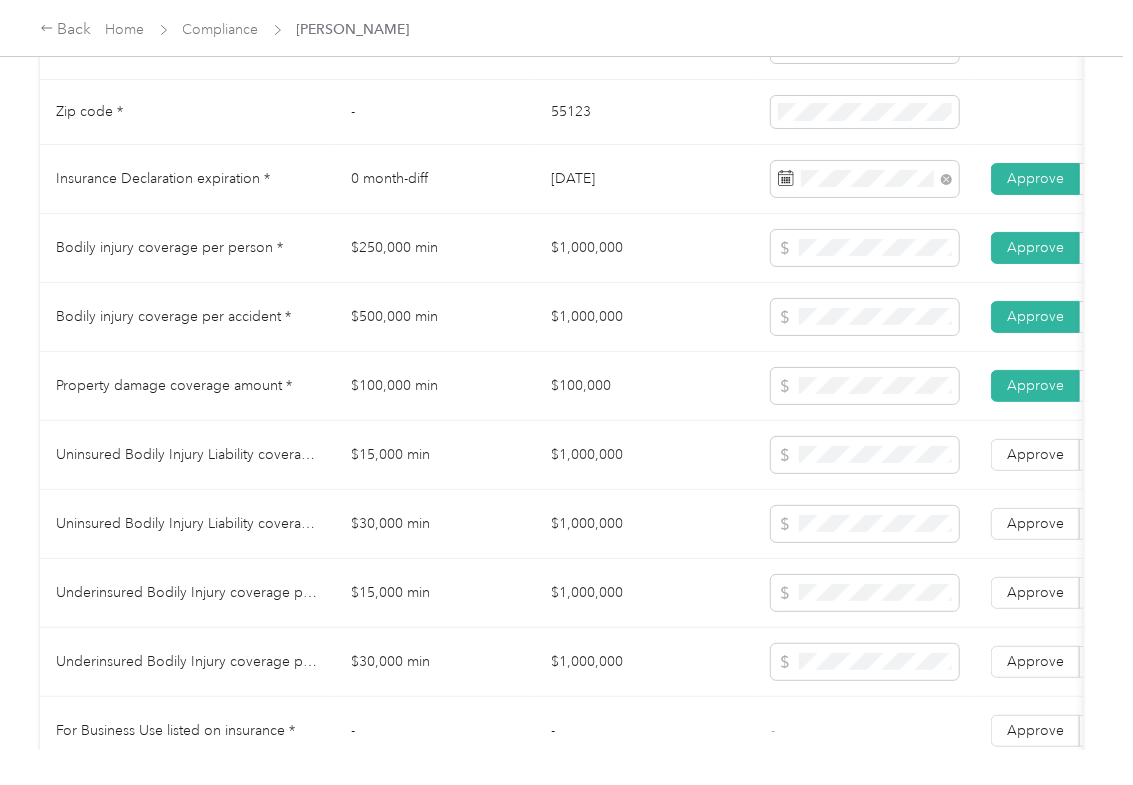 scroll, scrollTop: 1200, scrollLeft: 0, axis: vertical 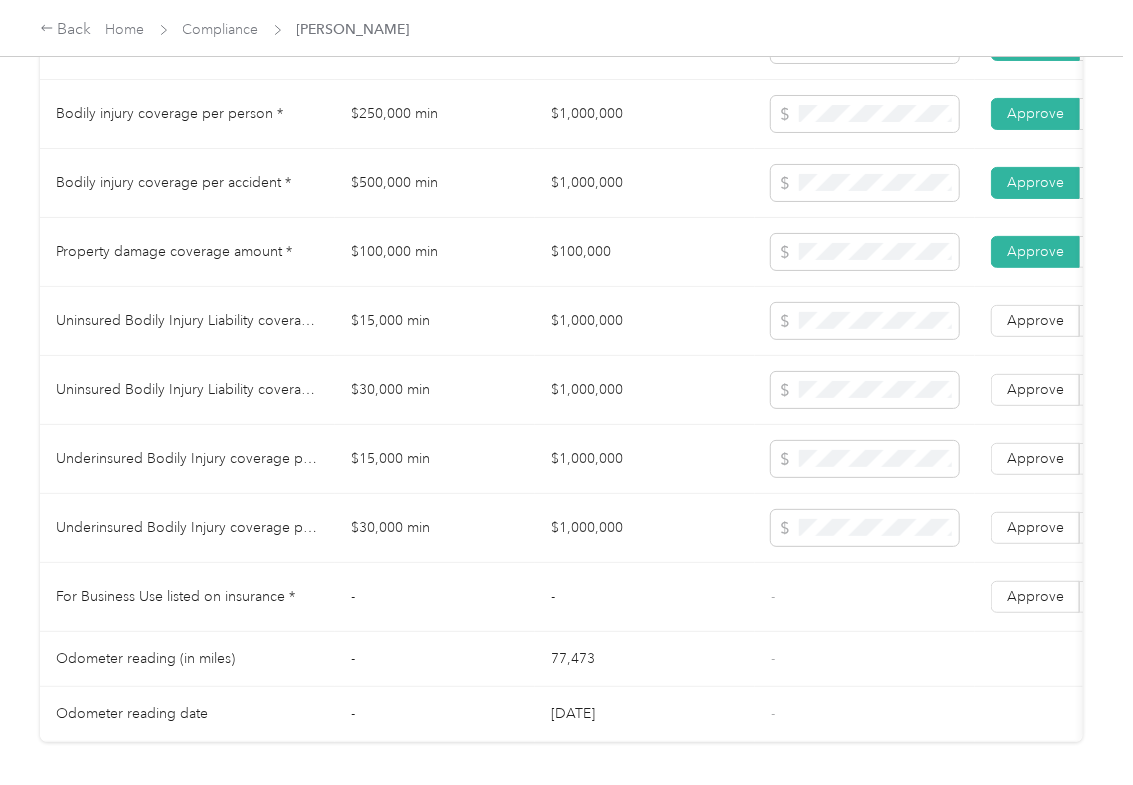 click on "$1,000,000" at bounding box center [645, 321] 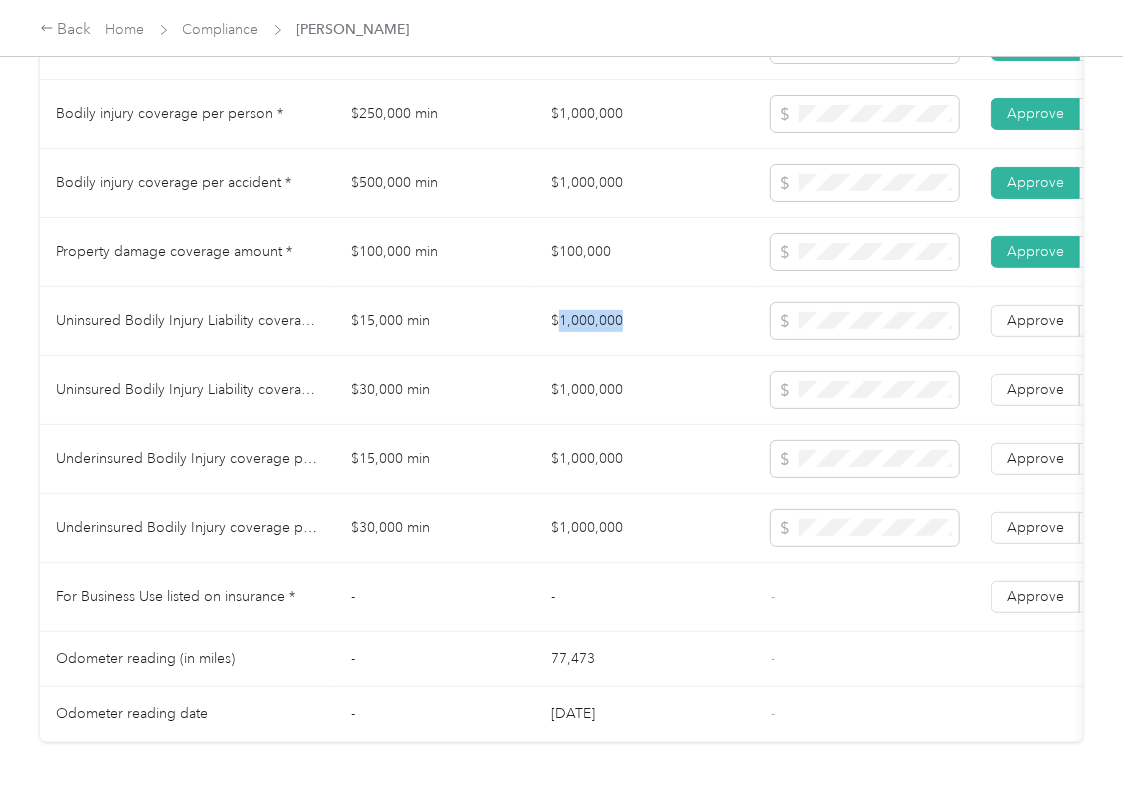 click on "$1,000,000" at bounding box center (645, 321) 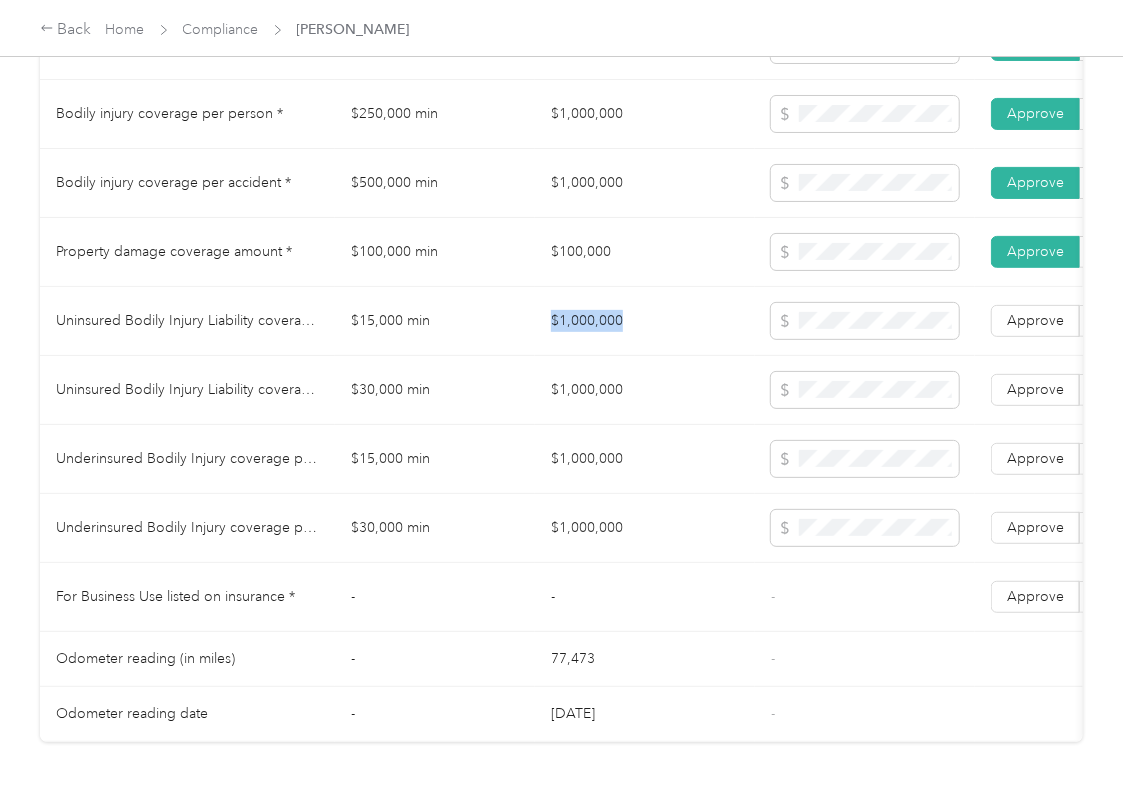 click on "$1,000,000" at bounding box center (645, 321) 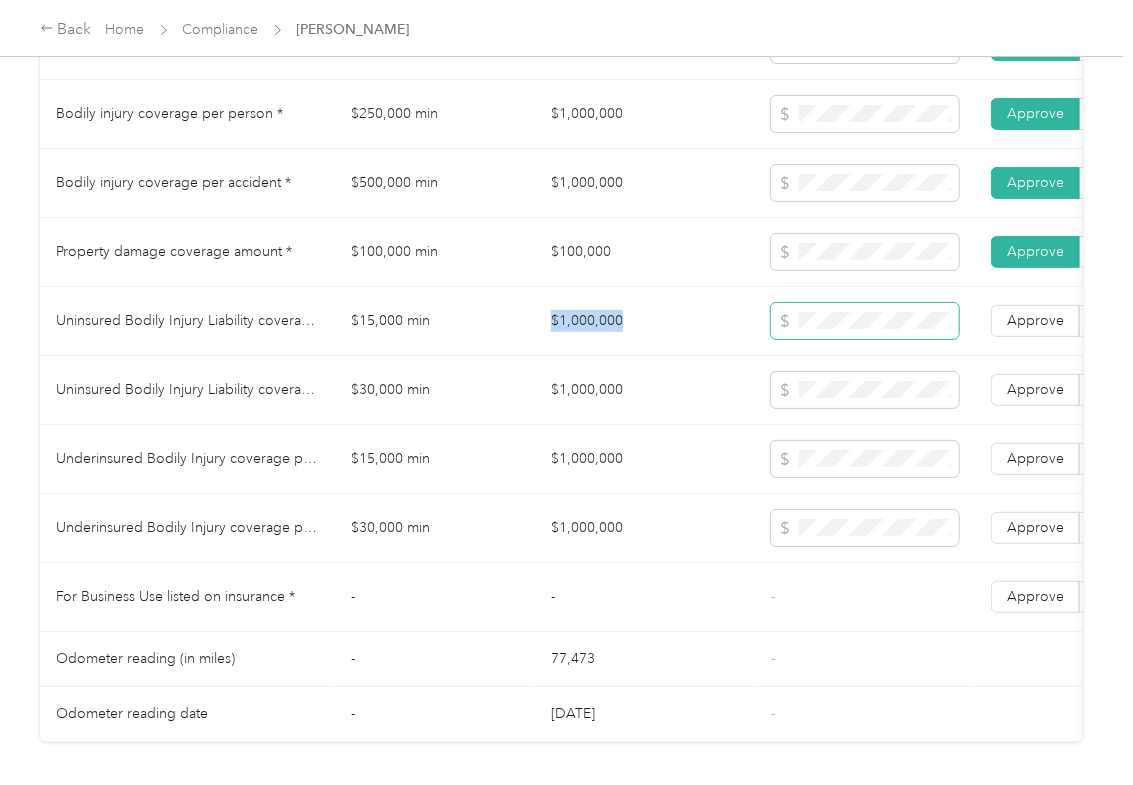 copy on "$1,000,000" 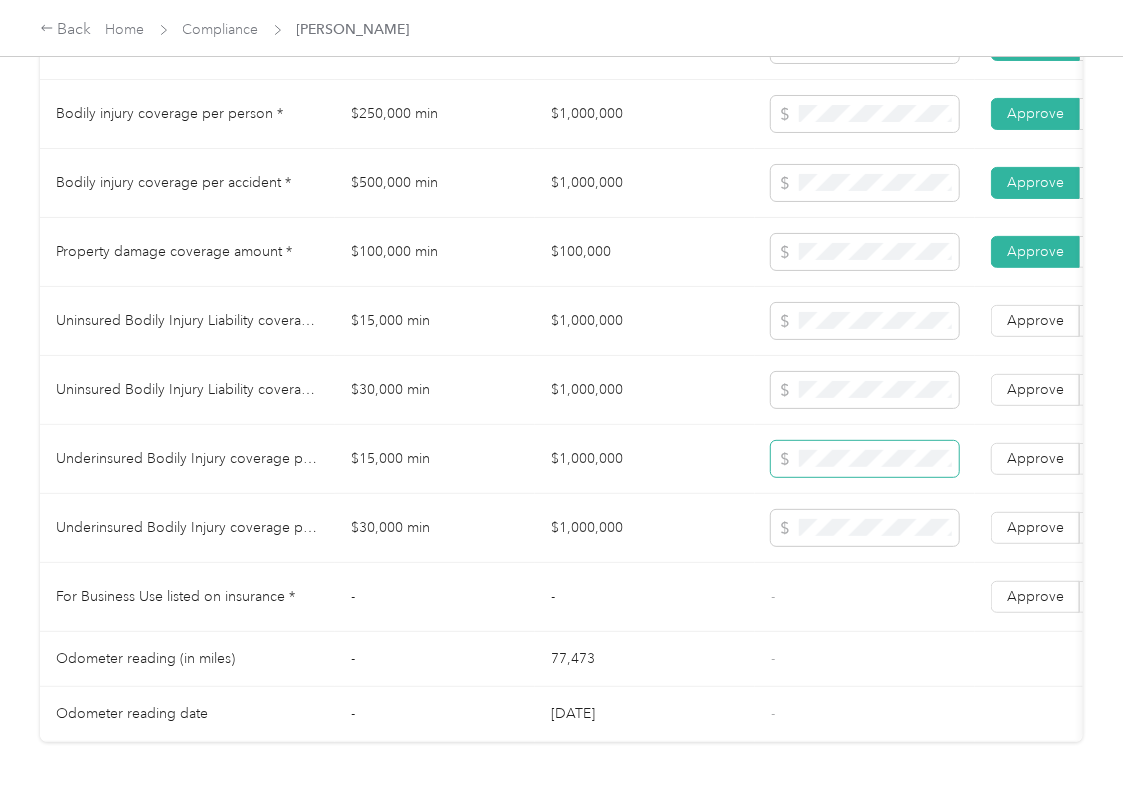 click at bounding box center (865, 459) 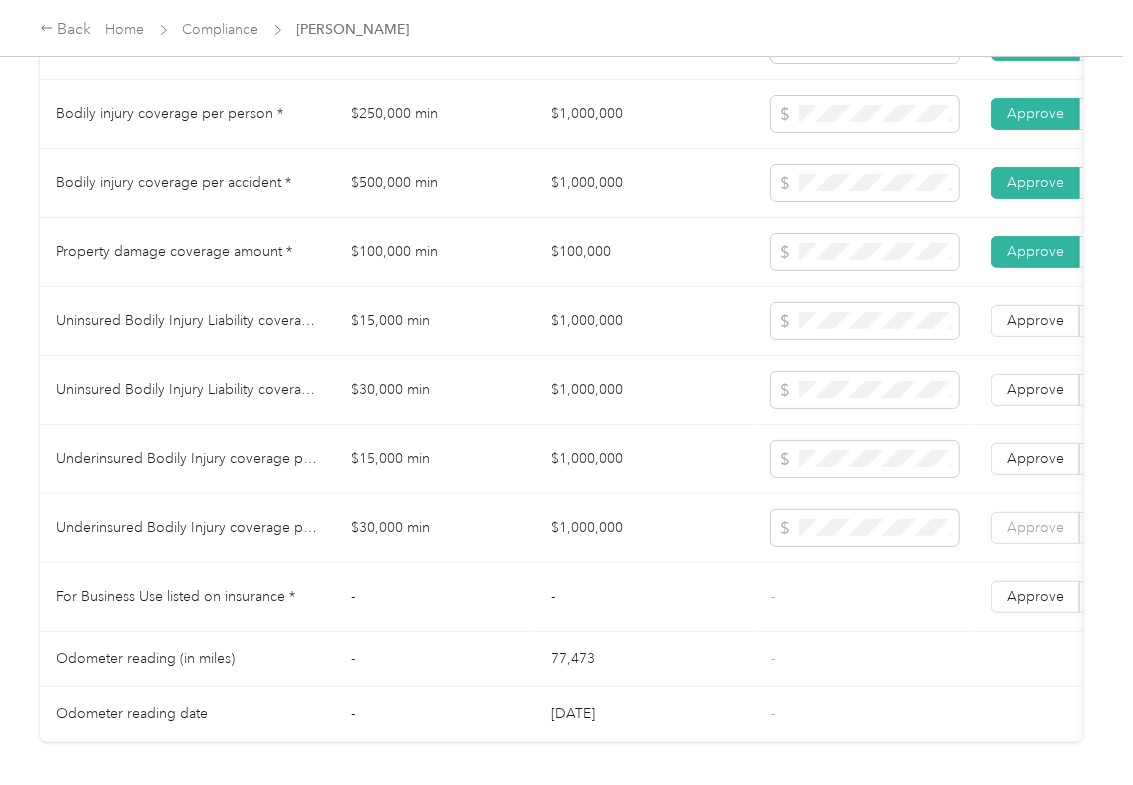 drag, startPoint x: 1001, startPoint y: 557, endPoint x: 1024, endPoint y: 490, distance: 70.837845 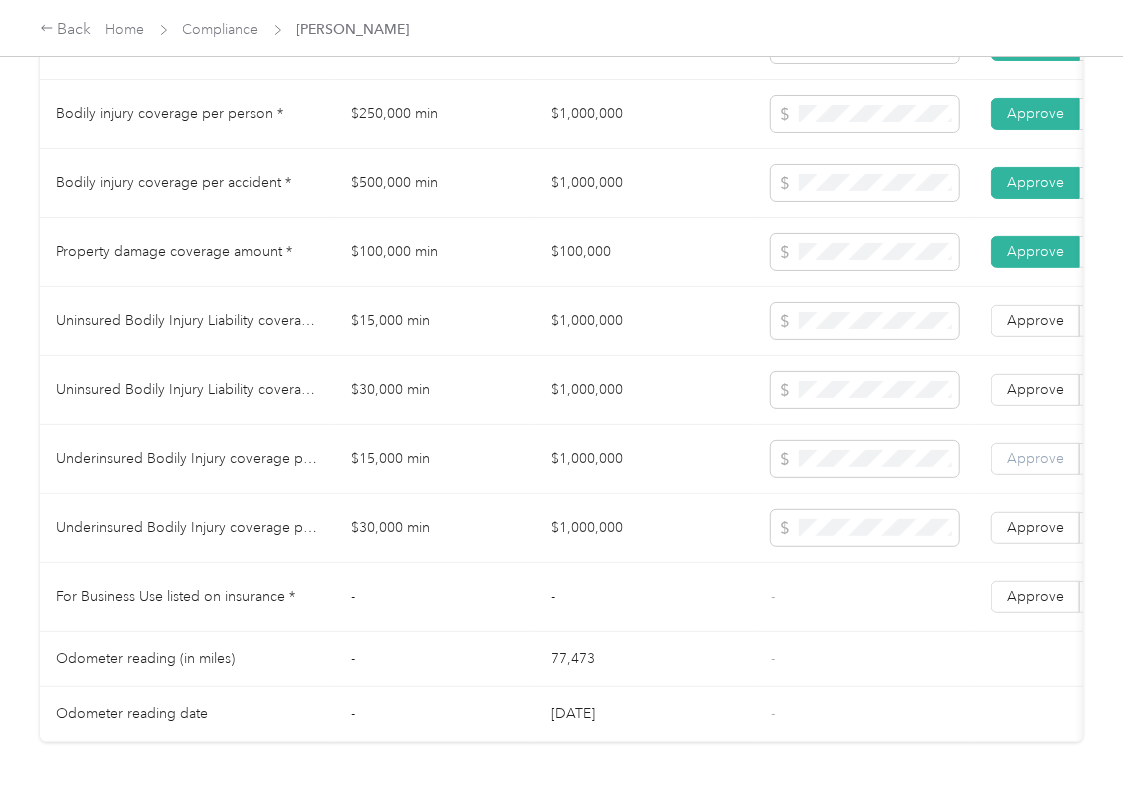 click on "Approve" at bounding box center (1035, 528) 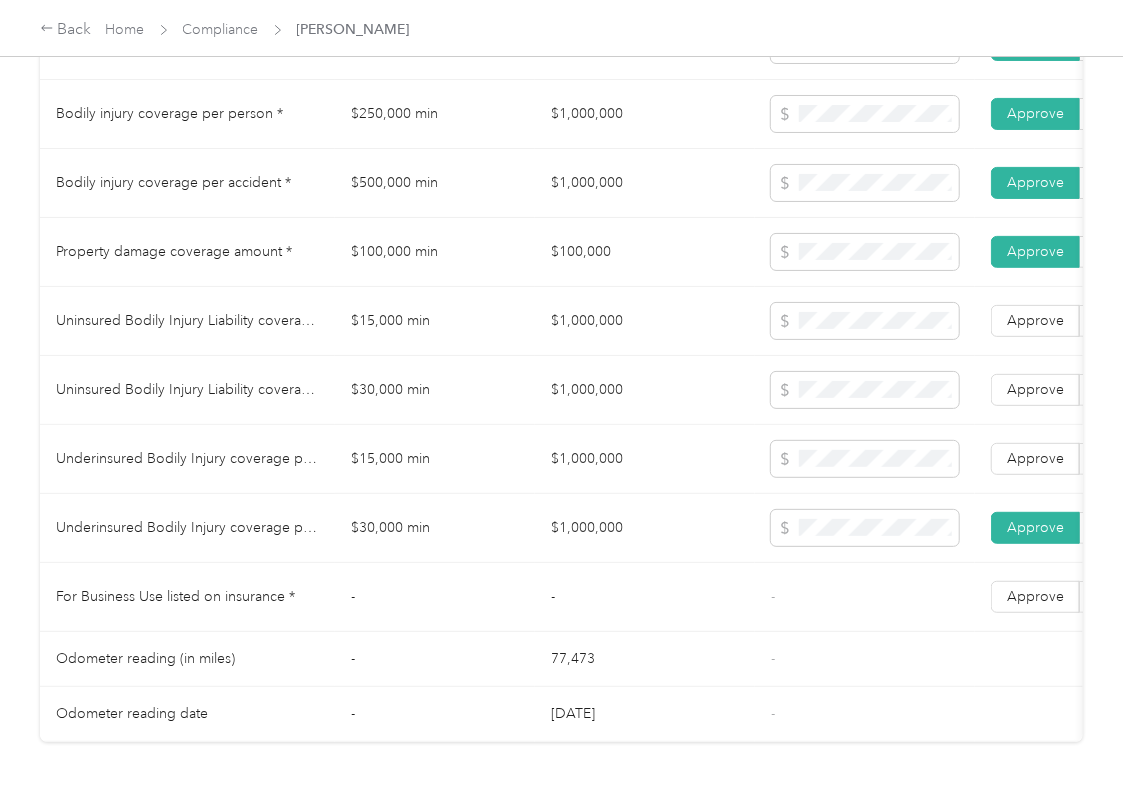 drag, startPoint x: 1024, startPoint y: 488, endPoint x: 1030, endPoint y: 454, distance: 34.525352 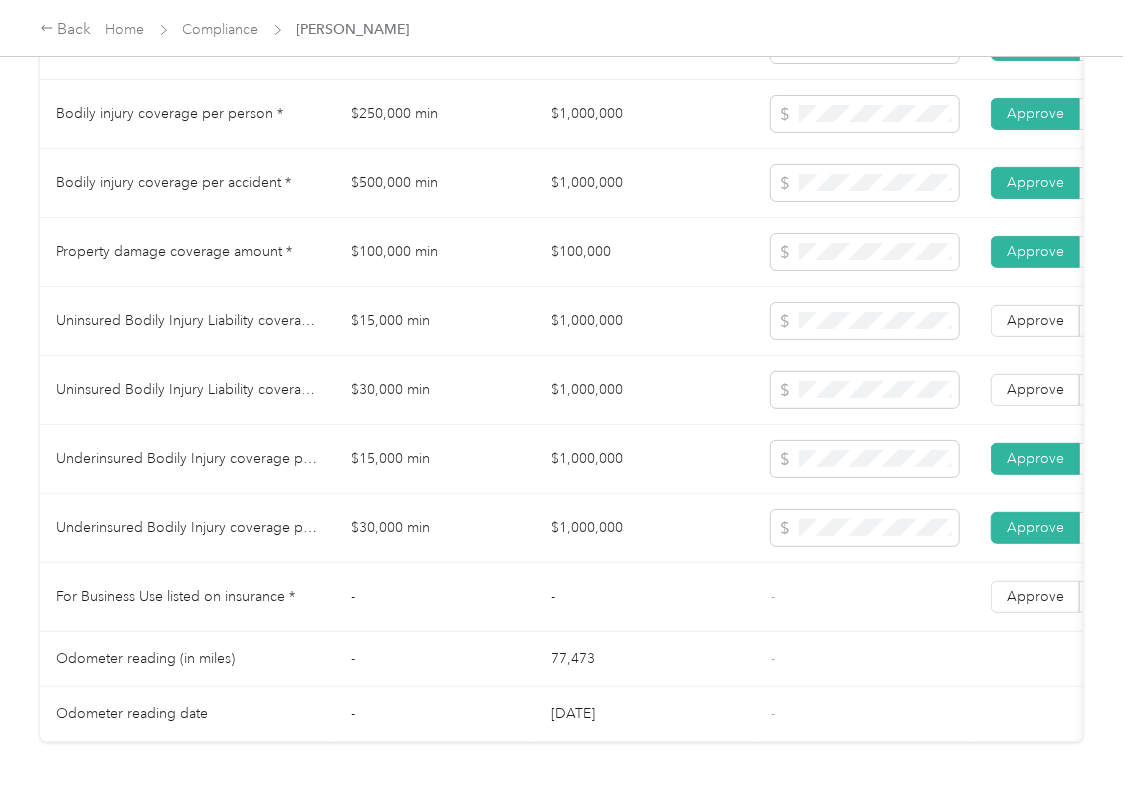 click on "Approve Reject" at bounding box center (1080, 390) 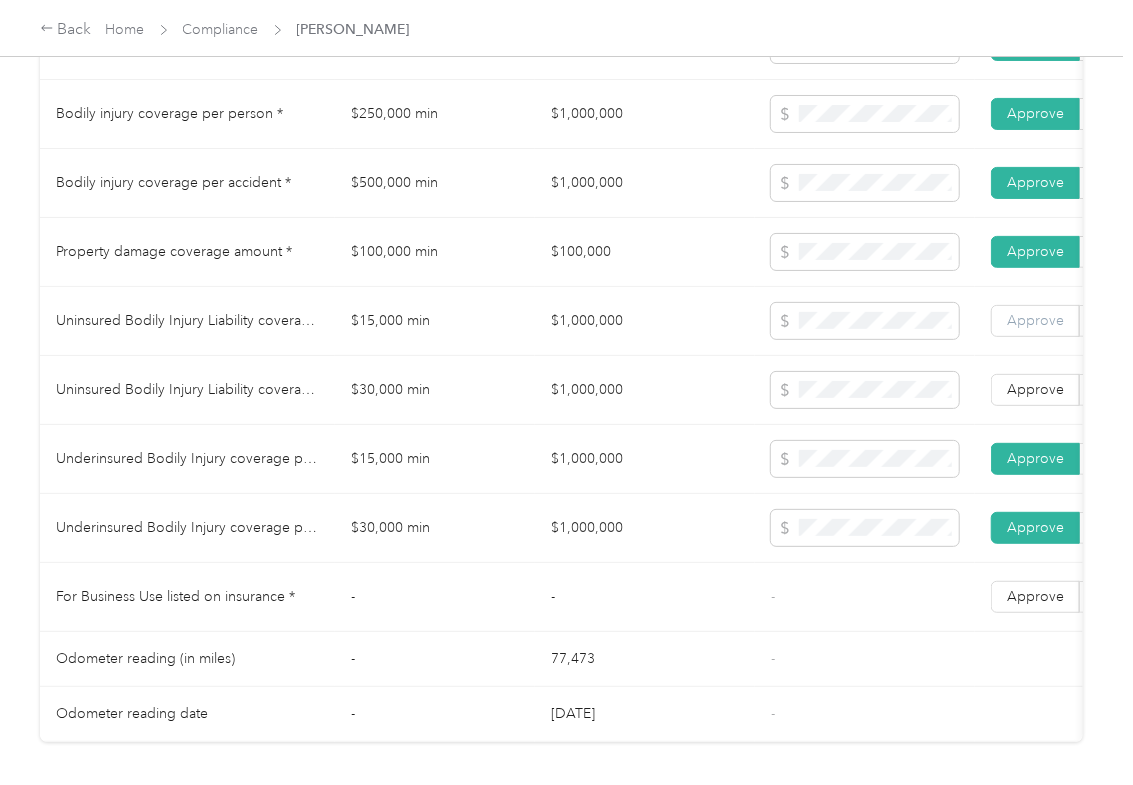 click on "Approve" at bounding box center (1035, 320) 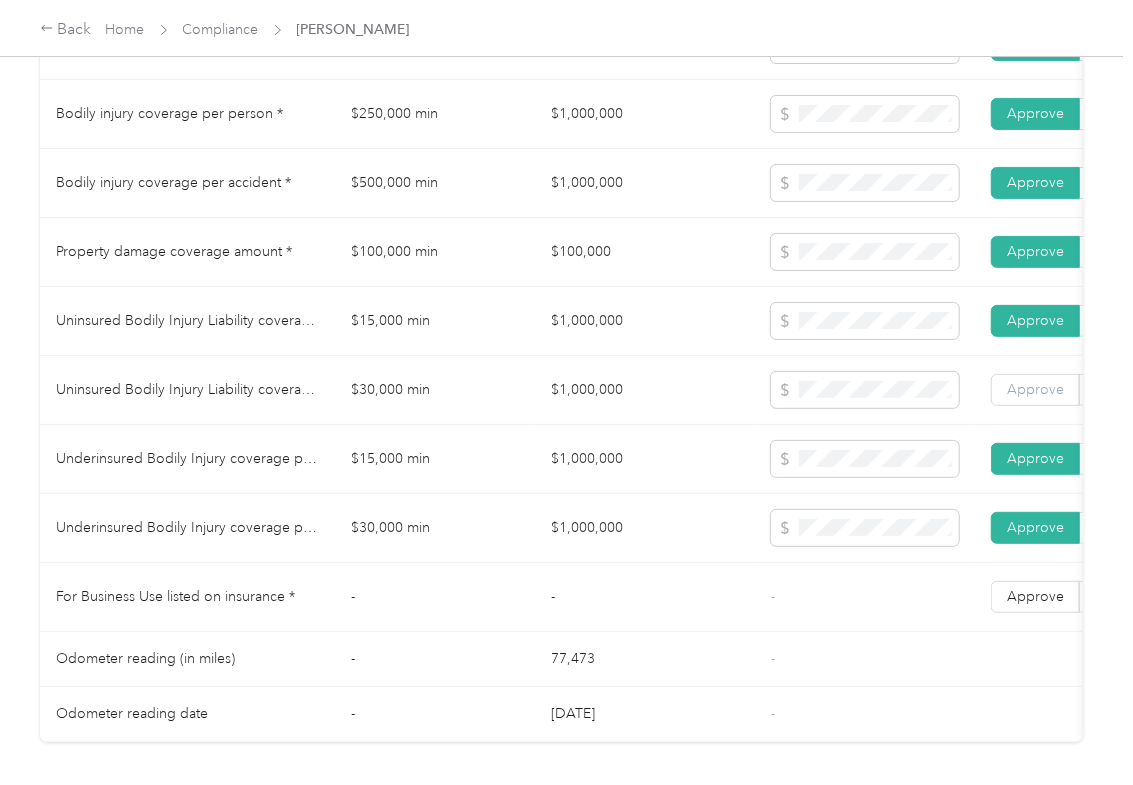 click on "Approve" at bounding box center (1035, 389) 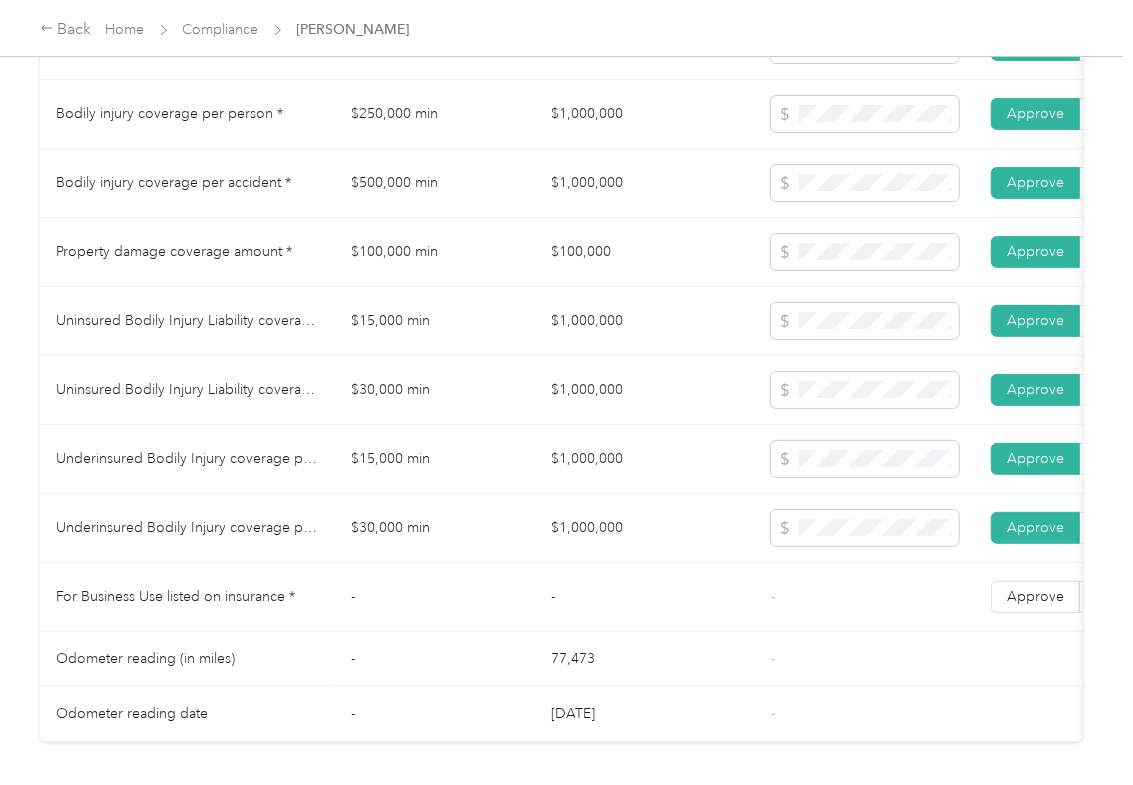 click on "$15,000 min" at bounding box center (435, 459) 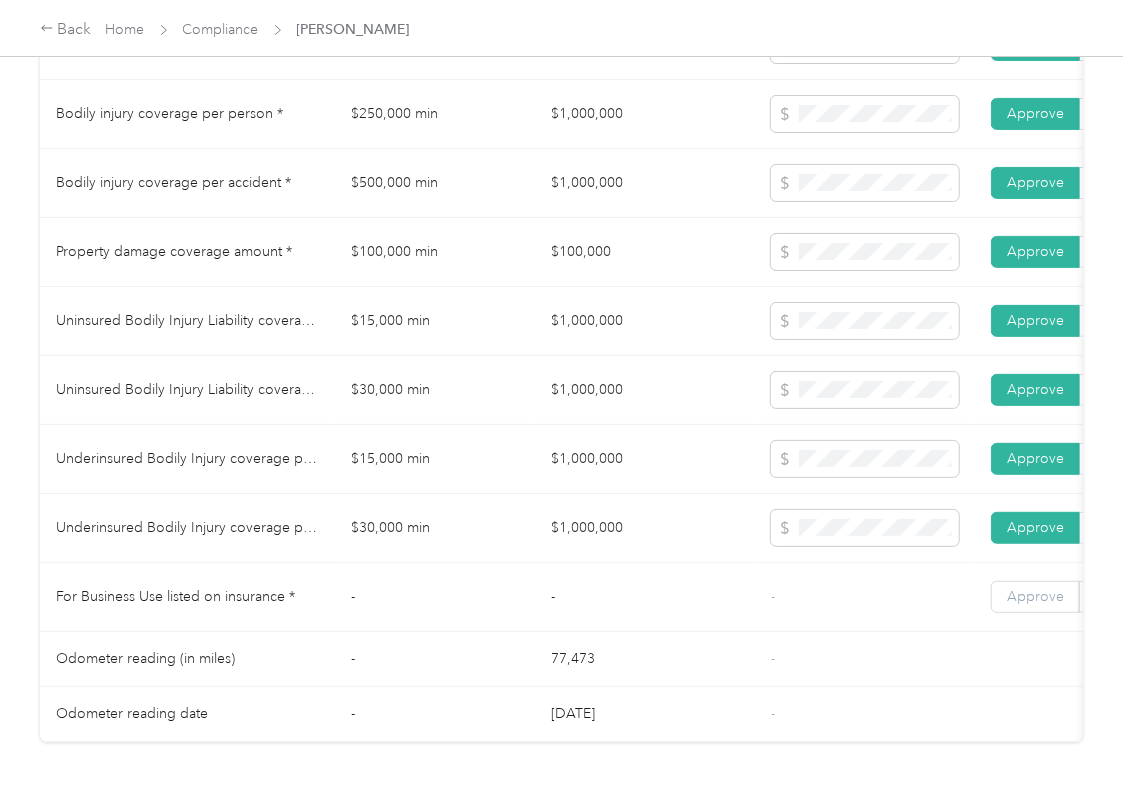 click on "Approve" at bounding box center (1035, 596) 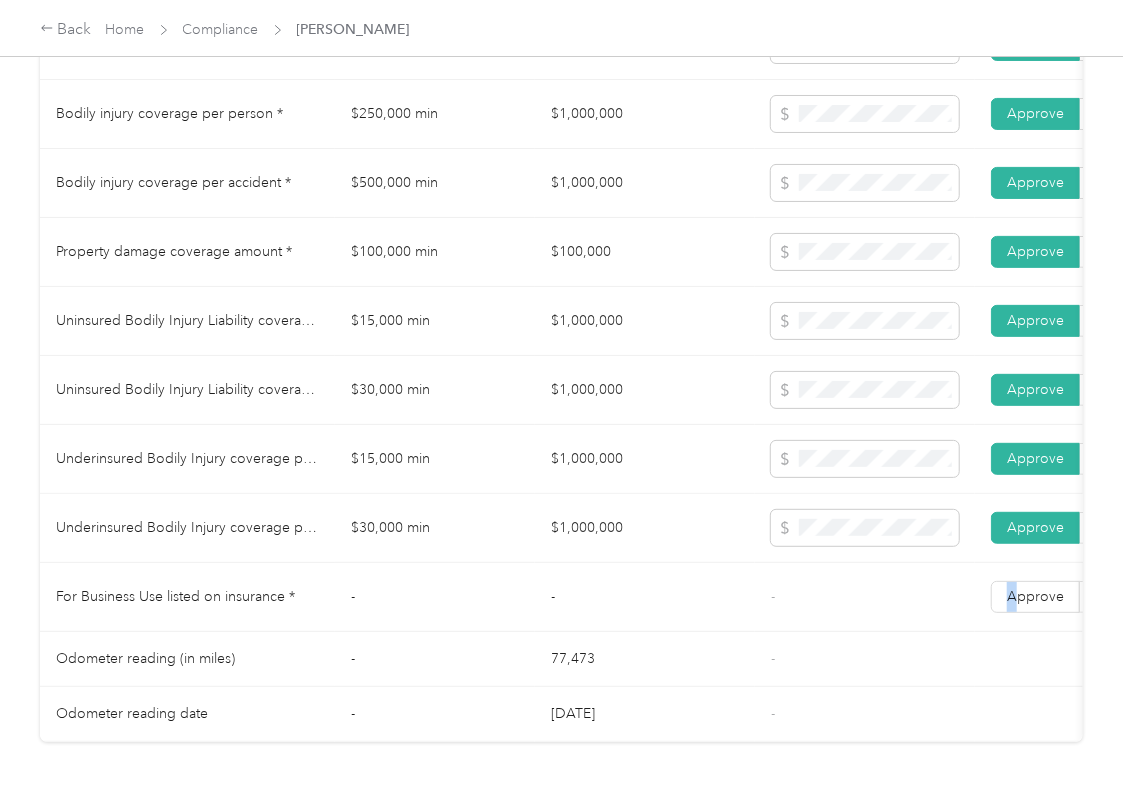 scroll, scrollTop: 1600, scrollLeft: 0, axis: vertical 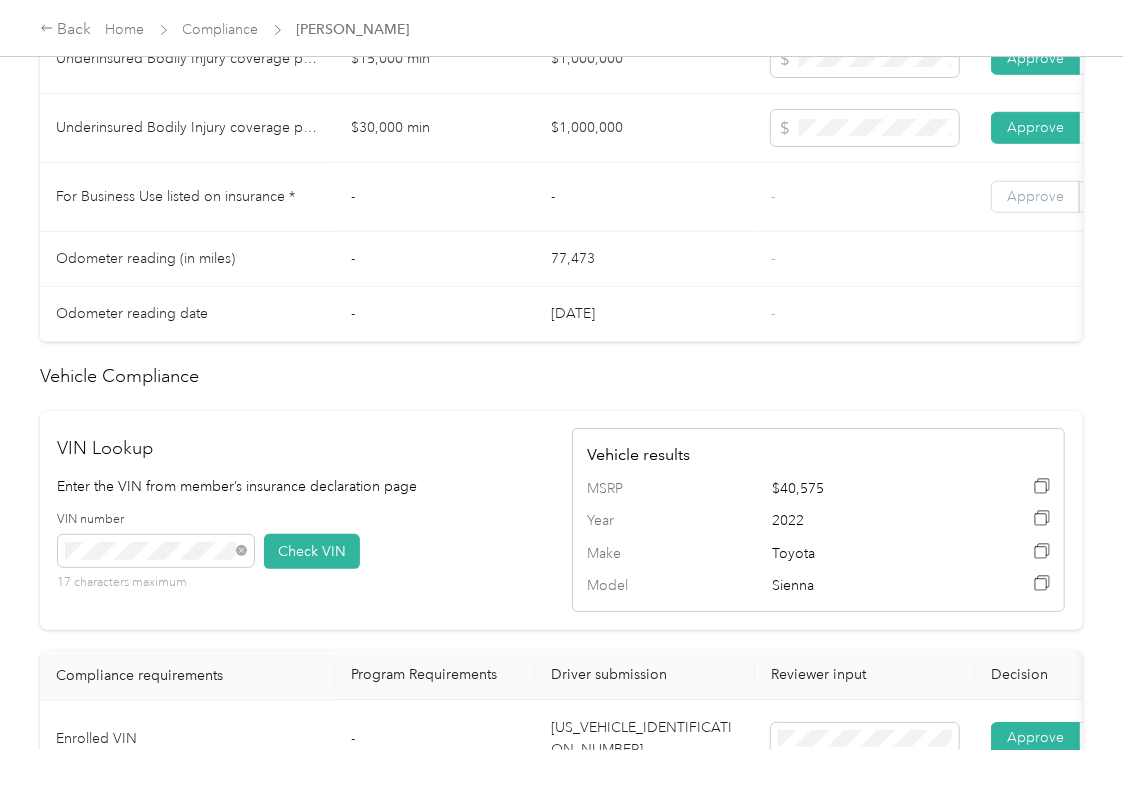 click on "Approve" at bounding box center (1035, 196) 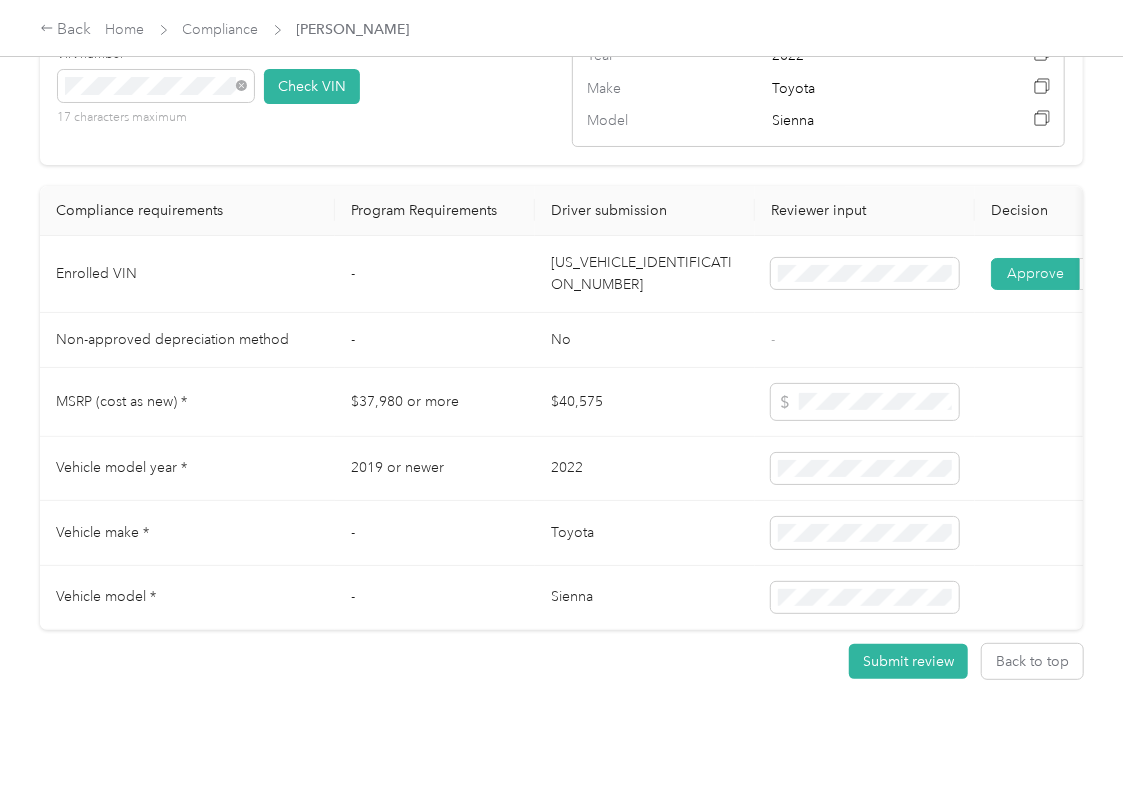 scroll, scrollTop: 2133, scrollLeft: 0, axis: vertical 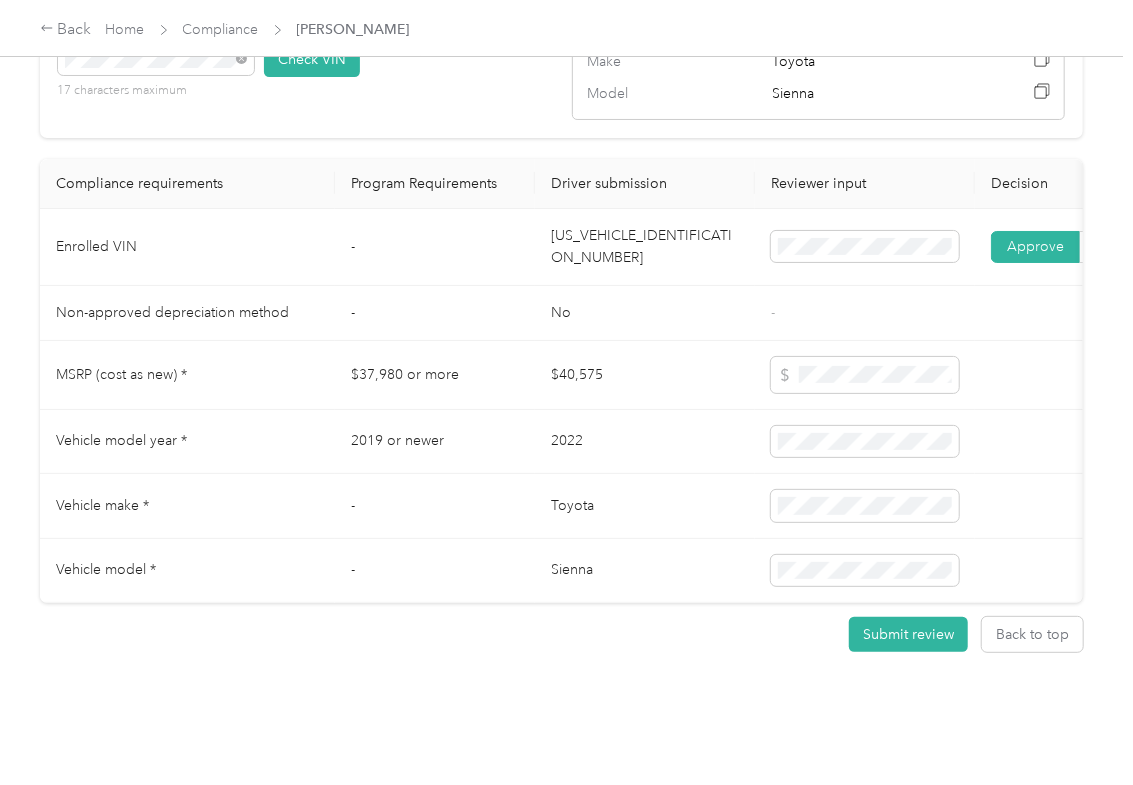 click at bounding box center (865, 375) 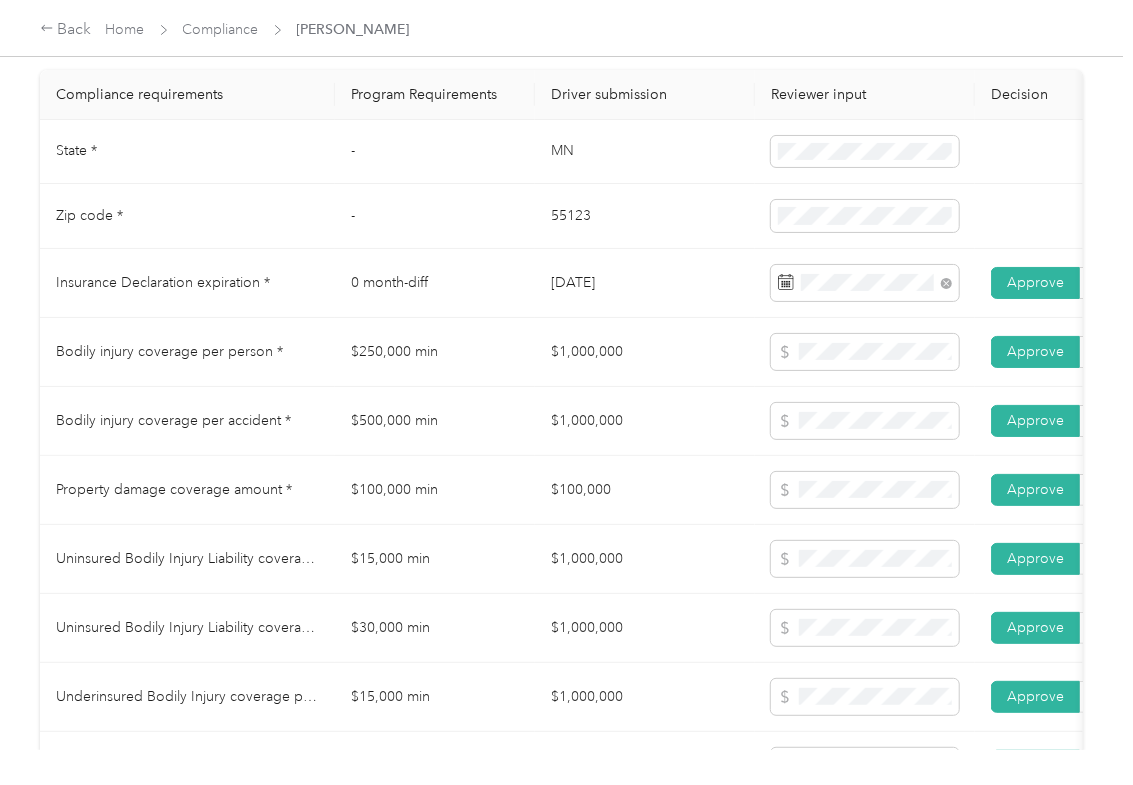 scroll, scrollTop: 933, scrollLeft: 0, axis: vertical 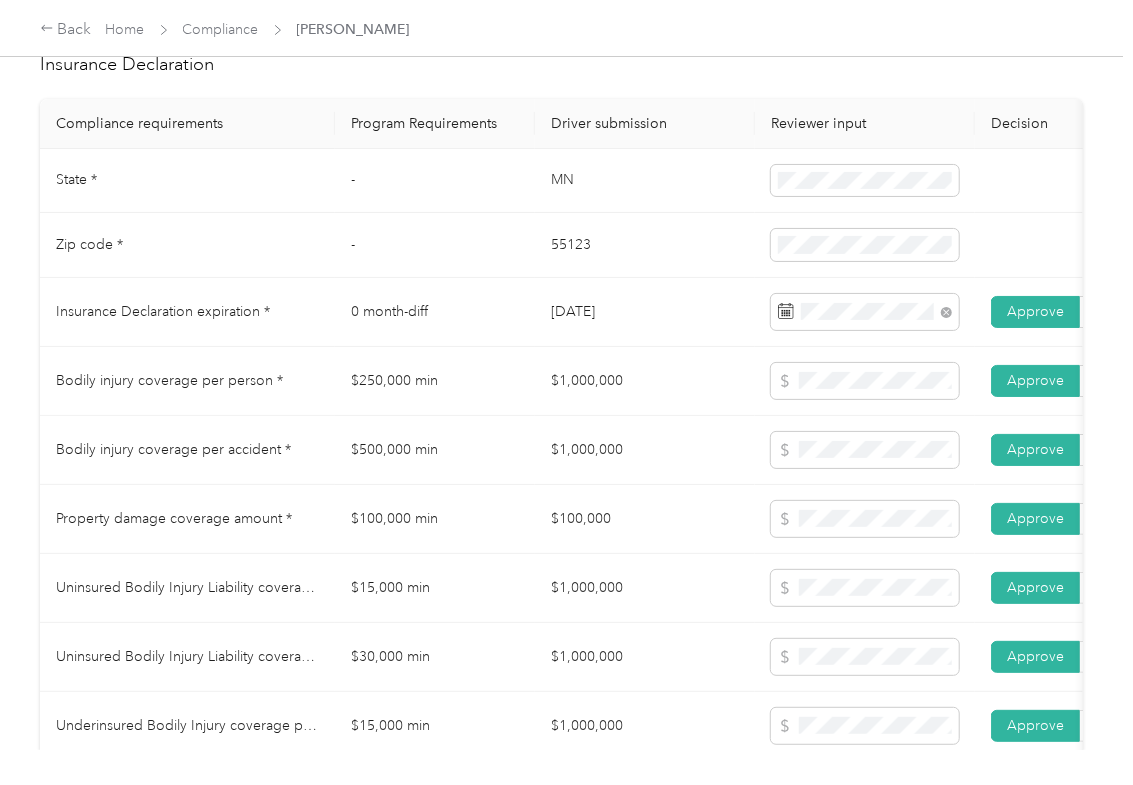 click on "$1,000,000" at bounding box center [645, 450] 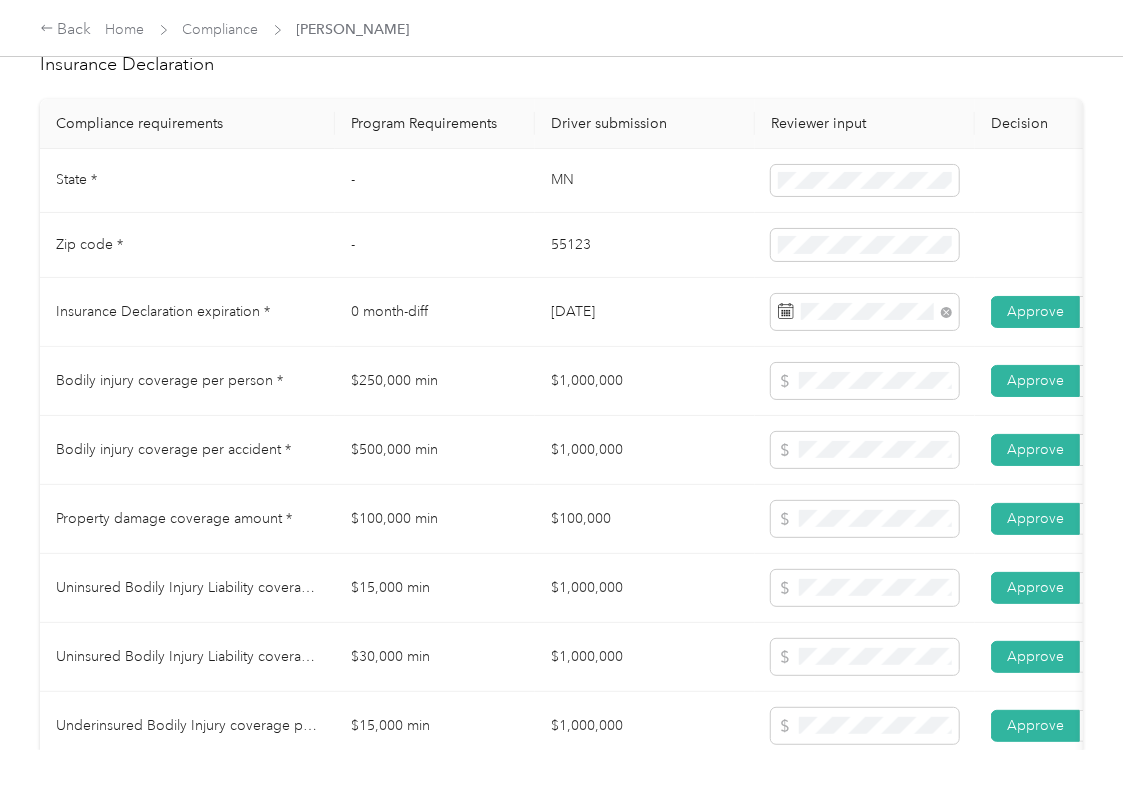 scroll, scrollTop: 0, scrollLeft: 0, axis: both 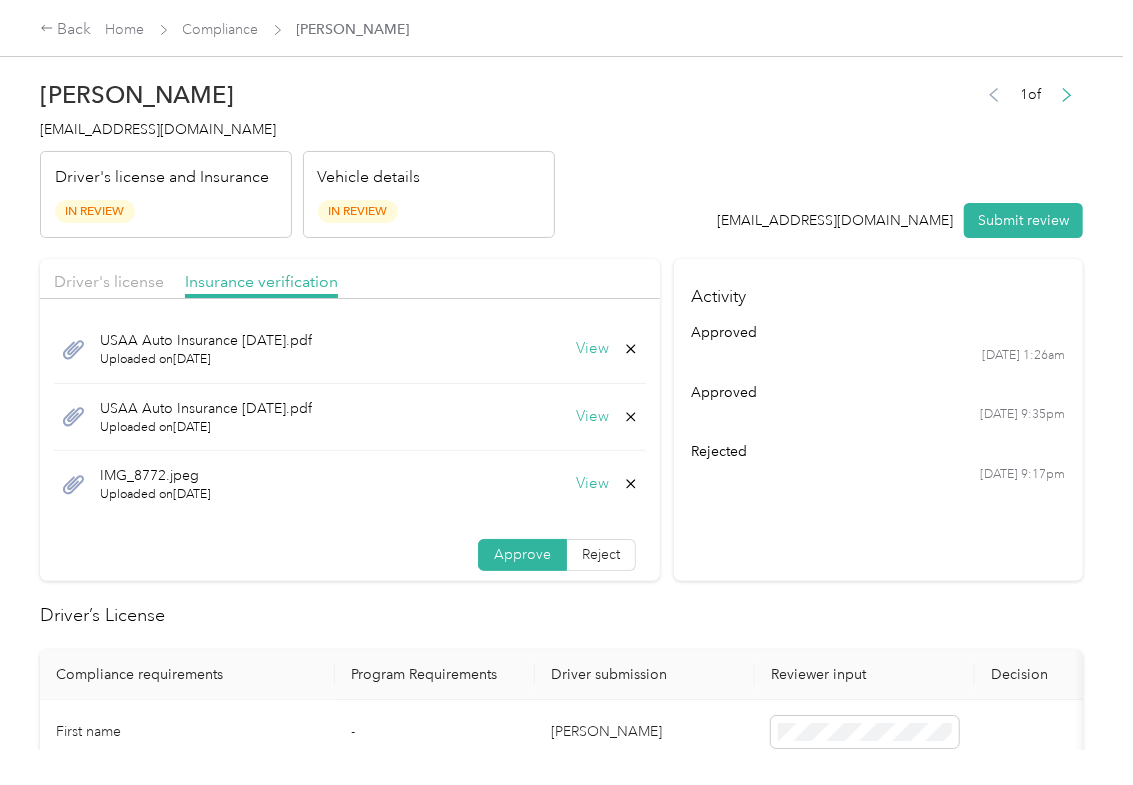 click 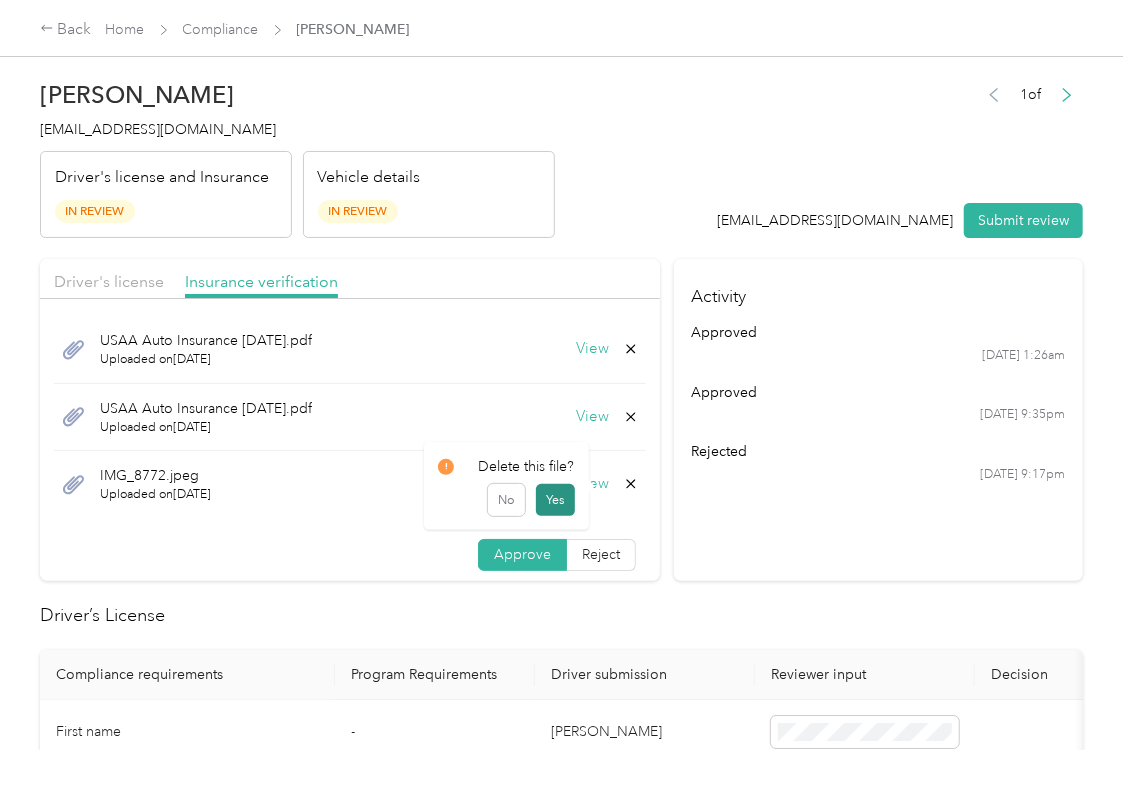 click on "Yes" at bounding box center (555, 500) 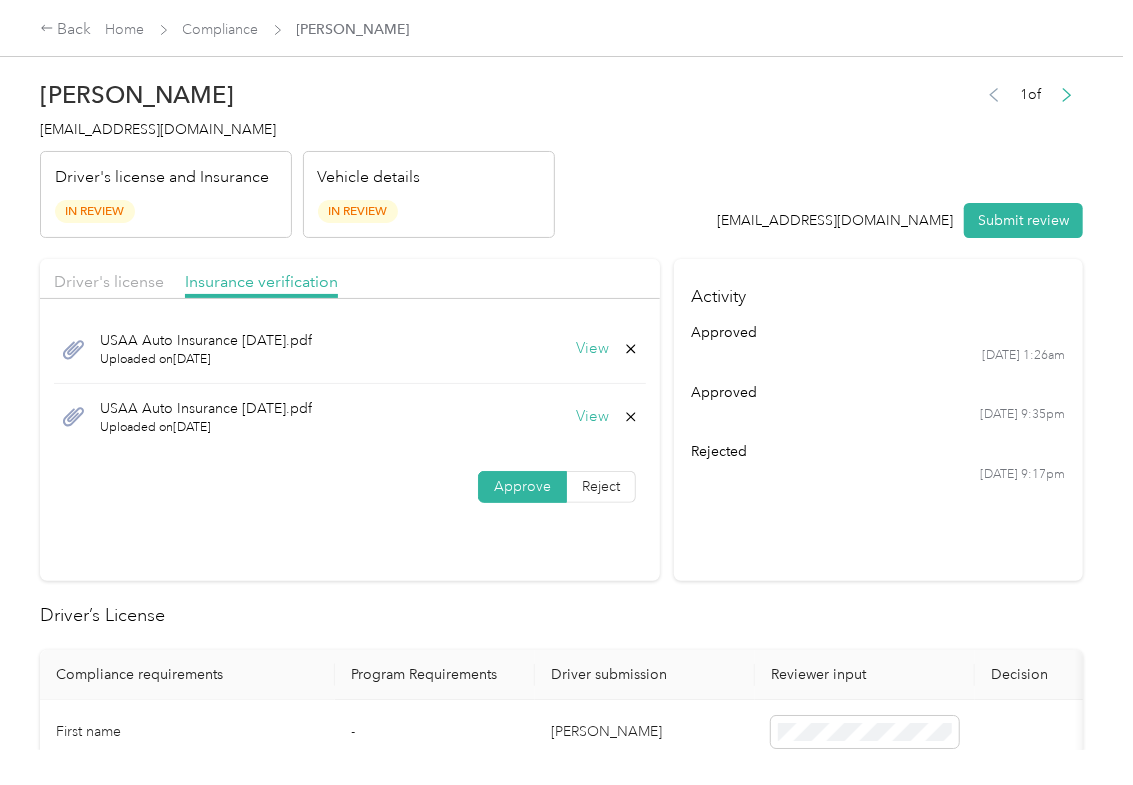 click on "View" at bounding box center [607, 417] 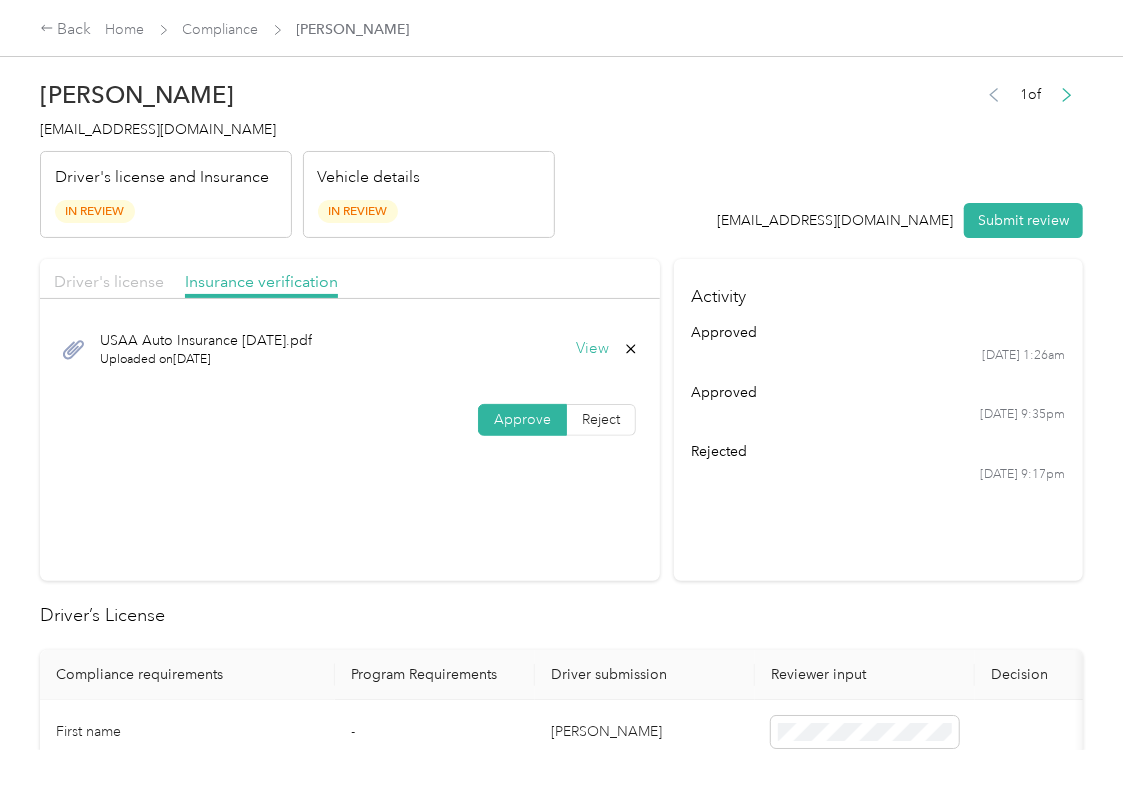 drag, startPoint x: 124, startPoint y: 272, endPoint x: 282, endPoint y: 322, distance: 165.72266 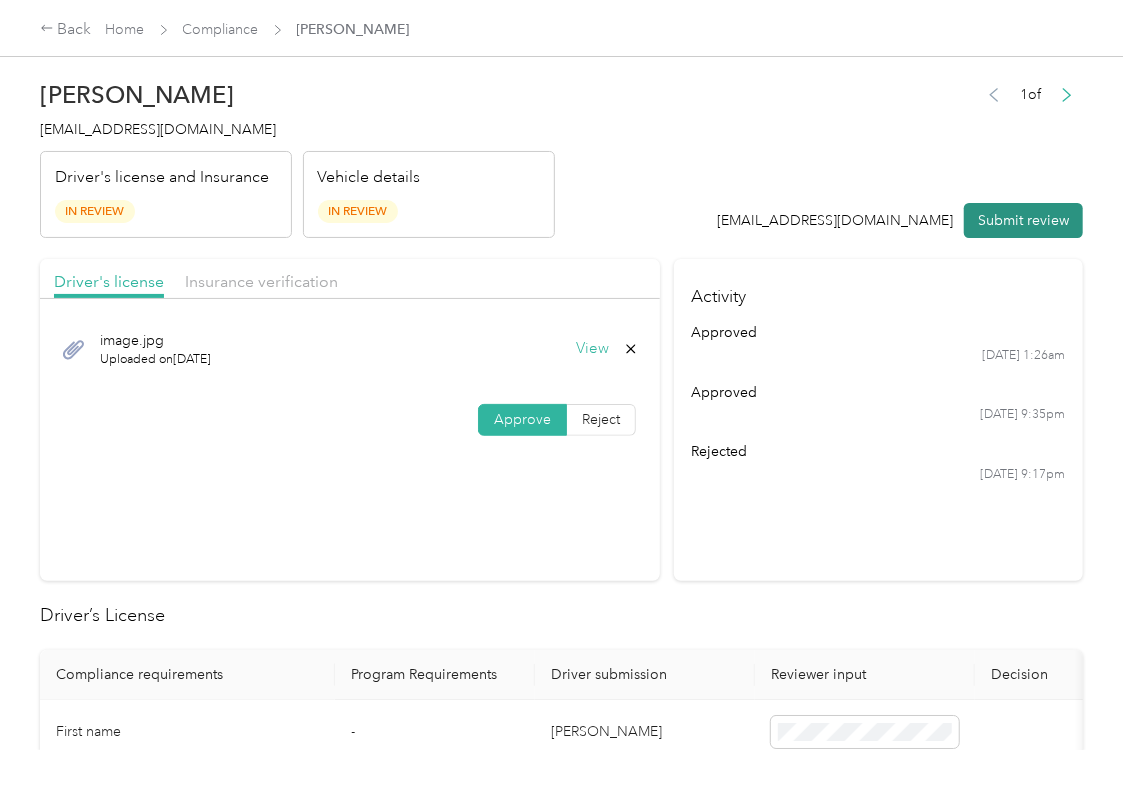 click on "Submit review" at bounding box center (1023, 220) 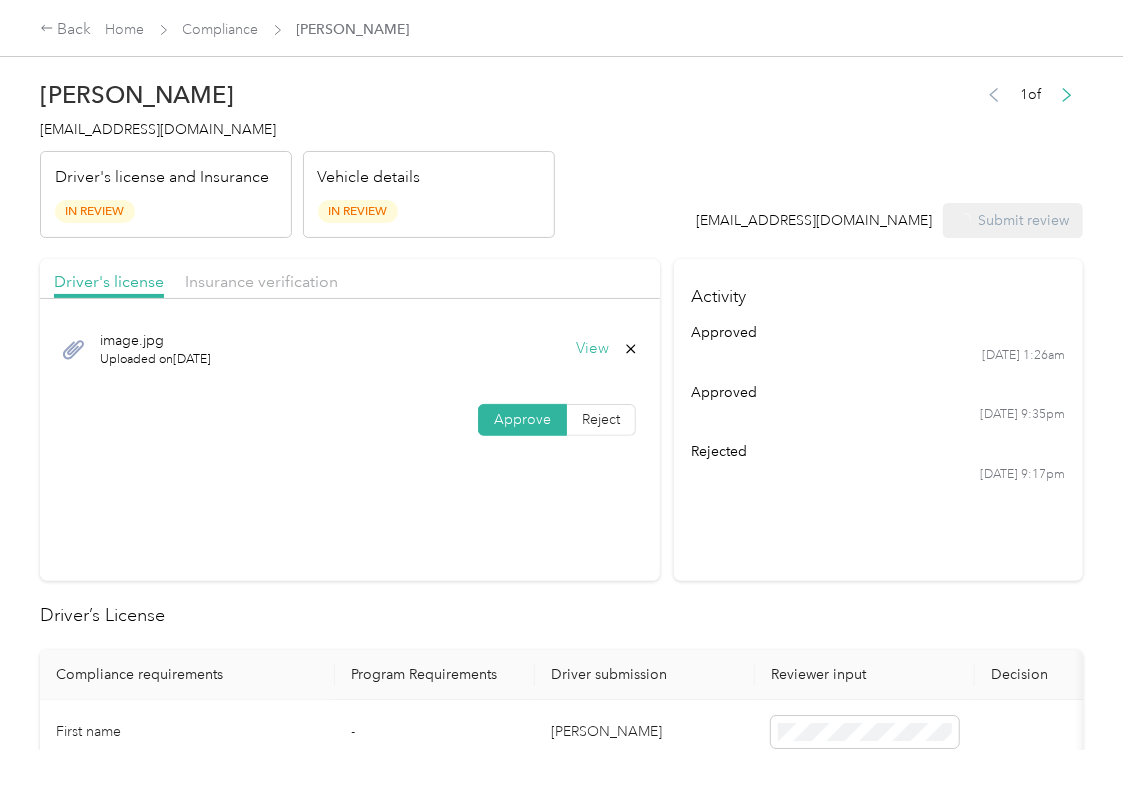 click on "[PERSON_NAME] [EMAIL_ADDRESS][DOMAIN_NAME] Driver's license and Insurance In Review Vehicle details In Review" at bounding box center [297, 154] 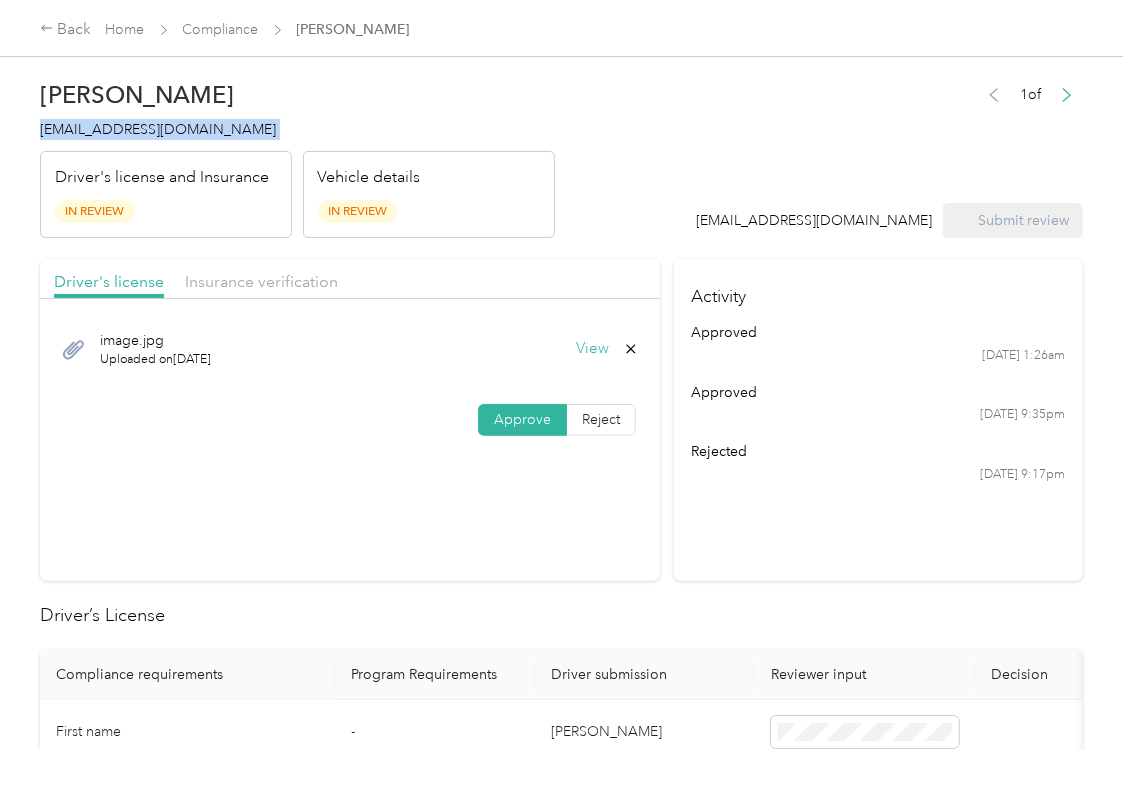 click on "[PERSON_NAME] [EMAIL_ADDRESS][DOMAIN_NAME] Driver's license and Insurance In Review Vehicle details In Review" at bounding box center [297, 154] 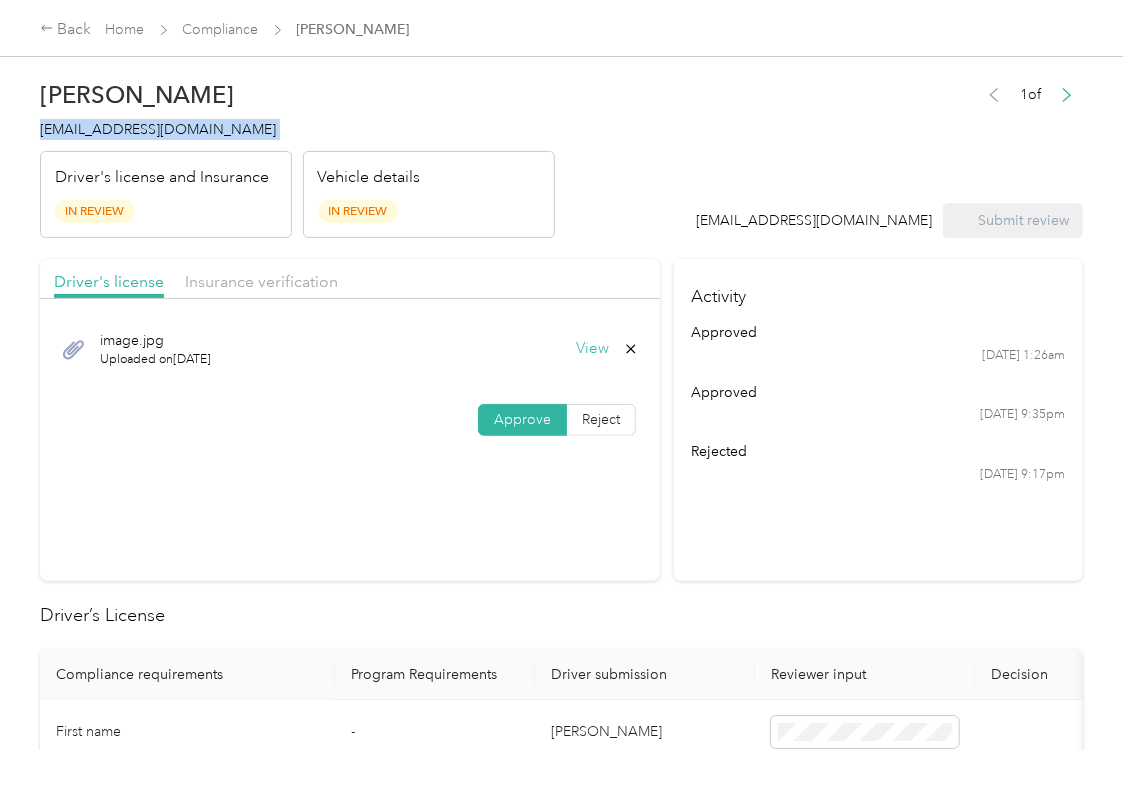 click on "[PERSON_NAME] [EMAIL_ADDRESS][DOMAIN_NAME] Driver's license and Insurance In Review Vehicle details In Review" at bounding box center [297, 154] 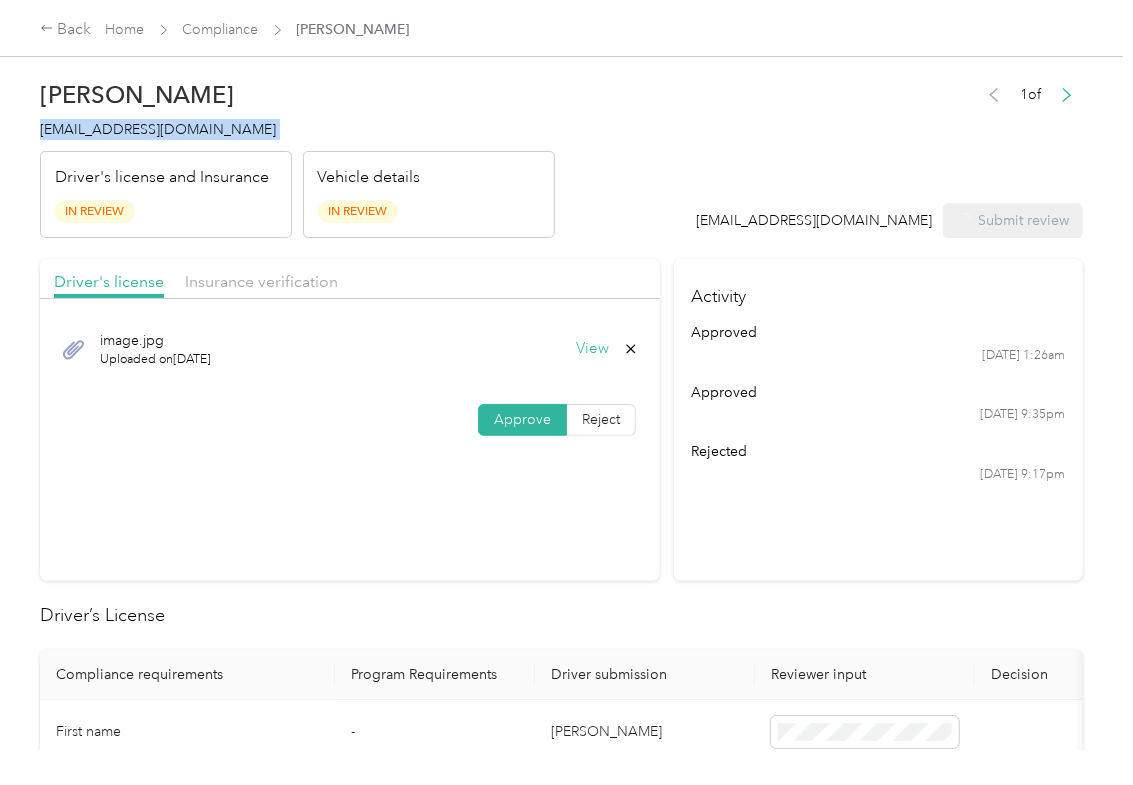 copy on "[EMAIL_ADDRESS][DOMAIN_NAME]" 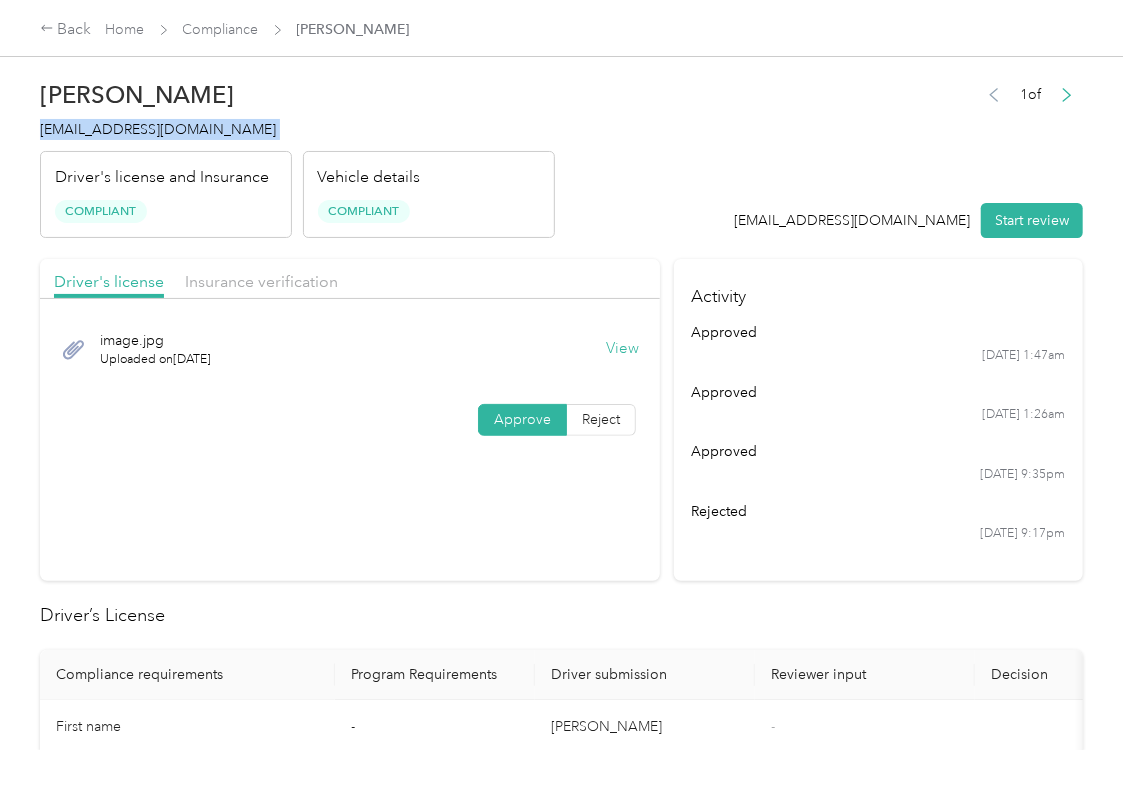 click on "Activity approved [DATE] 1:47am approved [DATE] 1:26am approved [DATE] 9:35pm rejected [DATE] 9:17pm" at bounding box center [878, 420] 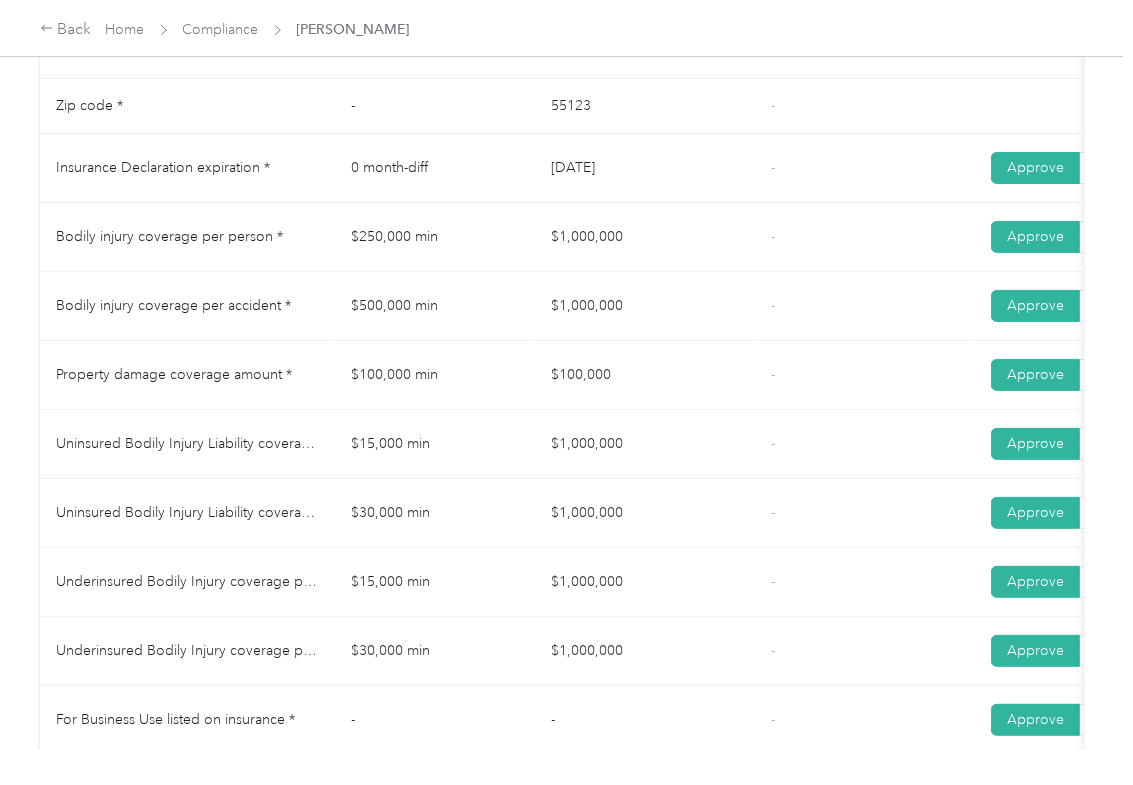 scroll, scrollTop: 1066, scrollLeft: 0, axis: vertical 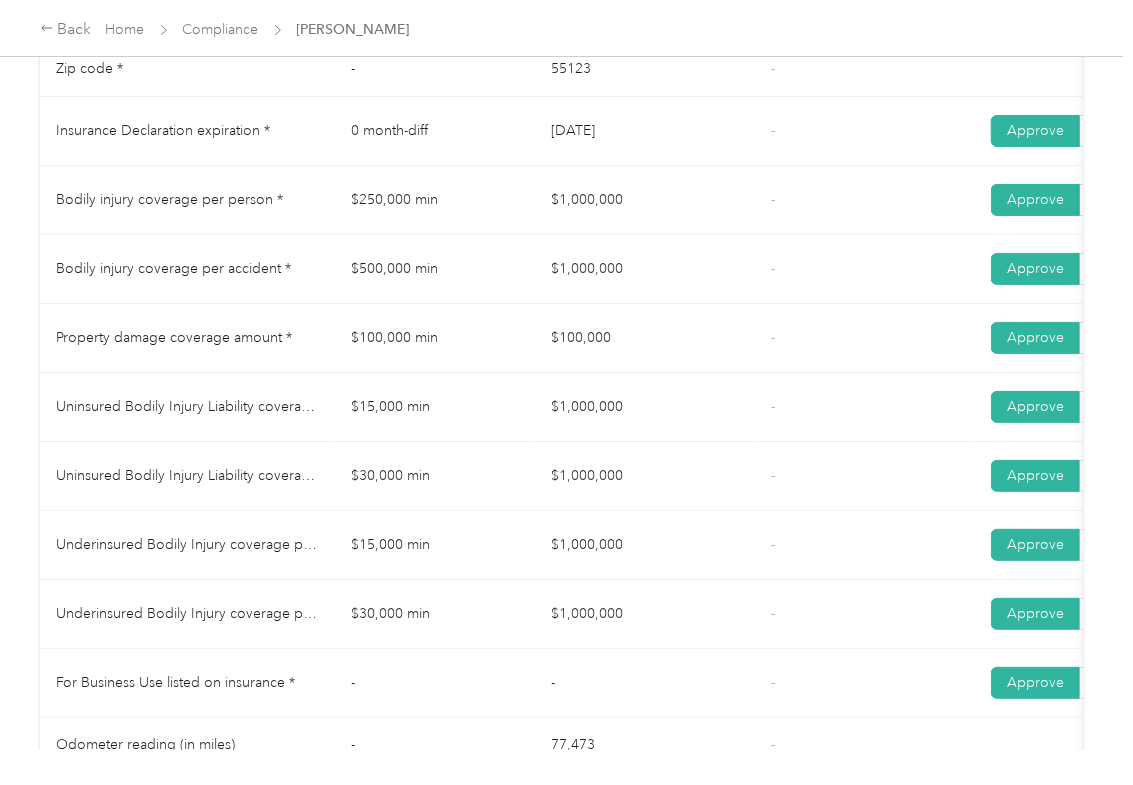 click on "Insurance Declaration expiration * 0 month-diff [DATE] - Approve Reject" at bounding box center [745, 131] 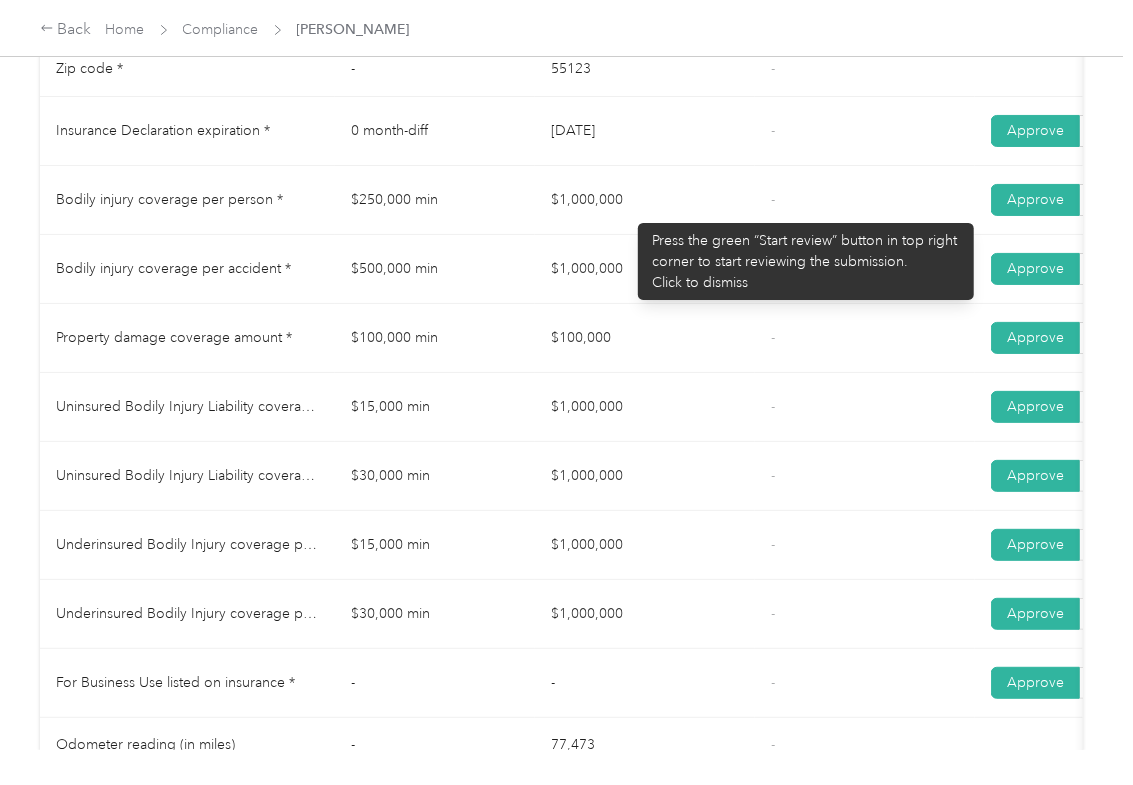 click on "$1,000,000" at bounding box center [645, 200] 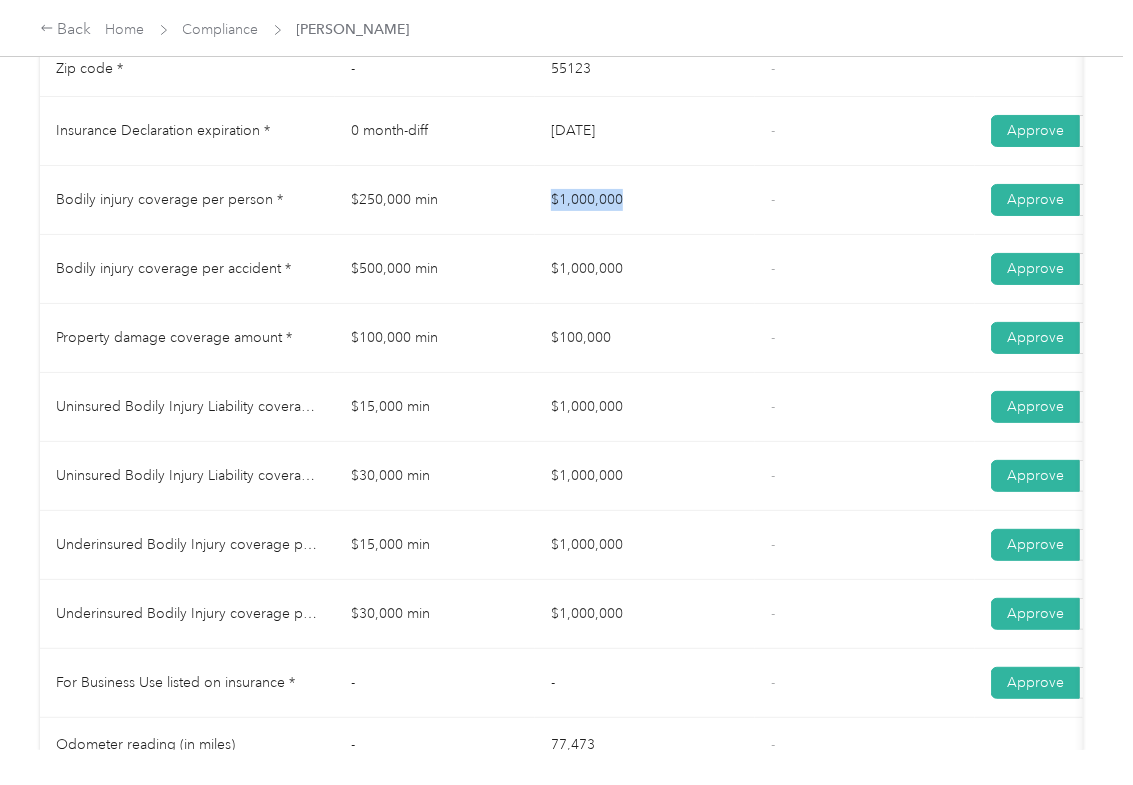 drag, startPoint x: 493, startPoint y: 216, endPoint x: 653, endPoint y: 220, distance: 160.04999 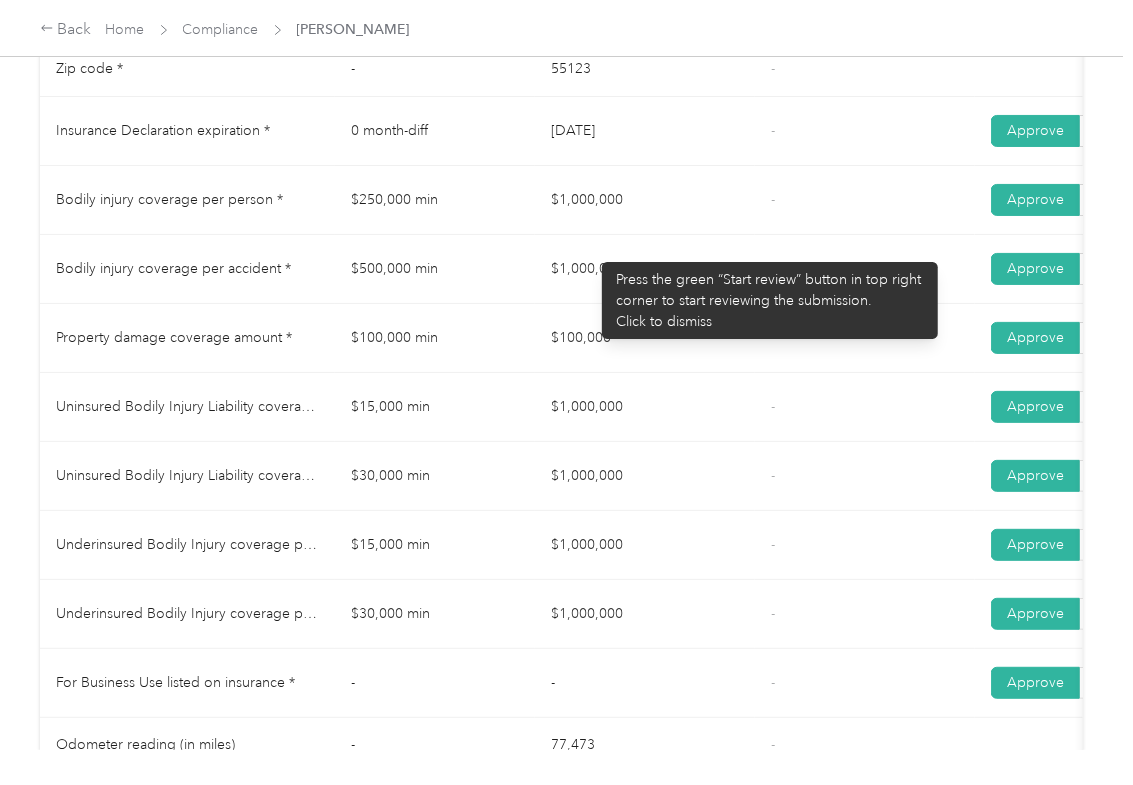 drag, startPoint x: 520, startPoint y: 292, endPoint x: 596, endPoint y: 312, distance: 78.58753 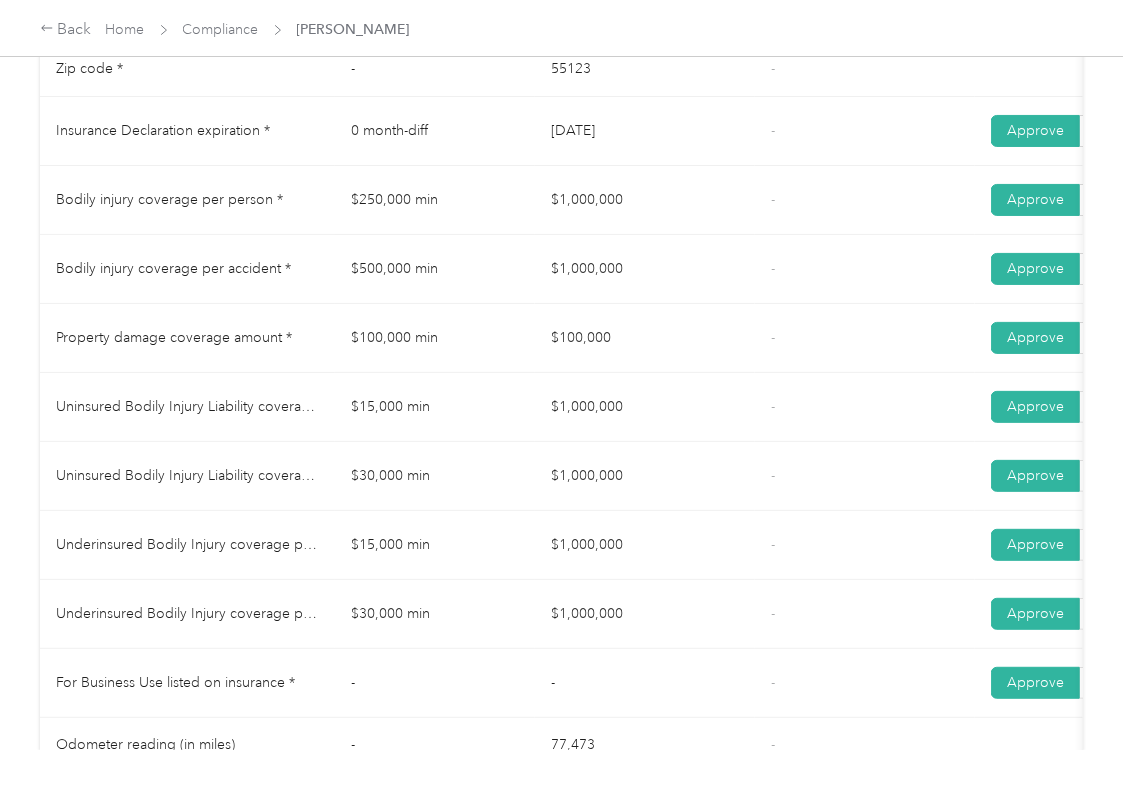 drag, startPoint x: 565, startPoint y: 373, endPoint x: 653, endPoint y: 384, distance: 88.68484 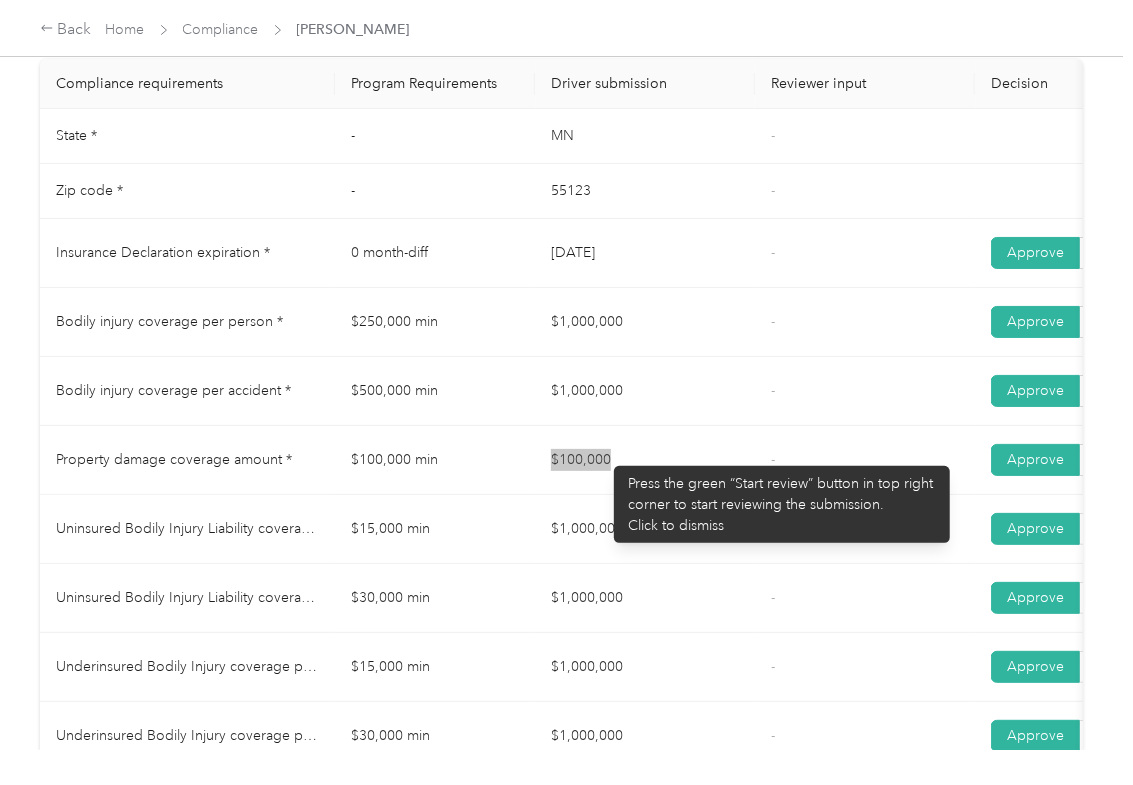 scroll, scrollTop: 933, scrollLeft: 0, axis: vertical 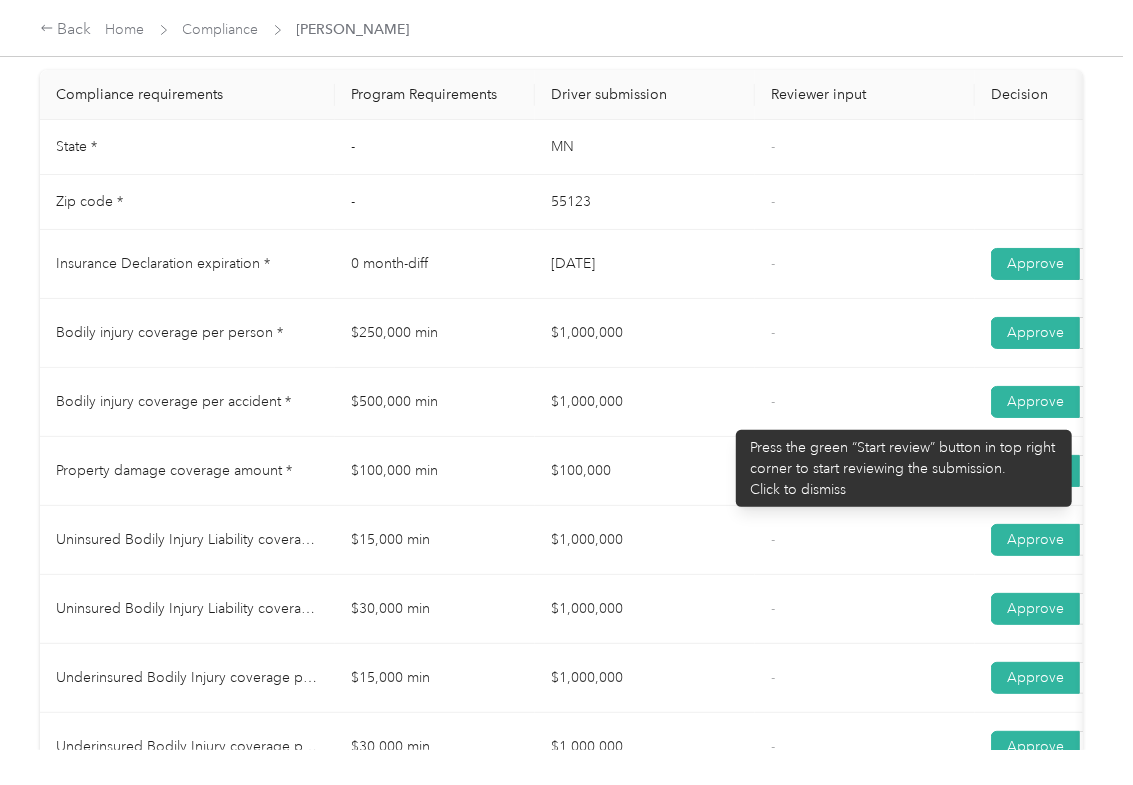 click on "$1,000,000" at bounding box center (645, 402) 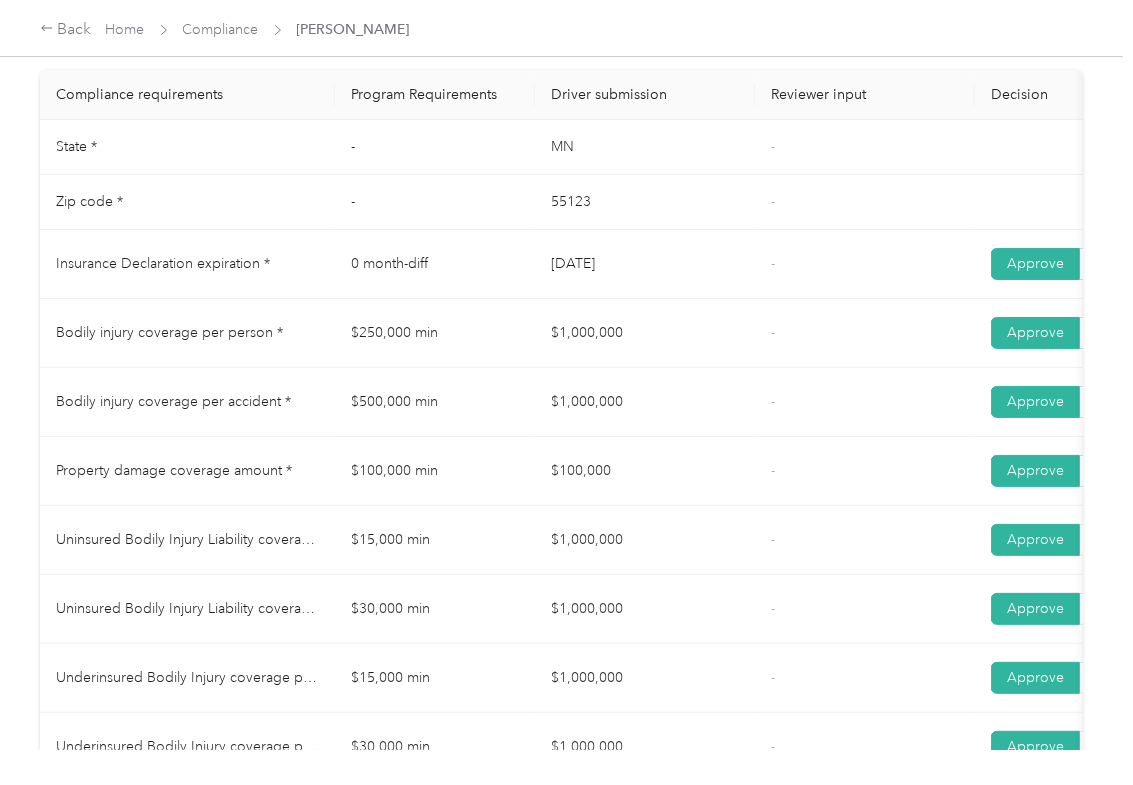 click on "$1,000,000" at bounding box center (645, 402) 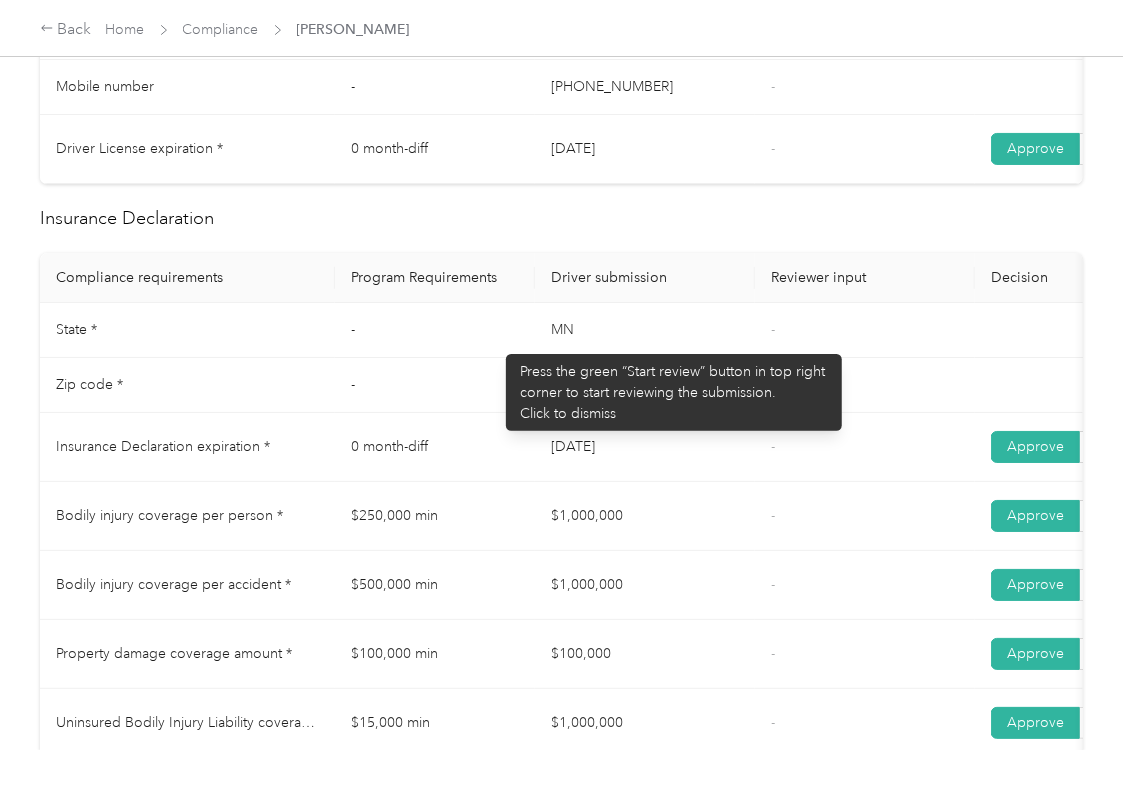 scroll, scrollTop: 933, scrollLeft: 0, axis: vertical 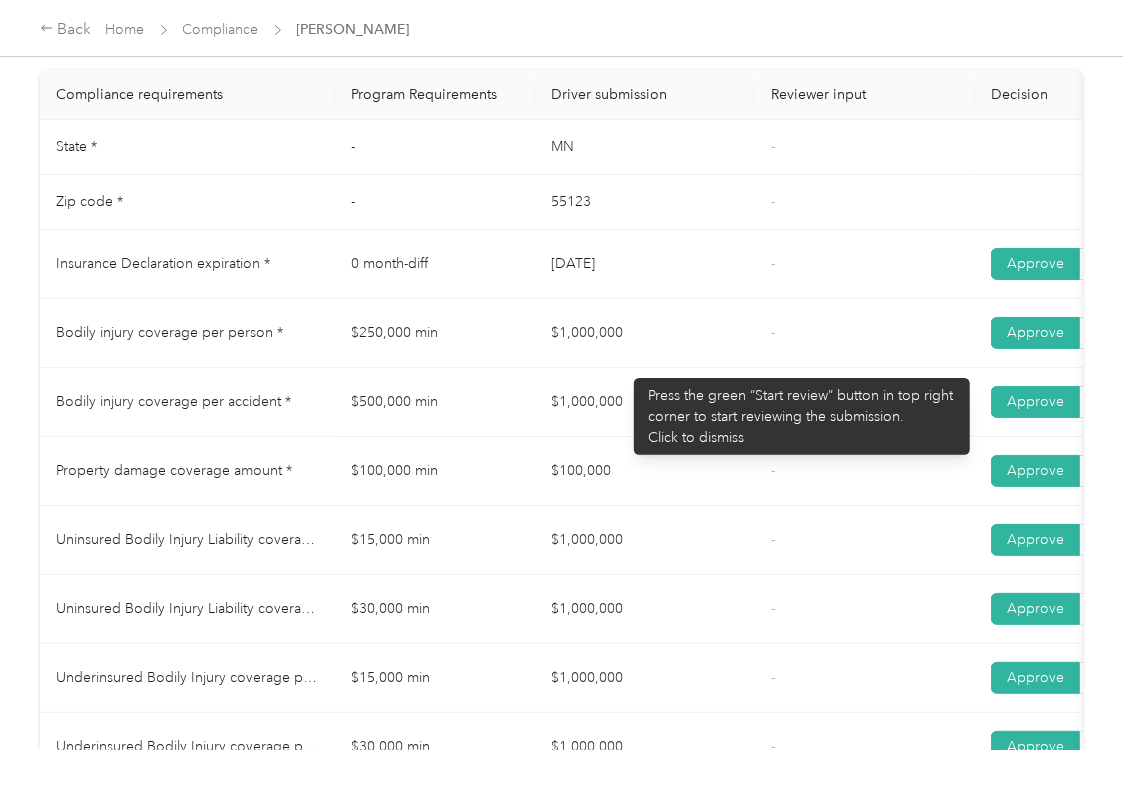 drag, startPoint x: 518, startPoint y: 361, endPoint x: 618, endPoint y: 373, distance: 100.71743 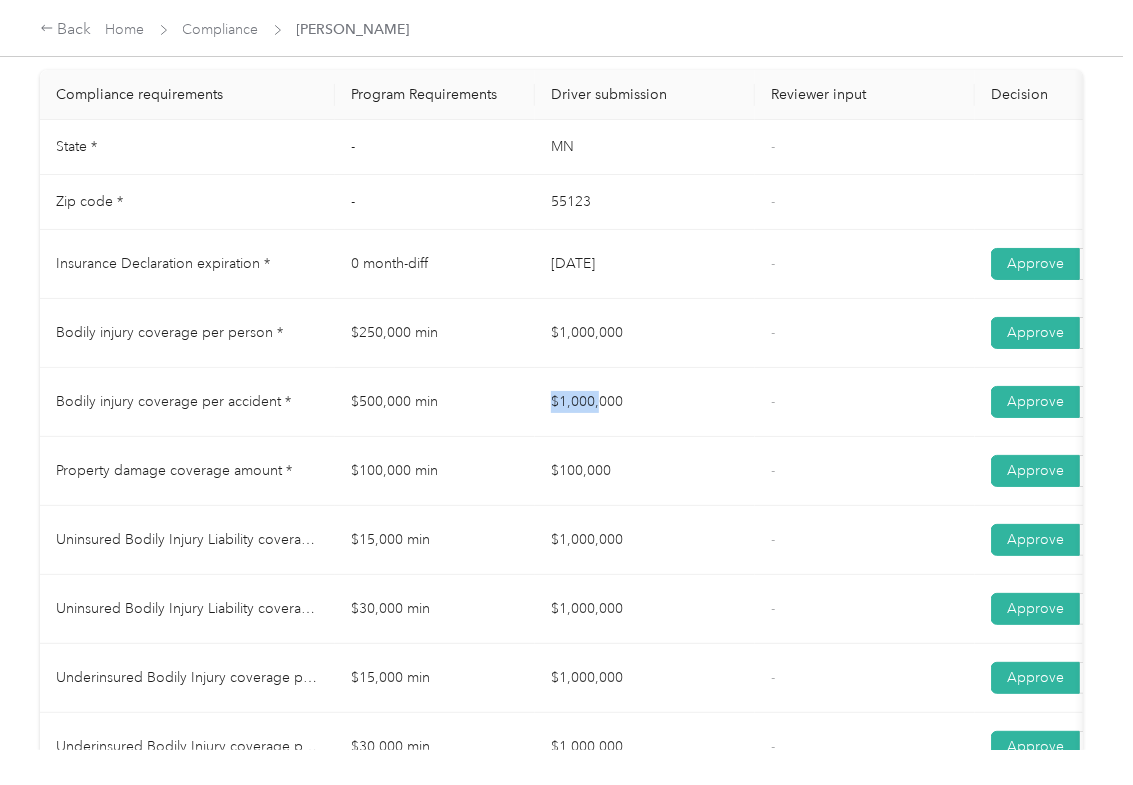 drag, startPoint x: 516, startPoint y: 425, endPoint x: 645, endPoint y: 437, distance: 129.55693 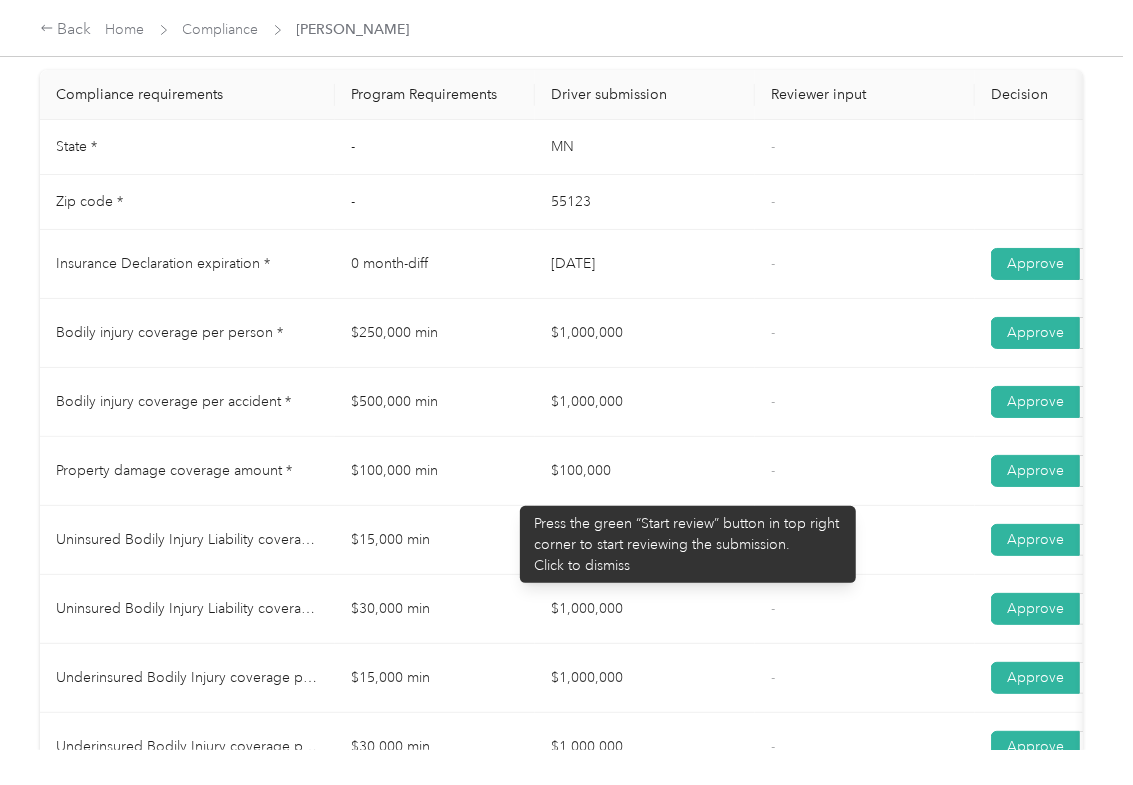 drag, startPoint x: 481, startPoint y: 510, endPoint x: 638, endPoint y: 505, distance: 157.0796 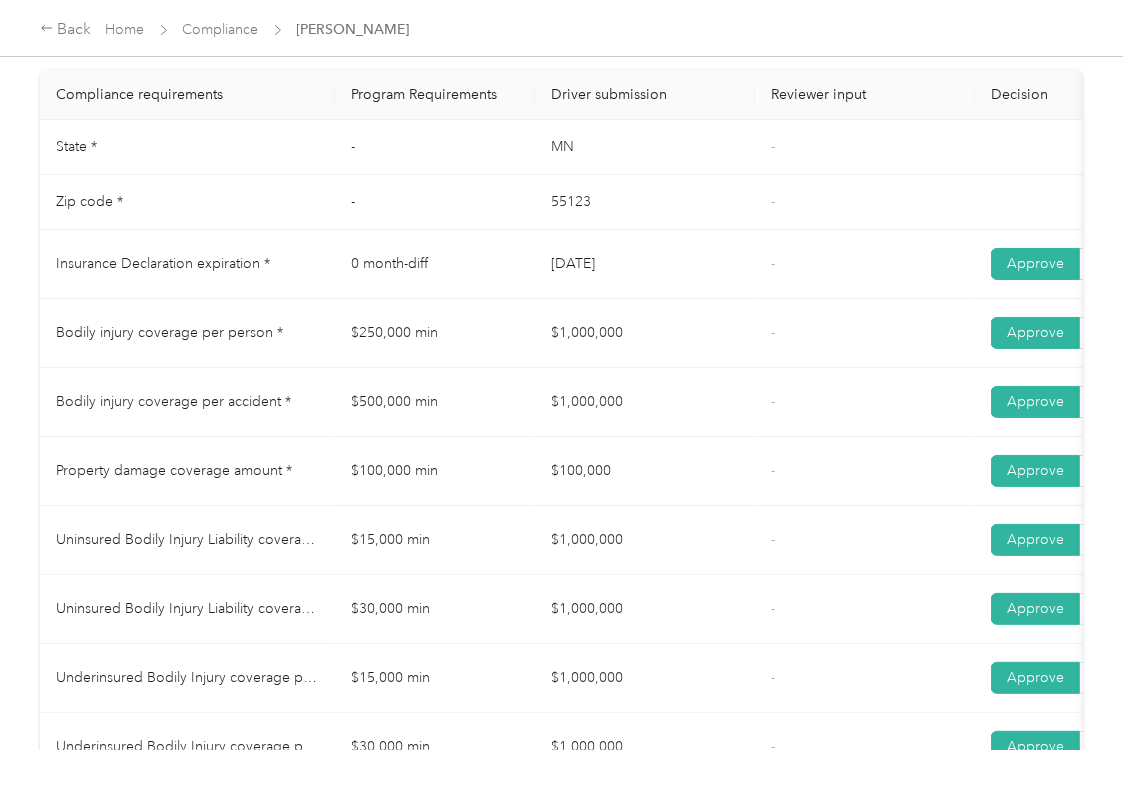 drag, startPoint x: 517, startPoint y: 581, endPoint x: 629, endPoint y: 593, distance: 112.64102 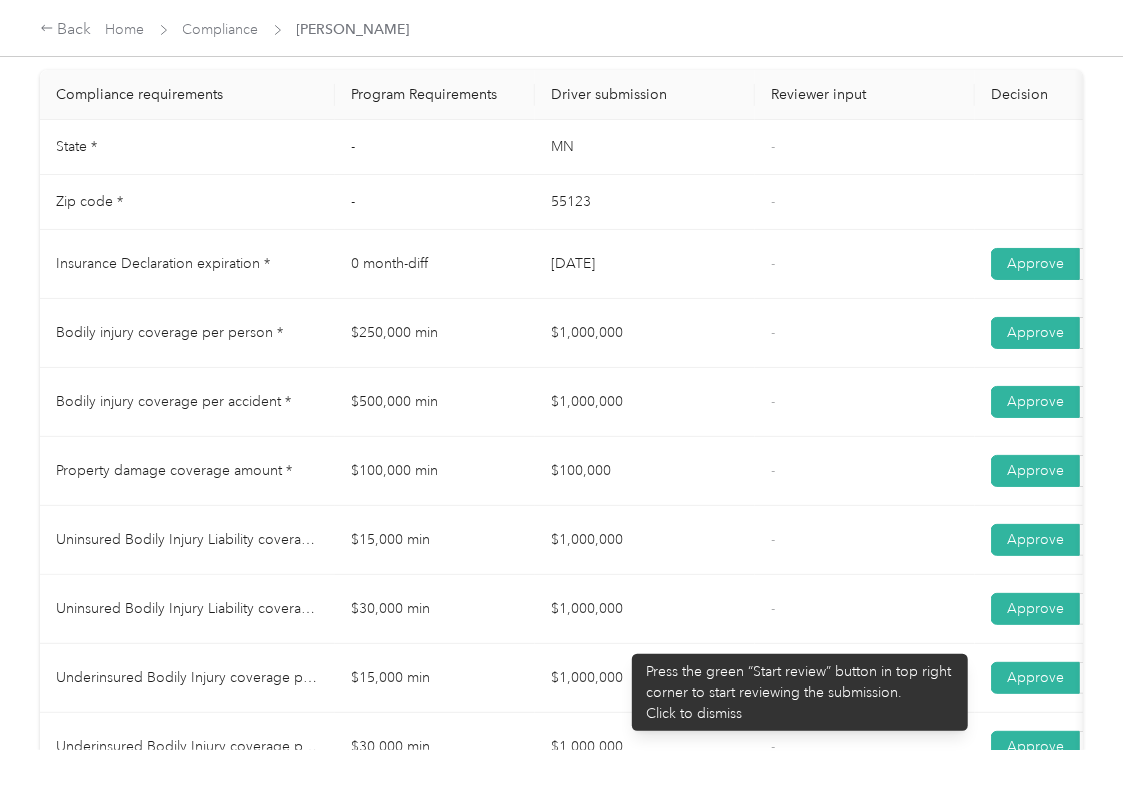 drag, startPoint x: 550, startPoint y: 636, endPoint x: 664, endPoint y: 646, distance: 114.43776 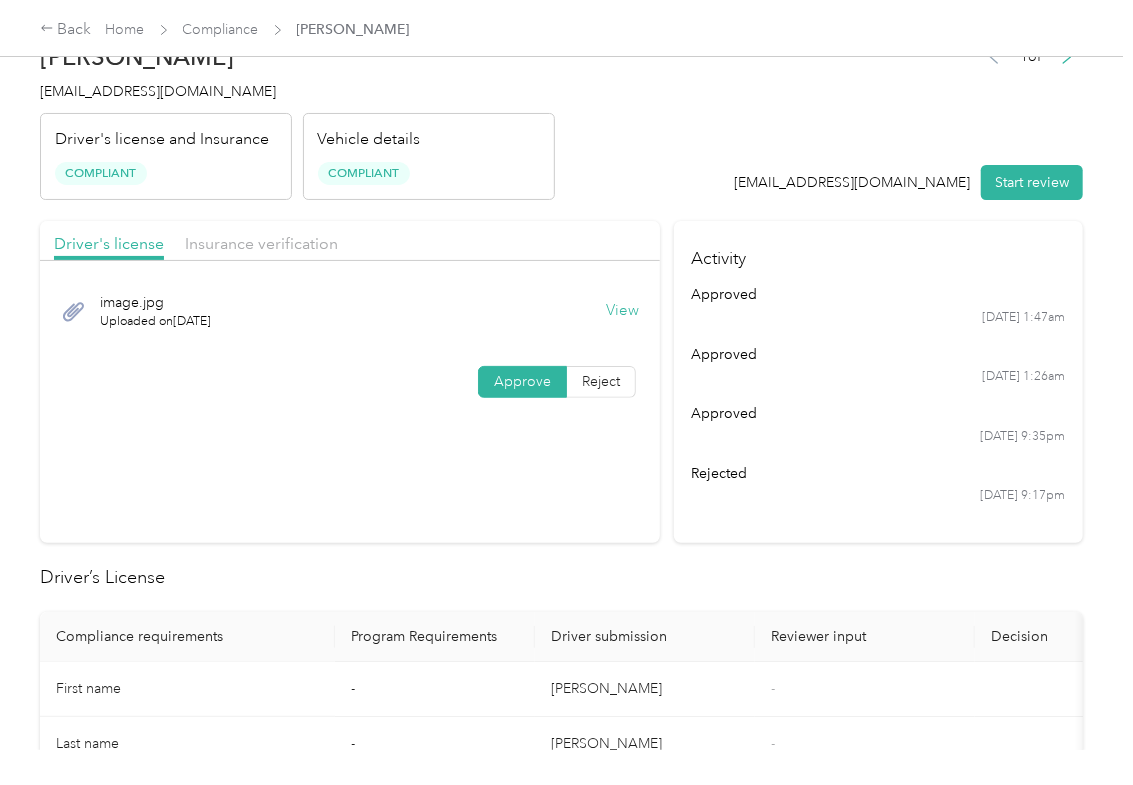 scroll, scrollTop: 0, scrollLeft: 0, axis: both 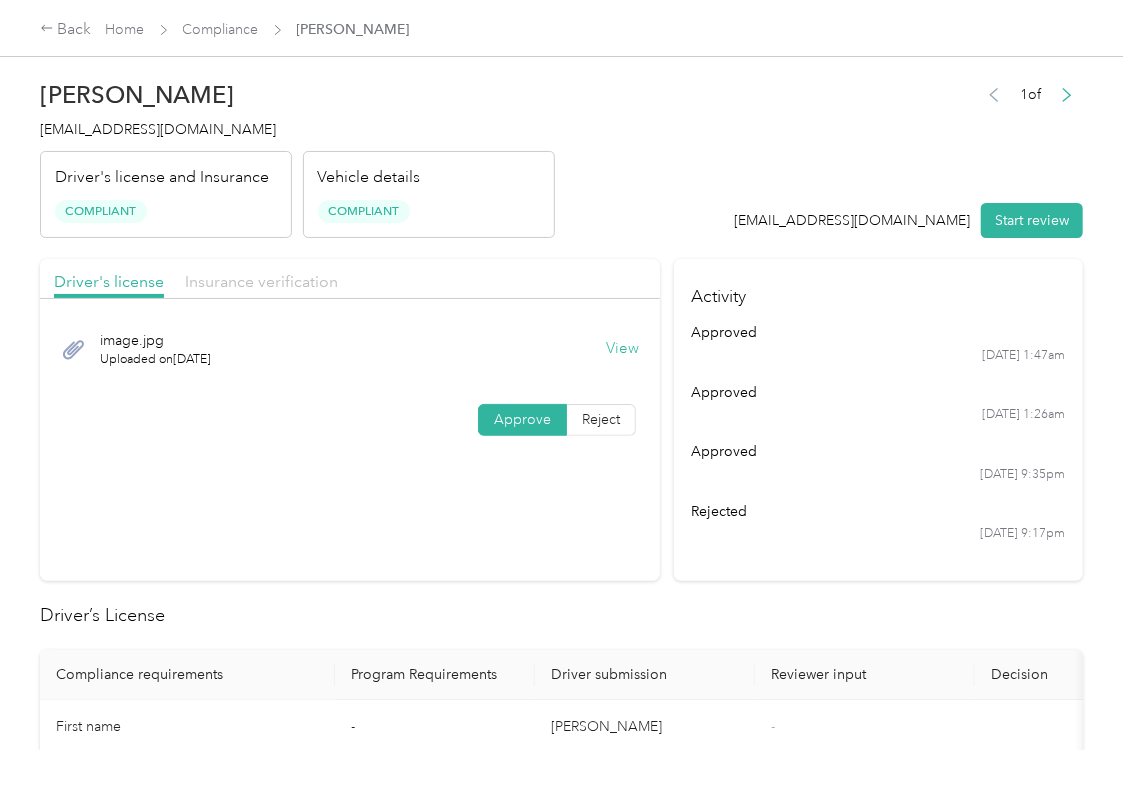 click on "Insurance verification" at bounding box center (261, 281) 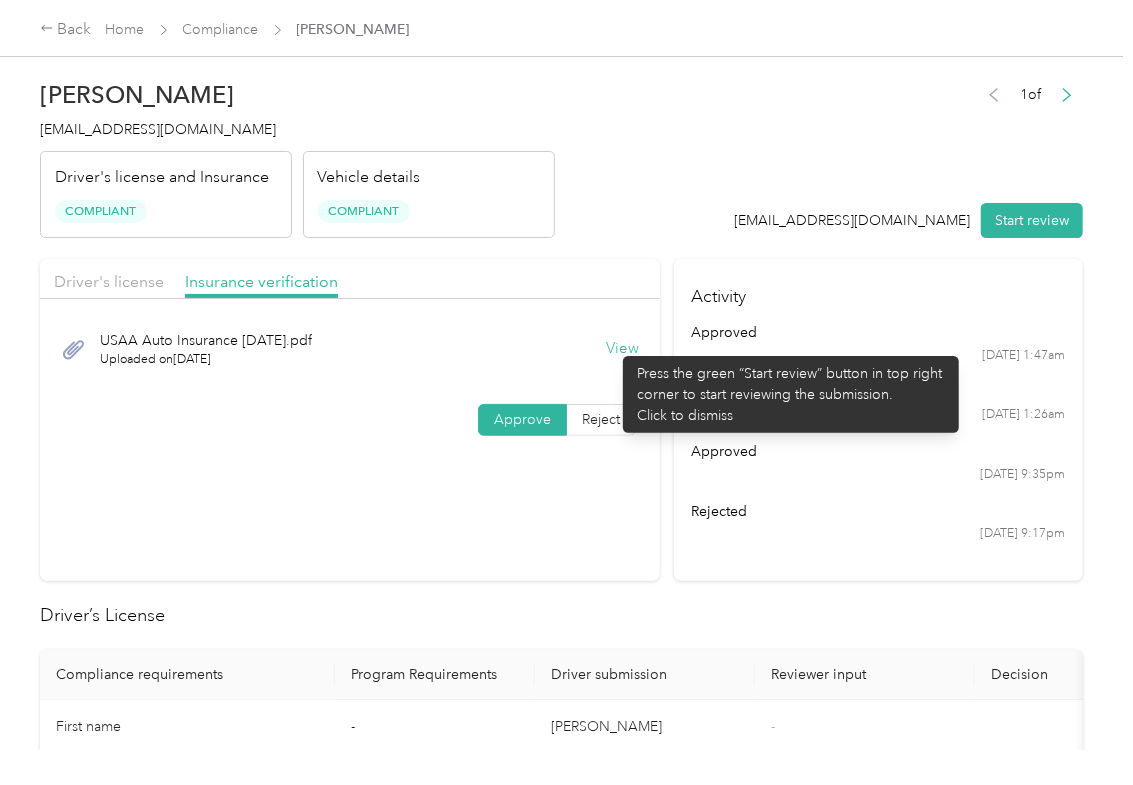 click on "View" at bounding box center [622, 349] 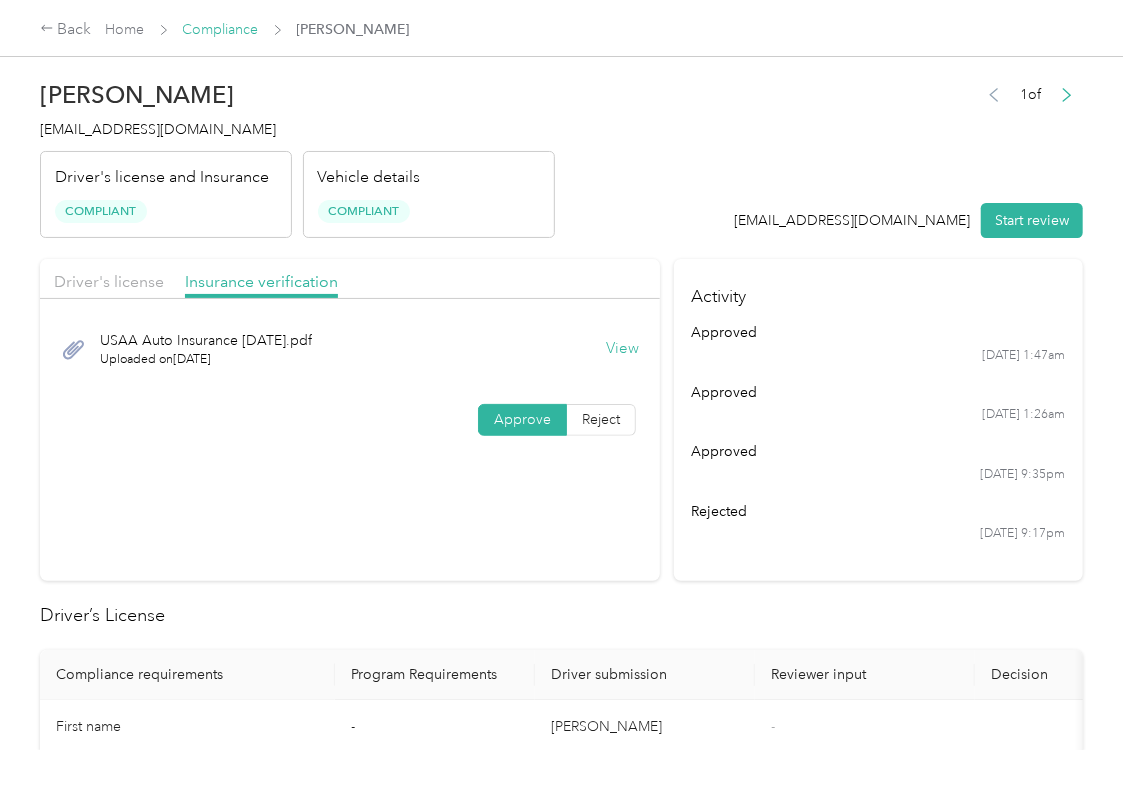 click on "Compliance" at bounding box center (221, 29) 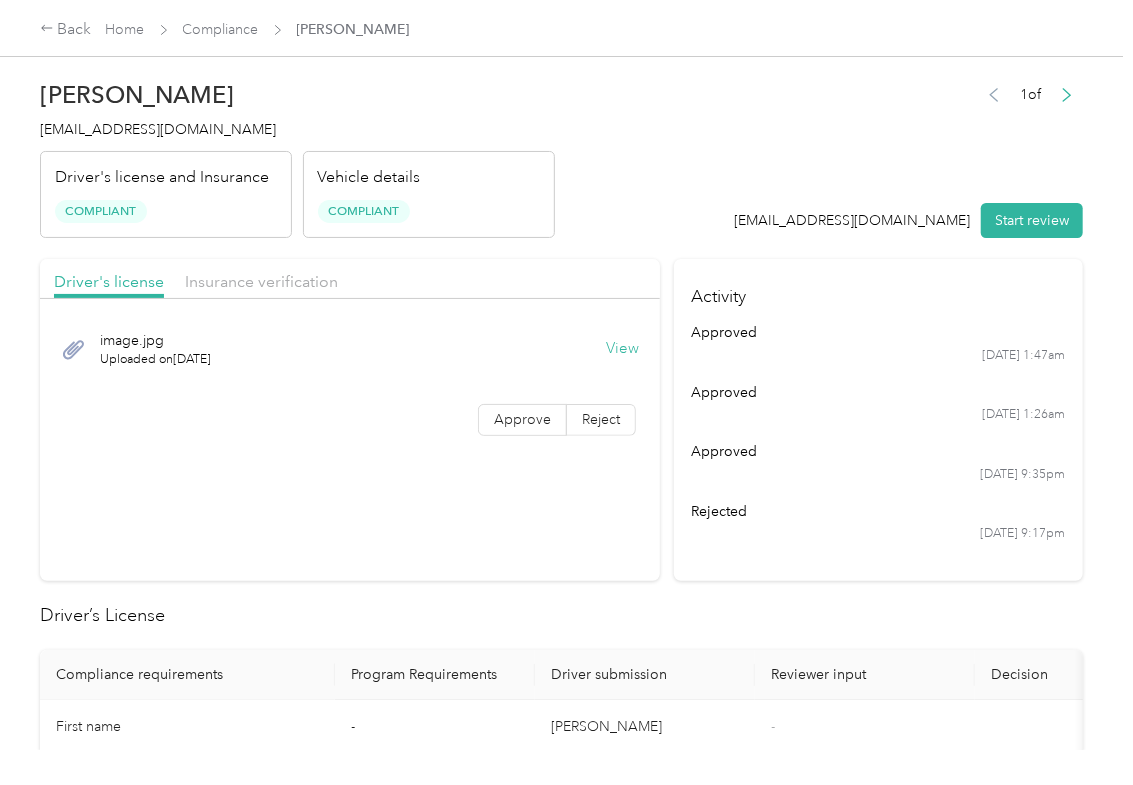 click on "Insurance verification" at bounding box center (261, 282) 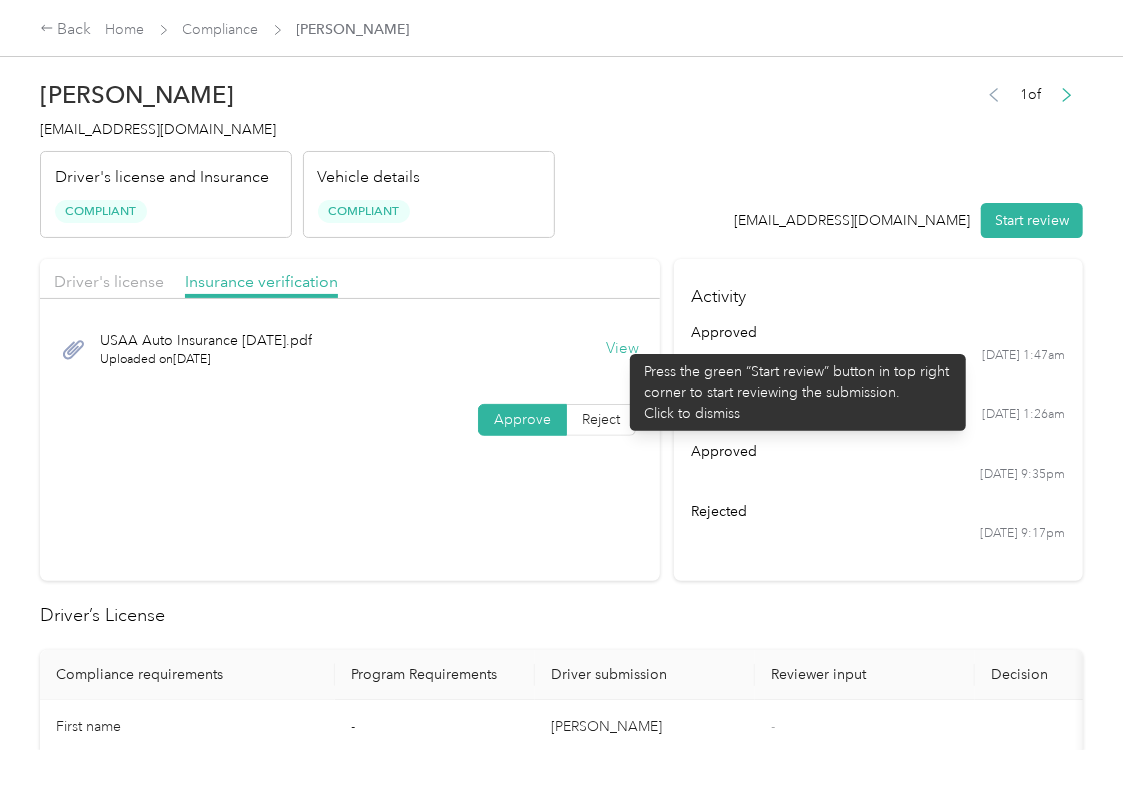 click on "View" at bounding box center [622, 349] 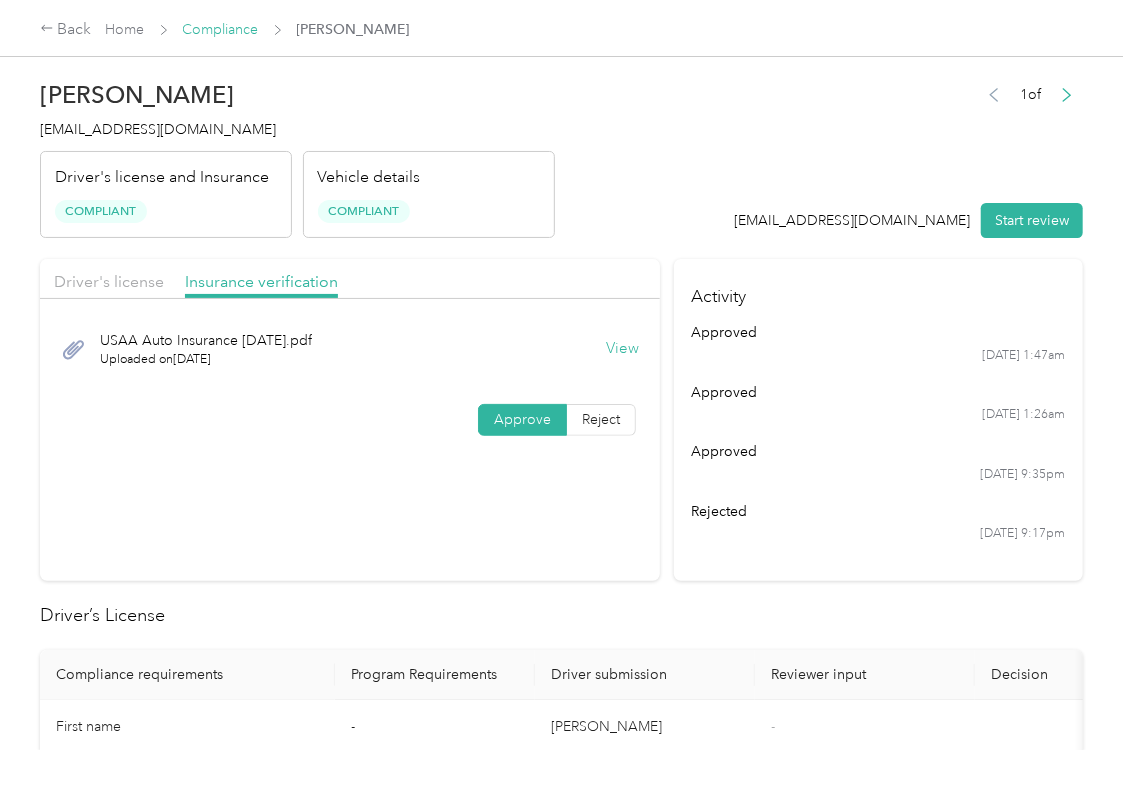 click on "Compliance" at bounding box center [221, 29] 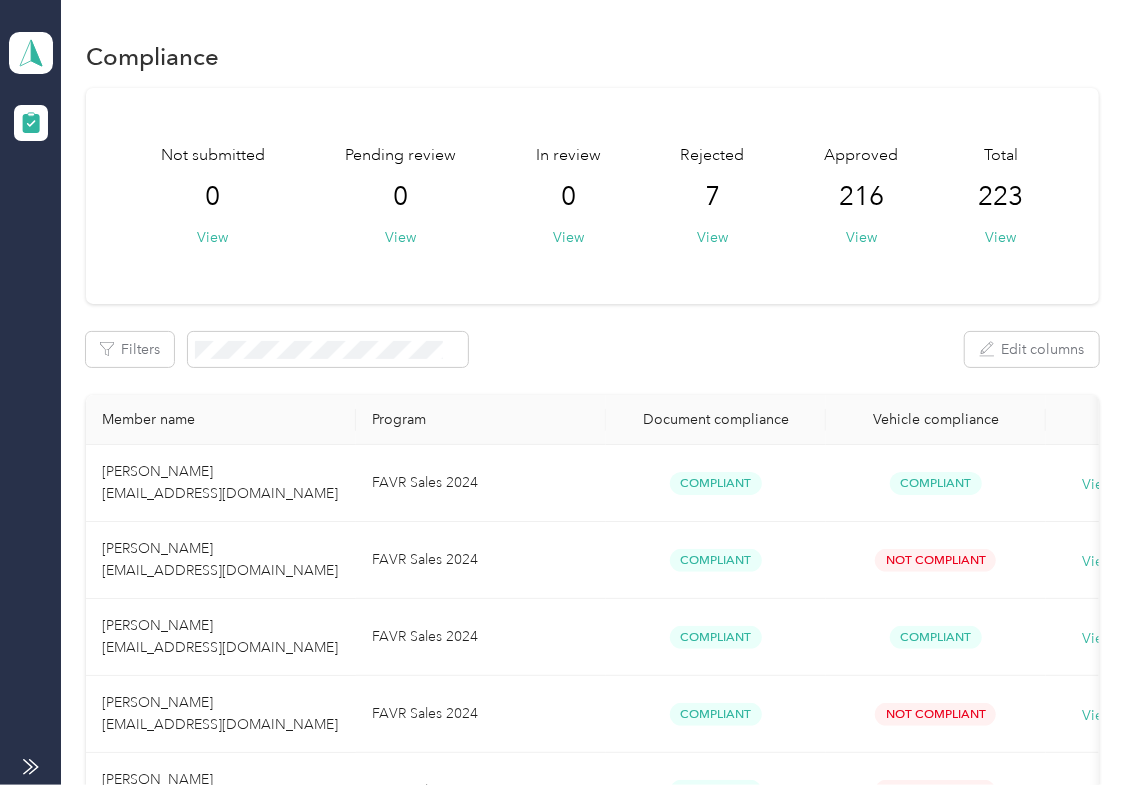 drag, startPoint x: 813, startPoint y: 337, endPoint x: 294, endPoint y: 314, distance: 519.5094 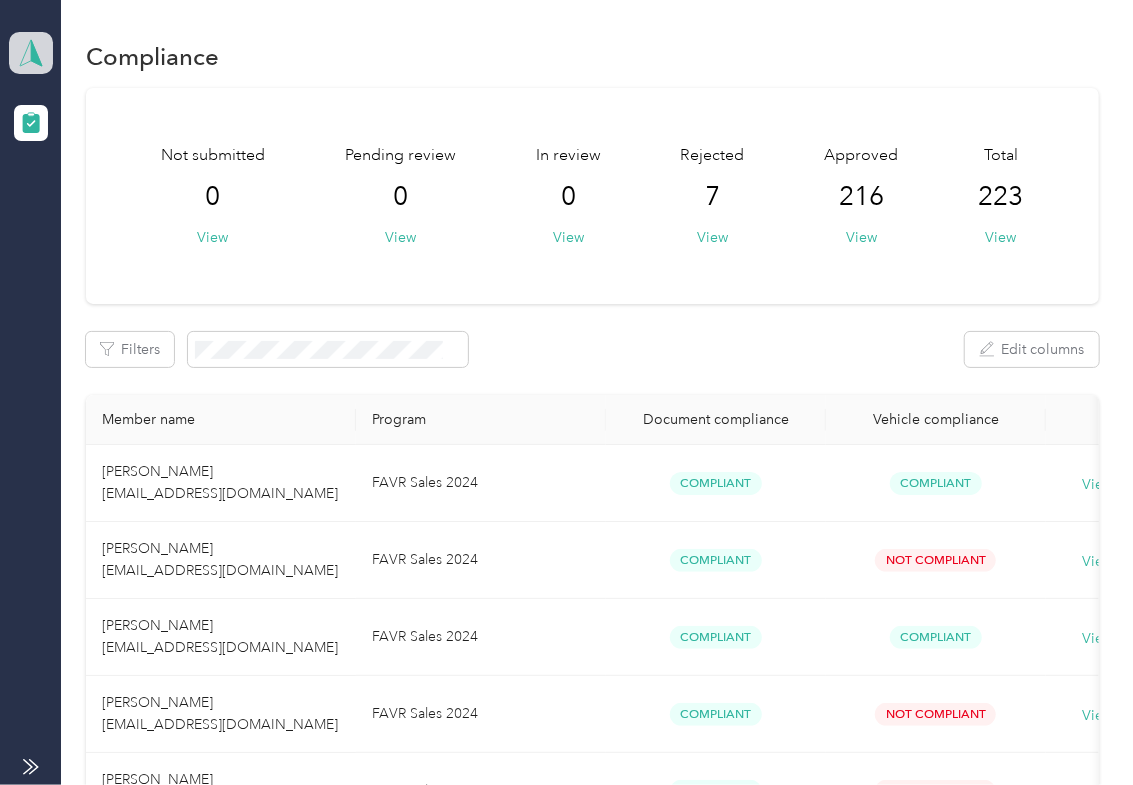 click 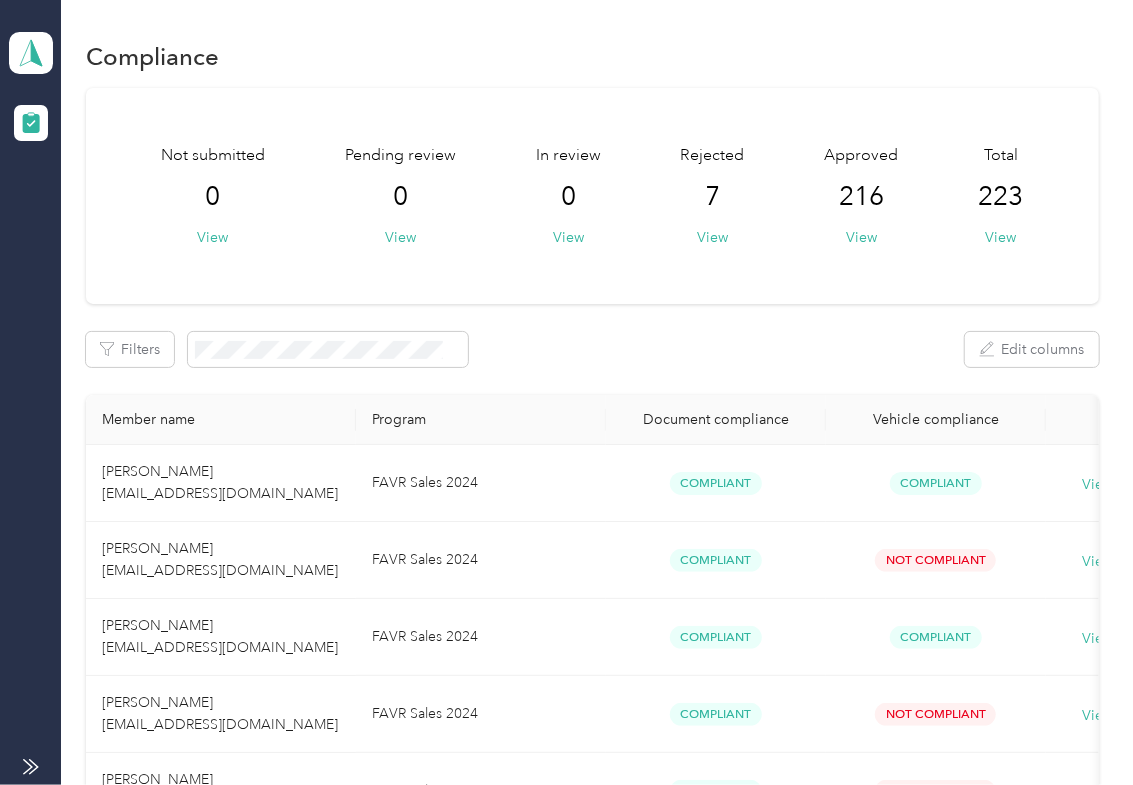 click on "Log out" at bounding box center (219, 207) 